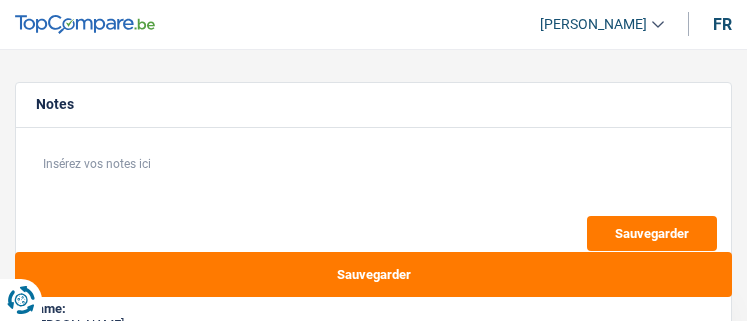 select on "houseOrGarden" 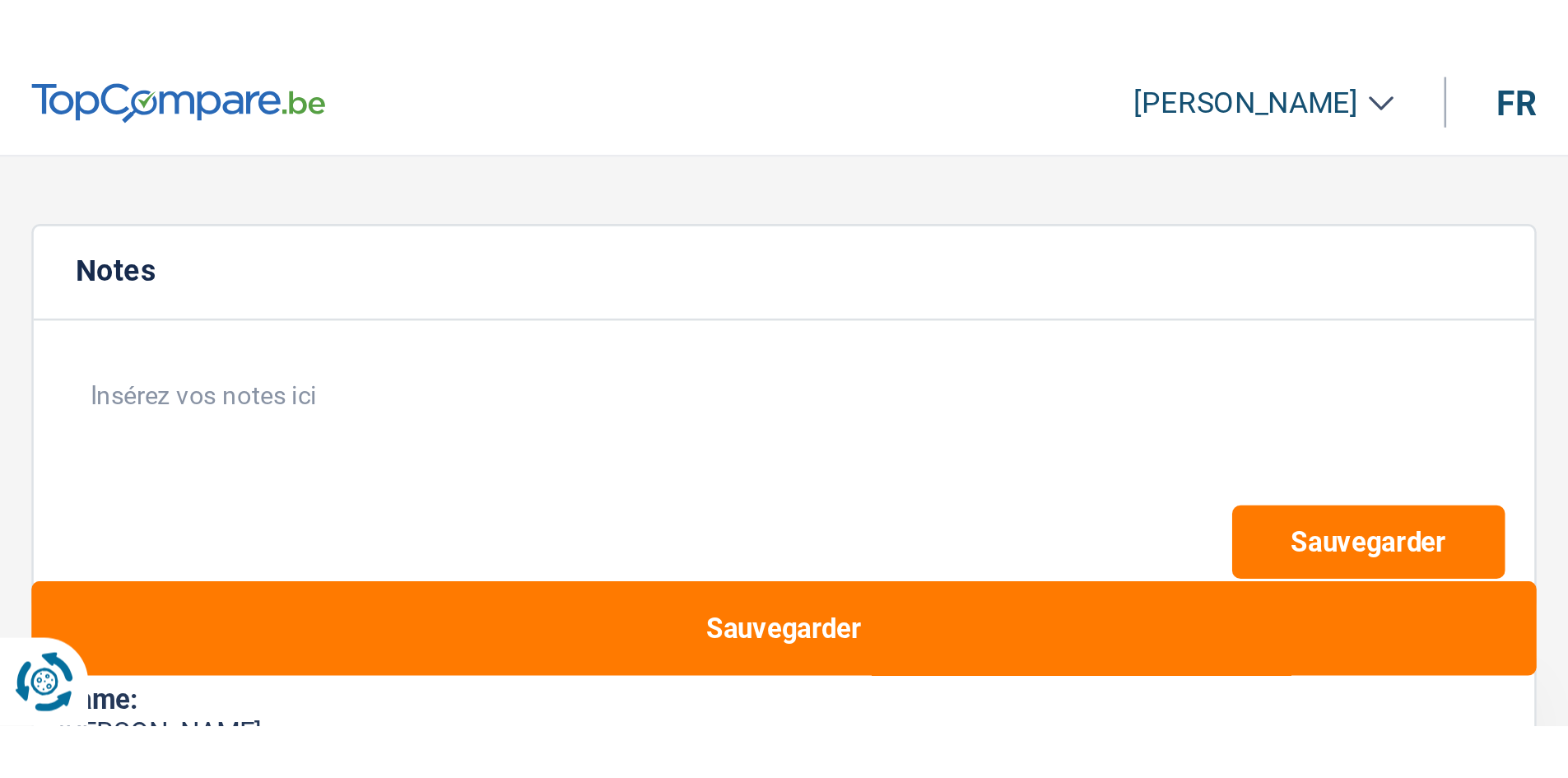 scroll, scrollTop: 0, scrollLeft: 0, axis: both 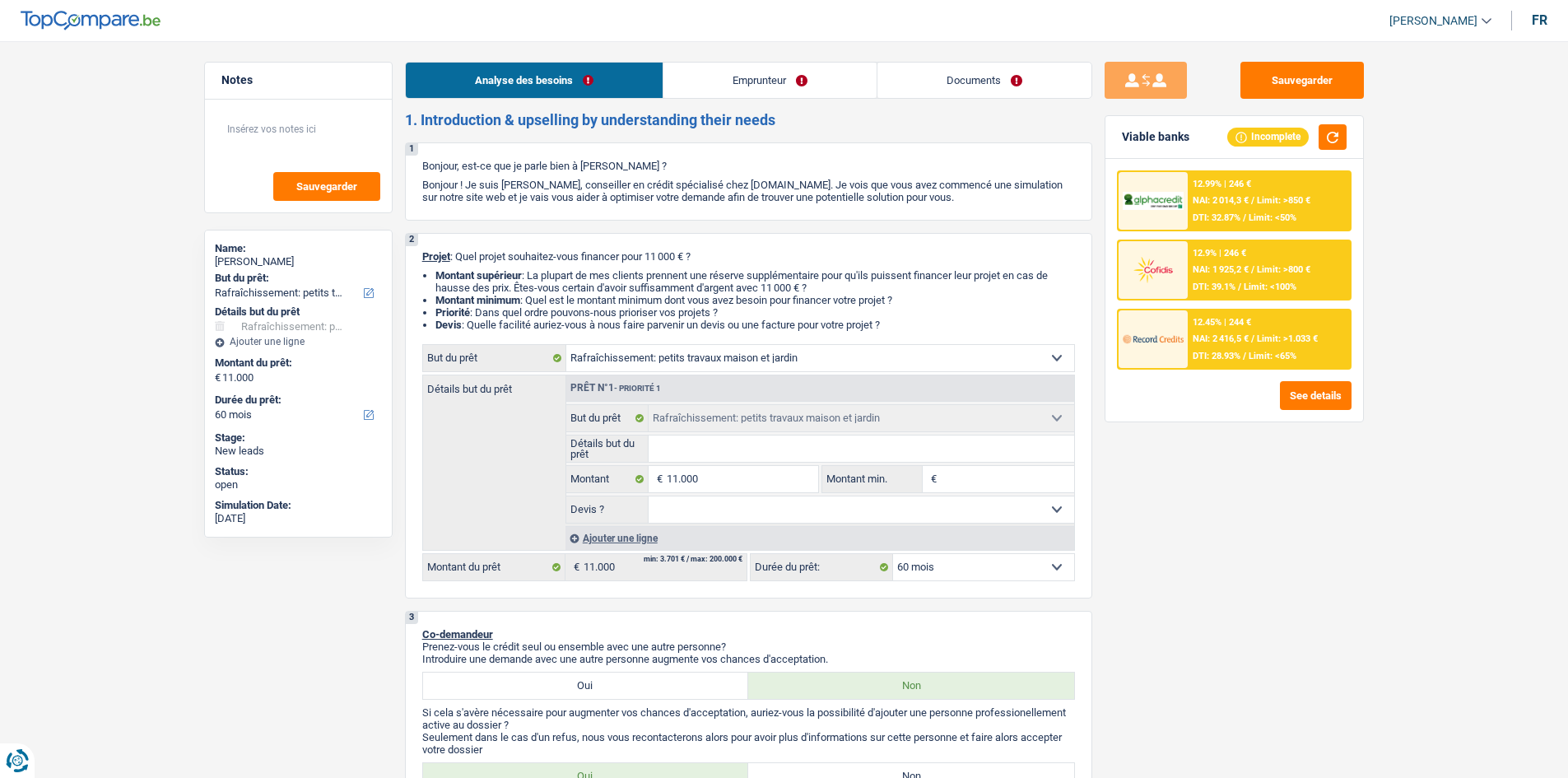 click on "Documents" at bounding box center [984, 80] 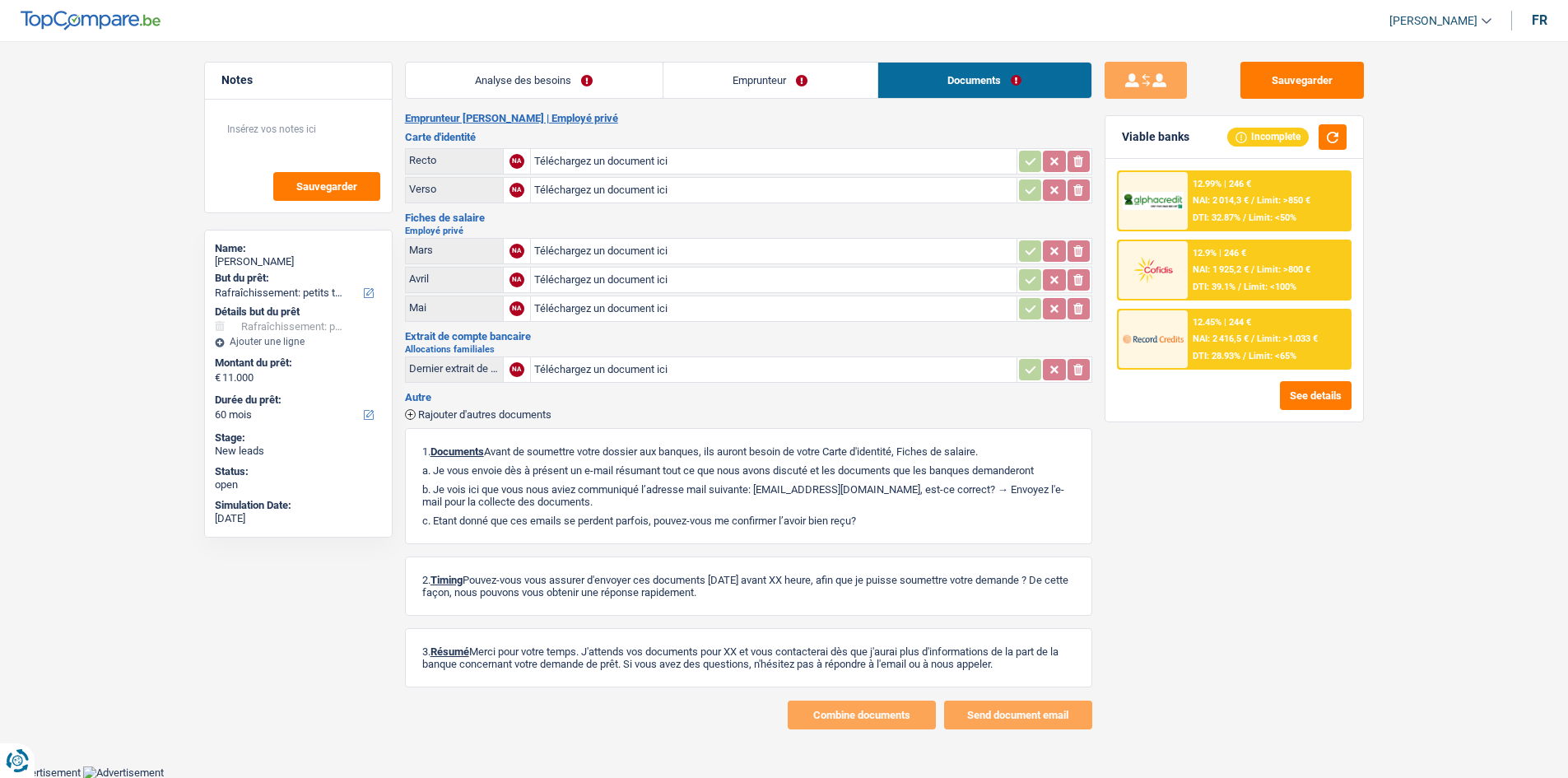 click on "Analyse des besoins" at bounding box center (534, 80) 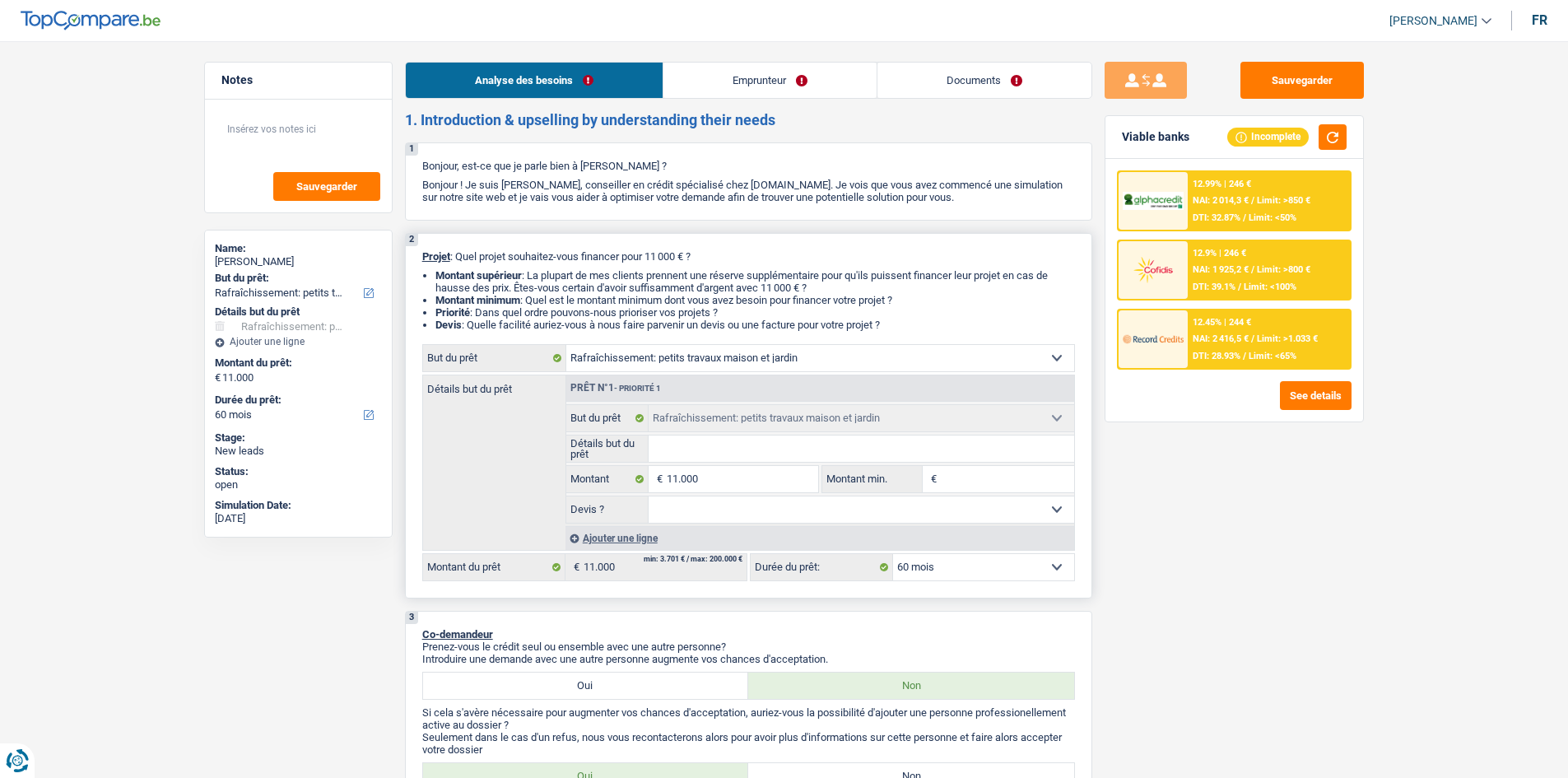 click on "Détails but du prêt" at bounding box center (861, 449) 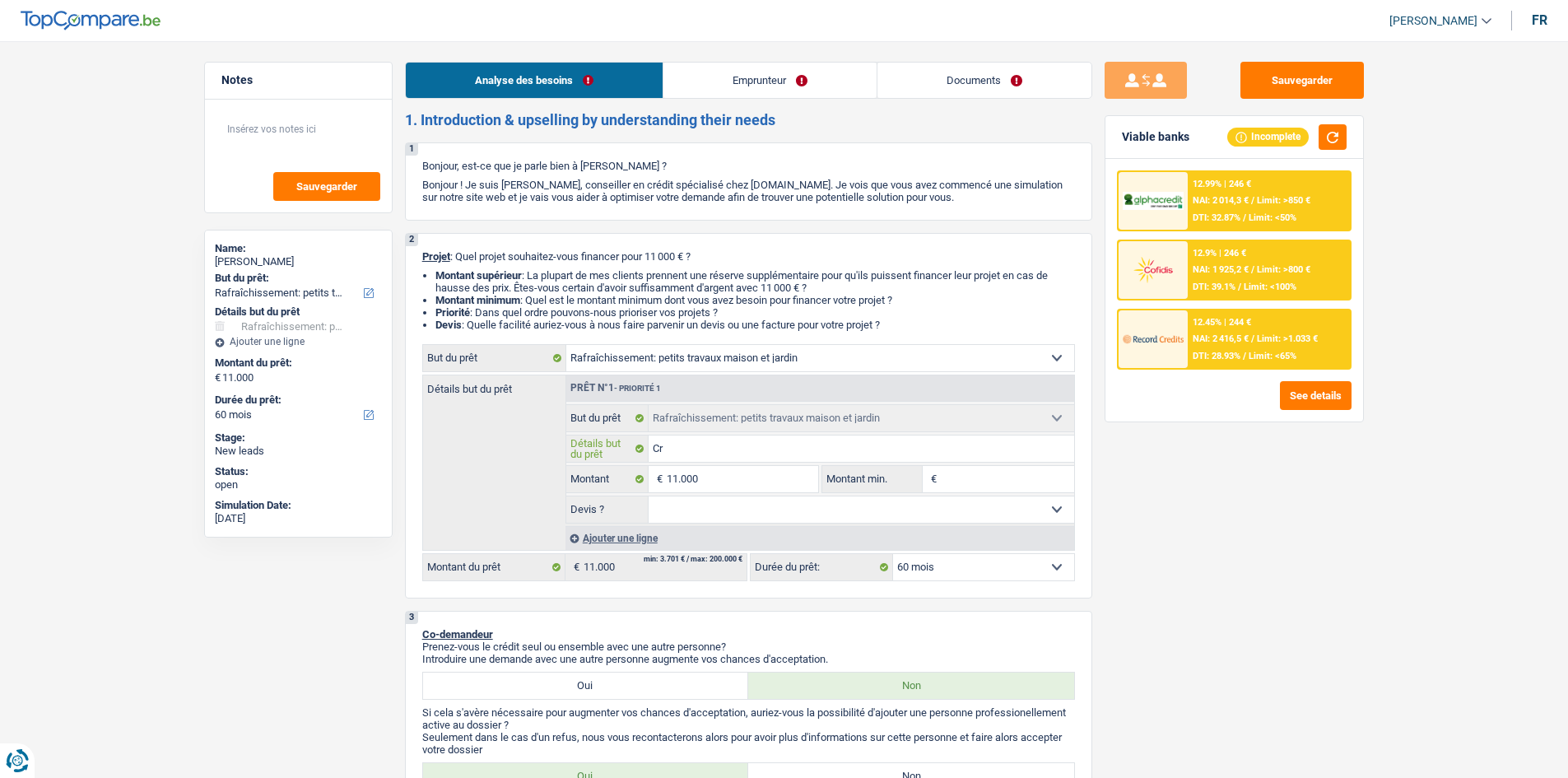 type on "C" 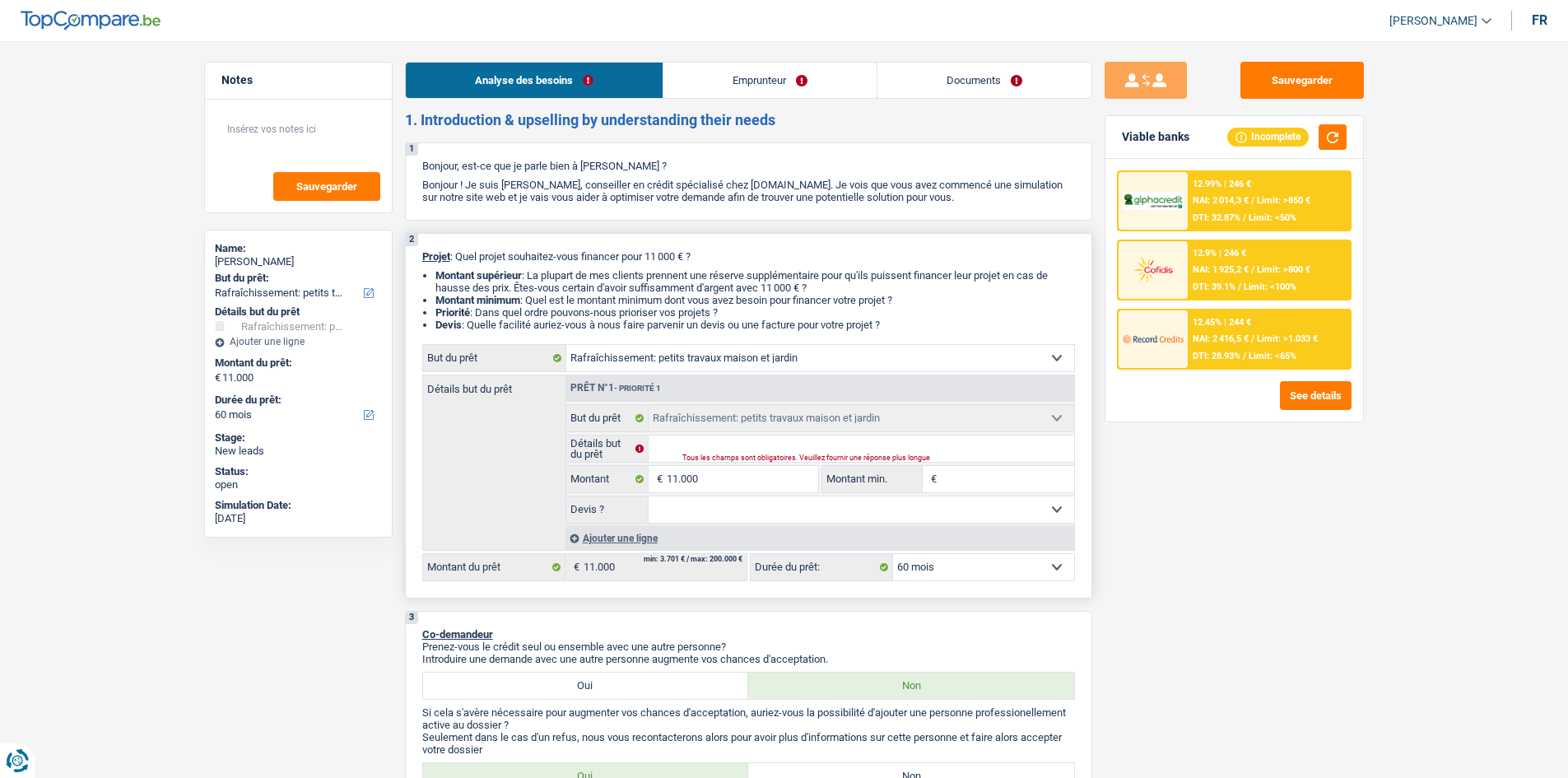 click on "Confort maison: meubles, textile, peinture, électroménager, outillage non-professionnel Hifi, multimédia, gsm, ordinateur Aménagement: frais d'installation, déménagement Evénement familial: naissance, mariage, divorce, communion, décès Frais médicaux Frais d'études Frais permis de conduire Loisirs: voyage, sport, musique Rafraîchissement: petits travaux maison et jardin Frais judiciaires Réparation voiture Prêt rénovation (non disponible pour les non-propriétaires) Prêt énergie (non disponible pour les non-propriétaires) Prêt voiture Taxes, impôts non professionnels Rénovation bien à l'étranger Dettes familiales Assurance Autre
Sélectionner une option" at bounding box center (820, 358) 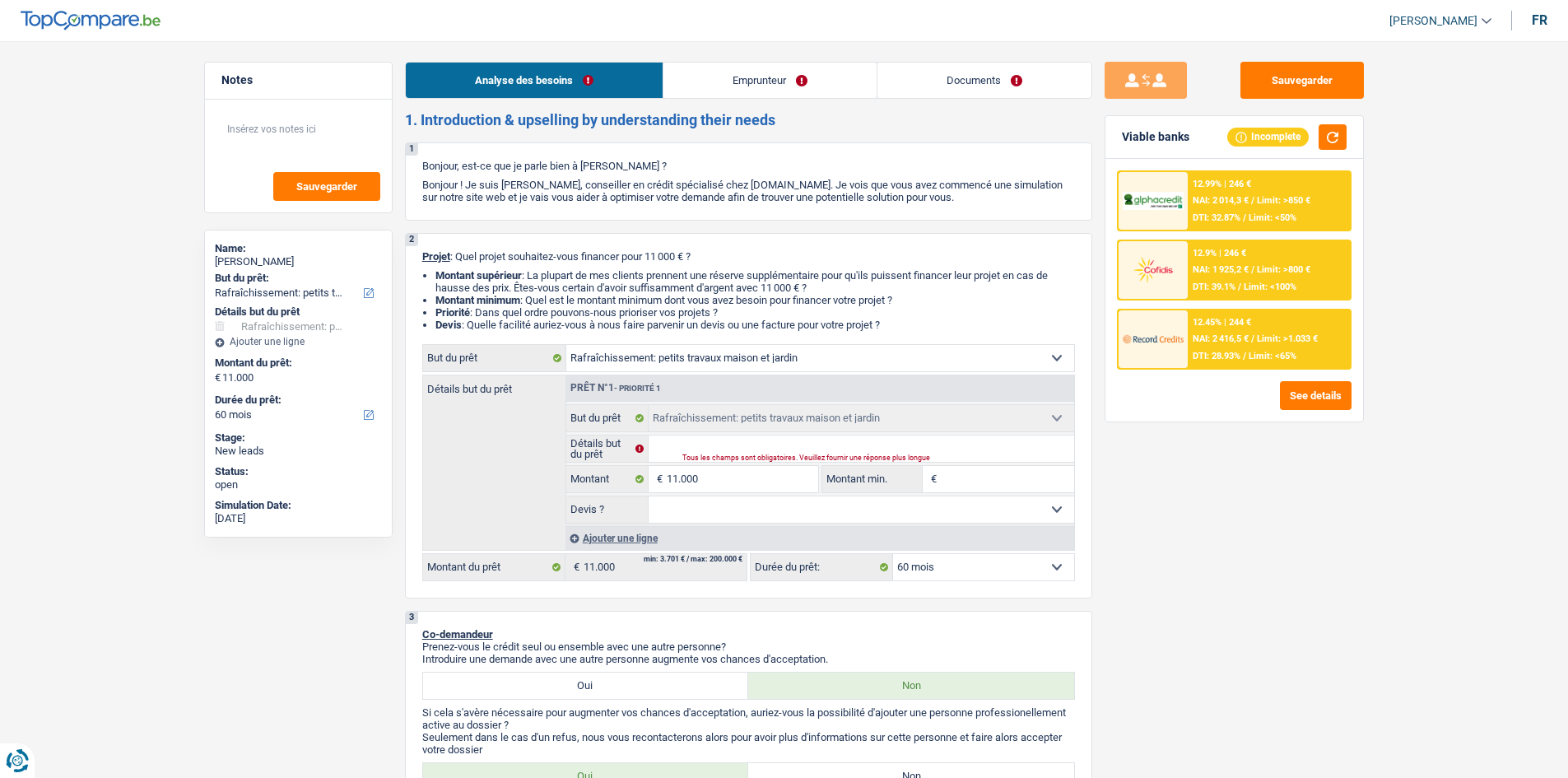 click on "Analyse des besoins Emprunteur Documents
1. Introduction & upselling by understanding their needs
1
Bonjour, est-ce que je parle bien à [PERSON_NAME] ?
Bonjour ! Je suis [PERSON_NAME], conseiller en crédit spécialisé chez [DOMAIN_NAME]. Je vois que vous avez commencé une simulation sur notre site web et je vais vous aider à optimiser votre demande afin de trouver une potentielle solution pour vous.
2   Projet  : Quel projet souhaitez-vous financer pour 11 000 € ?
Montant supérieur : La plupart de mes clients prennent une réserve supplémentaire pour qu'ils puissent financer leur projet en cas de hausse des prix. Êtes-vous certain d'avoir suffisamment d'argent avec 11 000 € ?   Montant minimum : Quel est le montant minimum dont vous avez besoin pour financer votre projet ?   Priorité : Dans quel ordre pouvons-nous prioriser vos projets ?   Devis     Hifi, multimédia, gsm, ordinateur Frais médicaux Autre" at bounding box center (748, 1408) 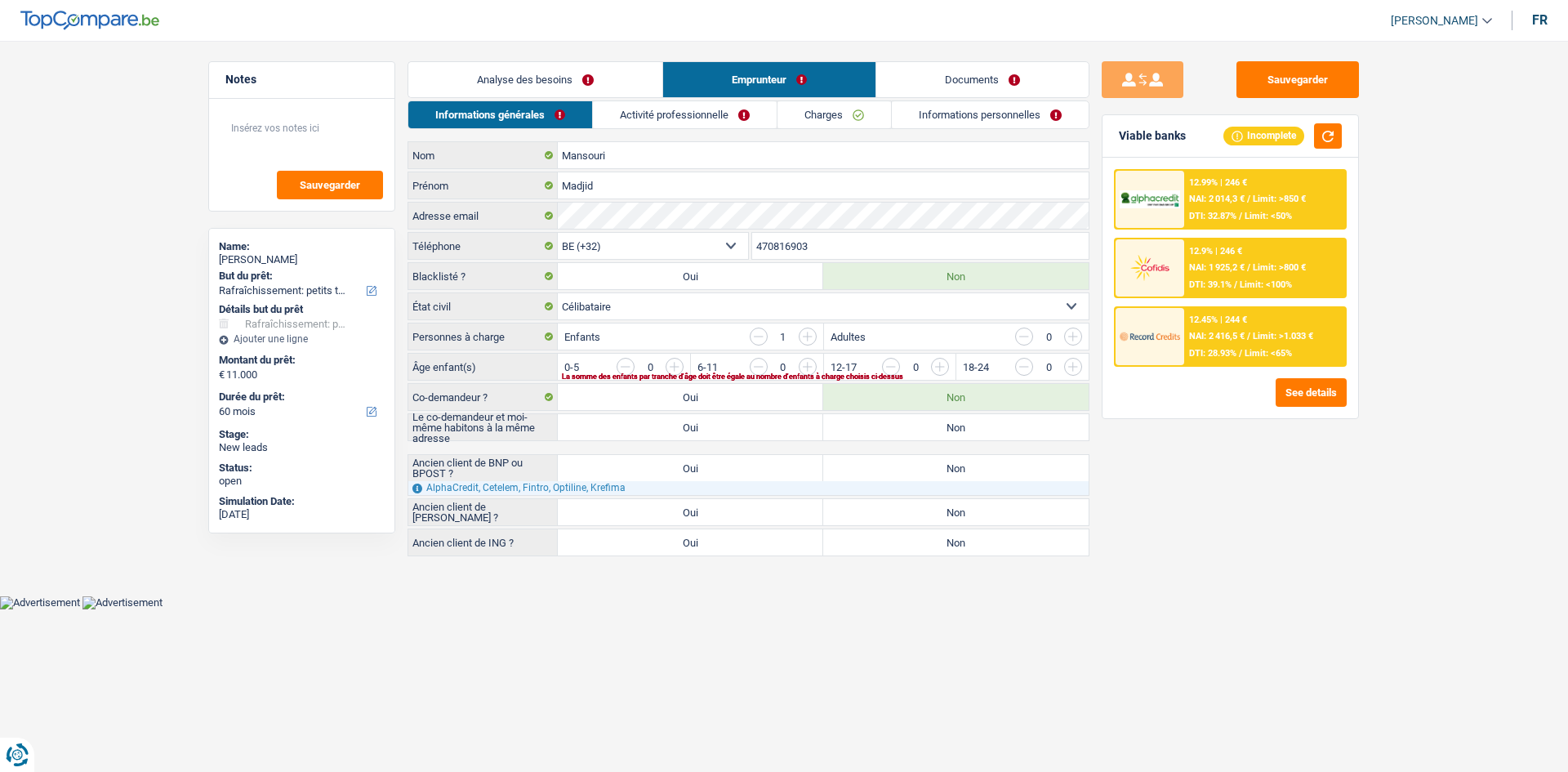 click on "Charges" at bounding box center [834, 114] 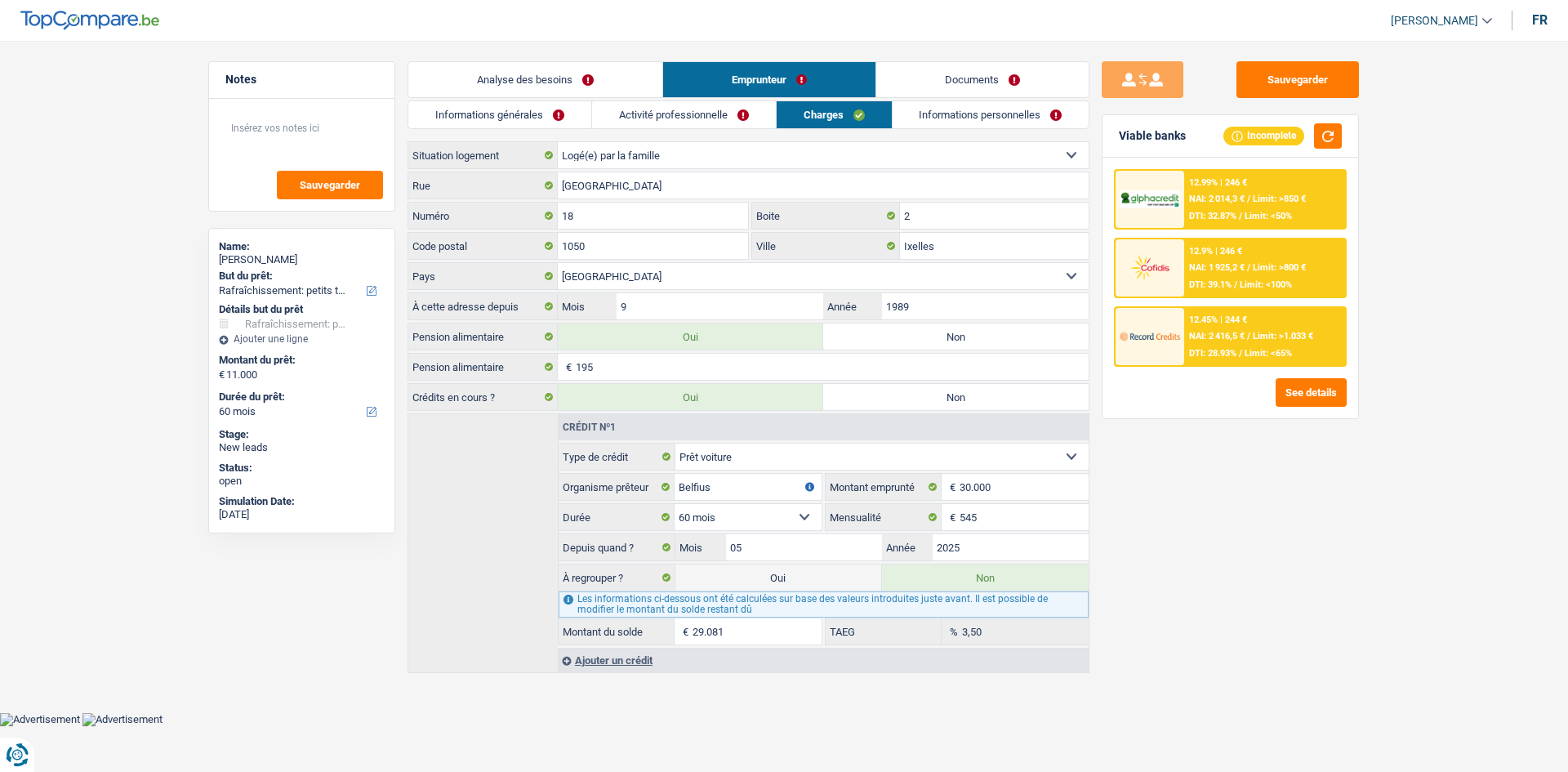 click on "Locataire Propriétaire avec prêt hypothécaire Propriétaire sans prêt hypothécaire Logé(e) par la famille Concierge
Sélectionner une option" at bounding box center [823, 155] 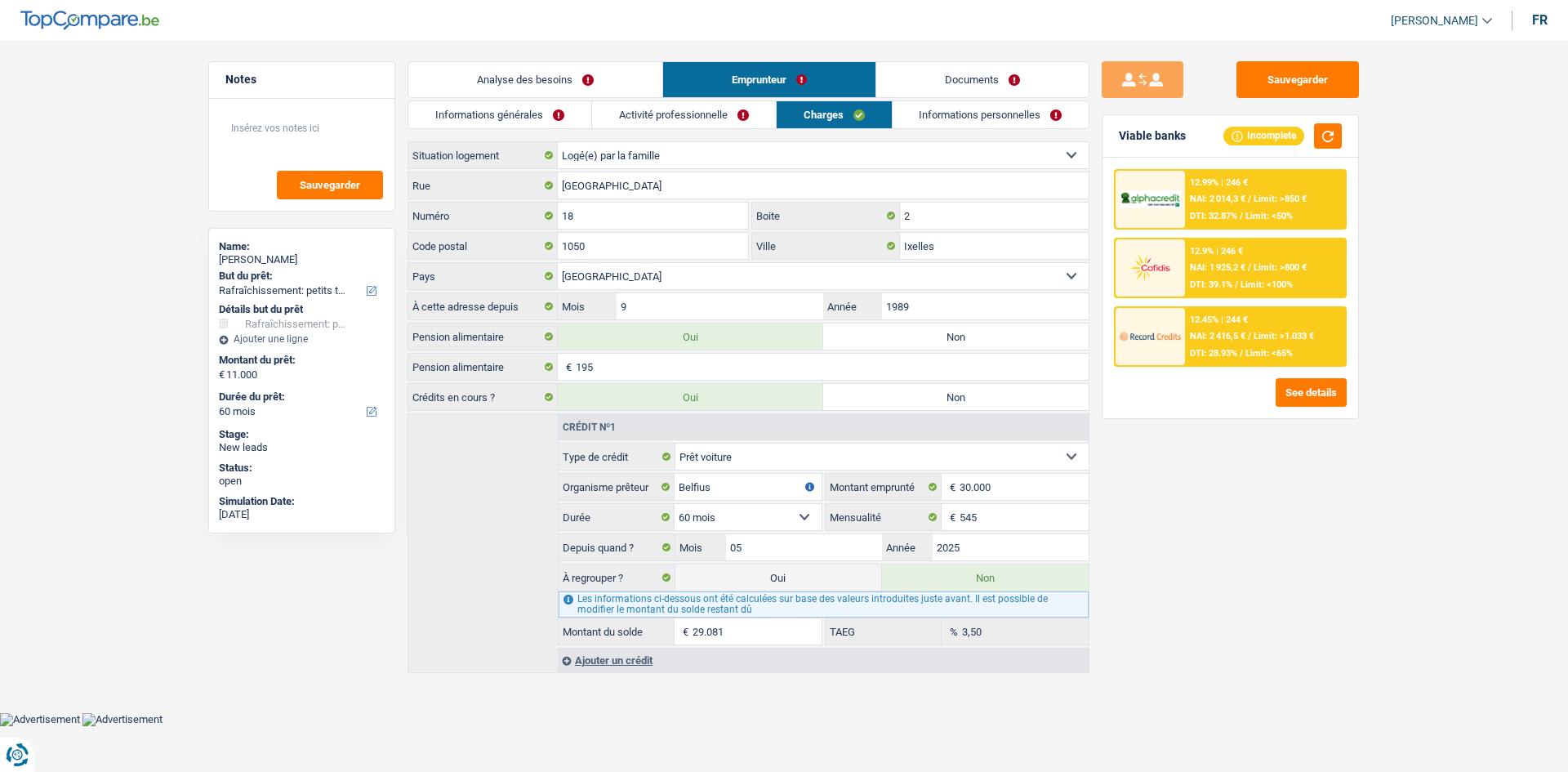 click on "Locataire Propriétaire avec prêt hypothécaire Propriétaire sans prêt hypothécaire Logé(e) par la famille Concierge
Sélectionner une option" at bounding box center [823, 155] 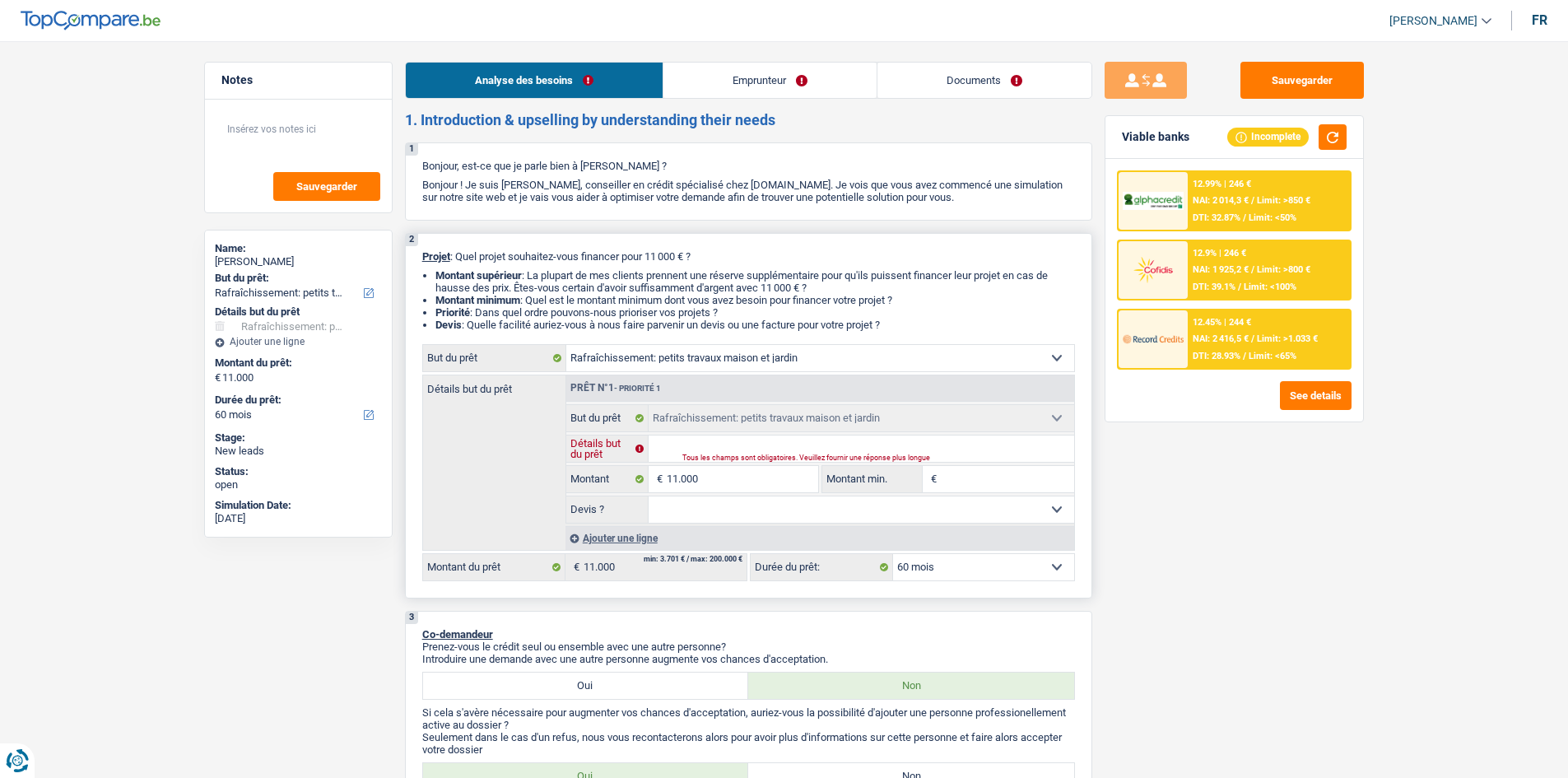 click on "Détails but du prêt" at bounding box center (861, 449) 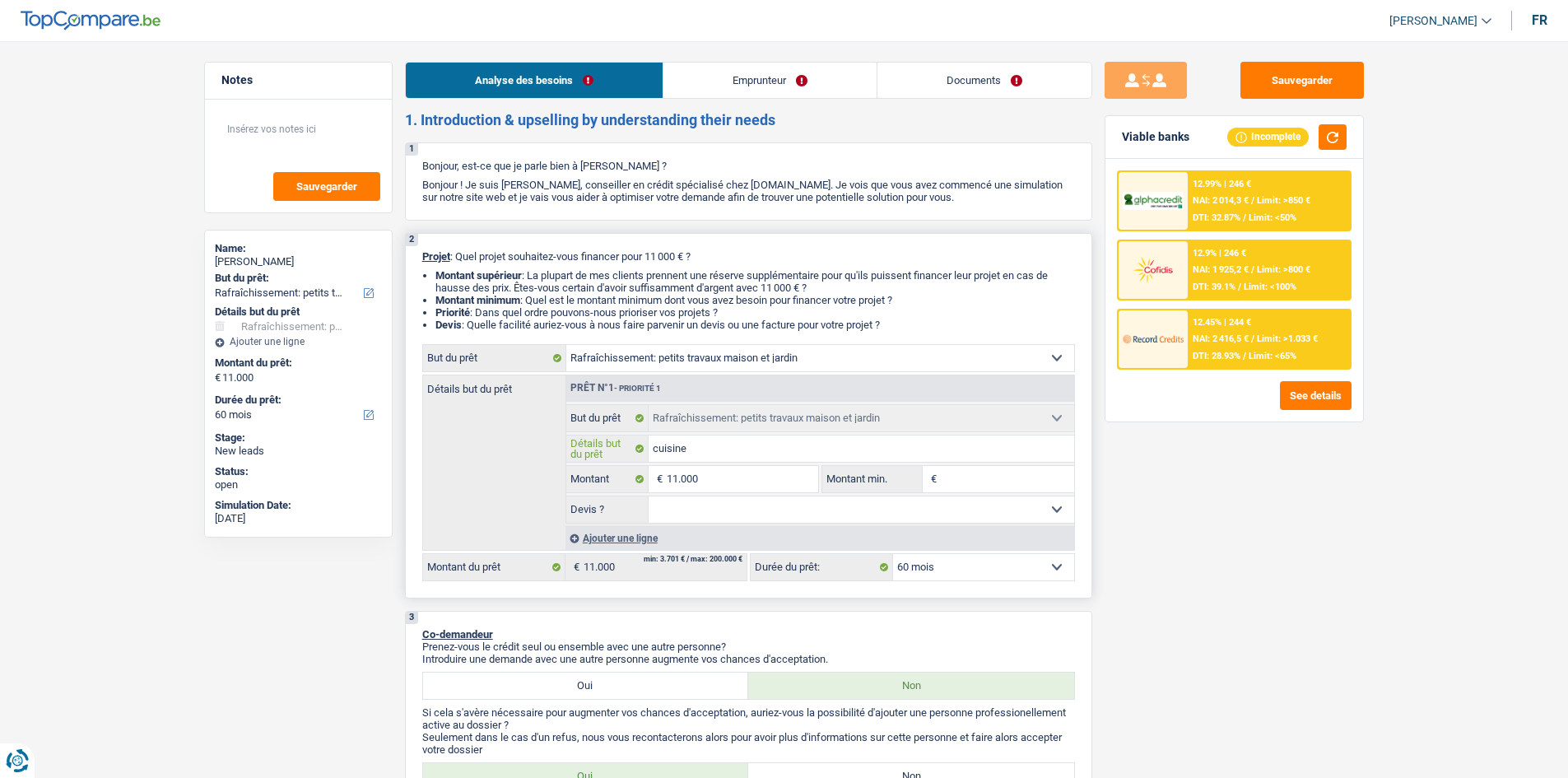 type on "cuisine" 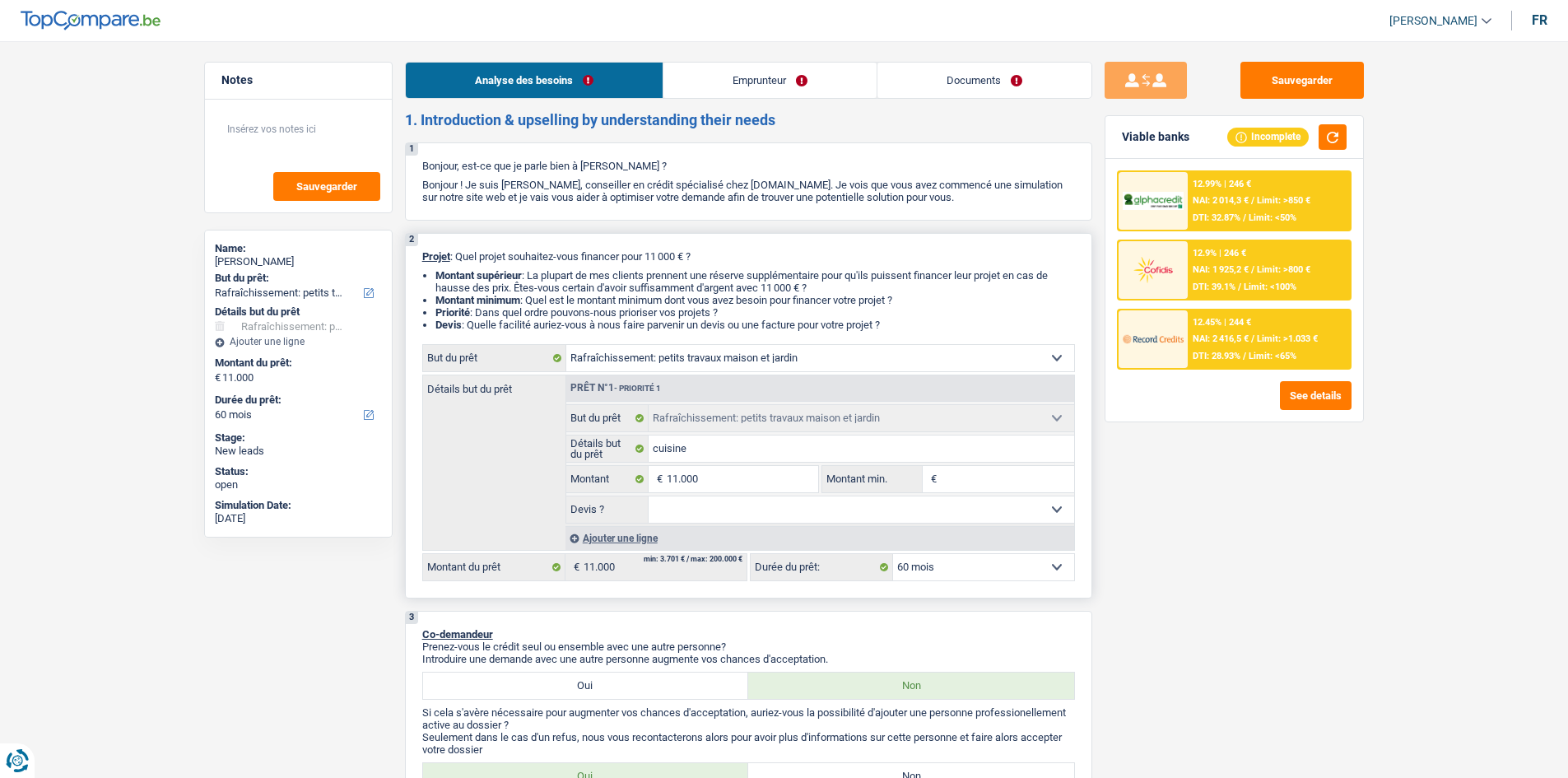 click on "2   Projet  : Quel projet souhaitez-vous financer pour 11 000 € ?
Montant supérieur : La plupart de mes clients prennent une réserve supplémentaire pour qu'ils puissent financer leur projet en cas de hausse des prix. Êtes-vous certain d'avoir suffisamment d'argent avec 11 000 € ?   Montant minimum : Quel est le montant minimum dont vous avez besoin pour financer votre projet ?   Priorité : Dans quel ordre pouvons-nous prioriser vos projets ?   Devis   : Quelle facilité auriez-vous à nous faire parvenir un devis ou une facture pour votre projet ?
Confort maison: meubles, textile, peinture, électroménager, outillage non-professionnel Hifi, multimédia, gsm, ordinateur Aménagement: frais d'installation, déménagement Evénement familial: naissance, mariage, divorce, communion, décès Frais médicaux Frais d'études Frais permis de conduire Loisirs: voyage, sport, musique Rafraîchissement: petits travaux maison et jardin Frais judiciaires Réparation voiture" at bounding box center [748, 416] 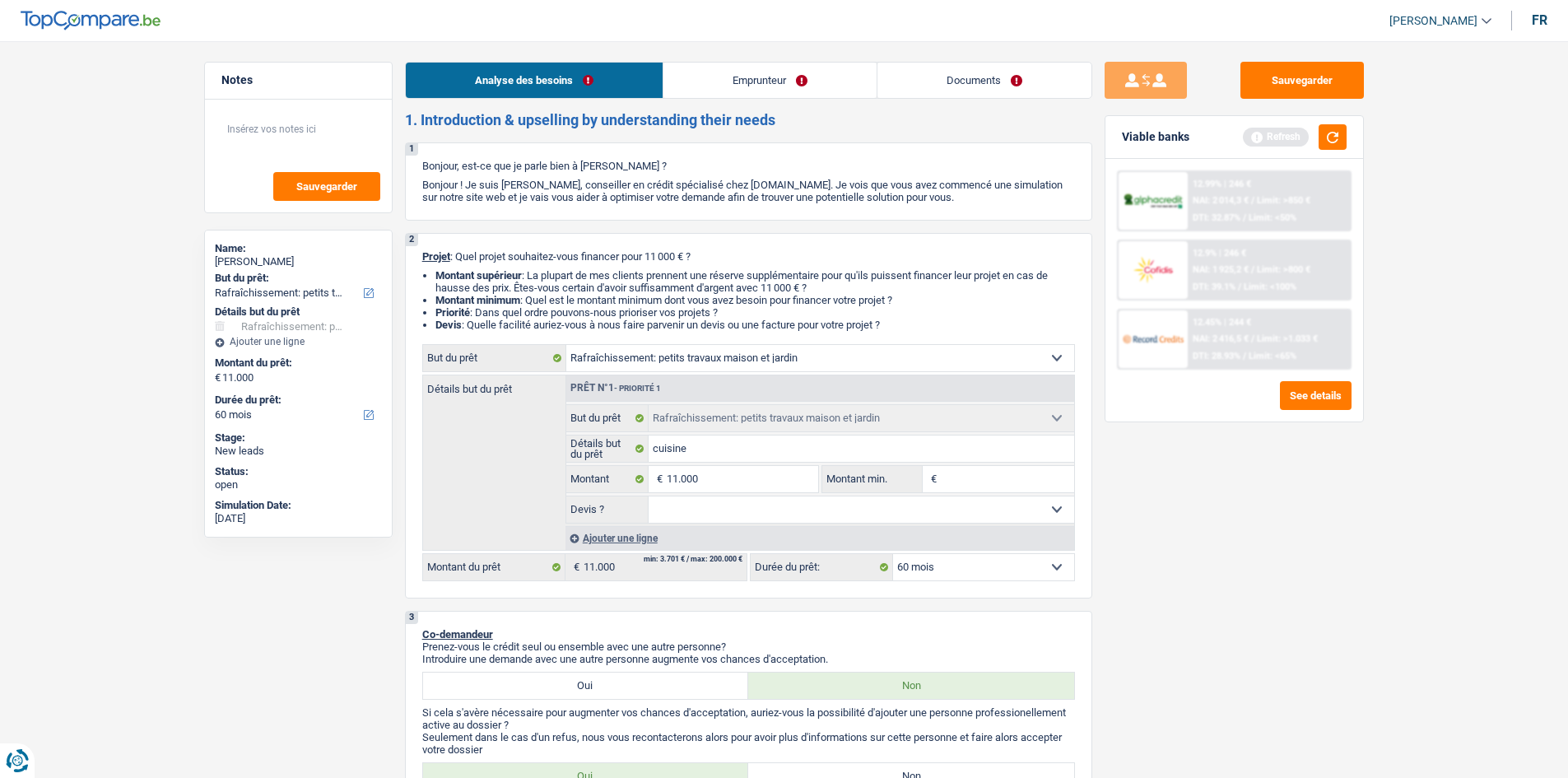 click on "Sauvegarder
Viable banks
Refresh
12.99% | 246 €
NAI: 2 014,3 €
/
Limit: >850 €
DTI: 32.87%
/
Limit: <50%
12.9% | 246 €
NAI: 1 925,2 €
/
Limit: >800 €
DTI: 39.1%
/
Limit: <100%
/       /" at bounding box center [1234, 404] 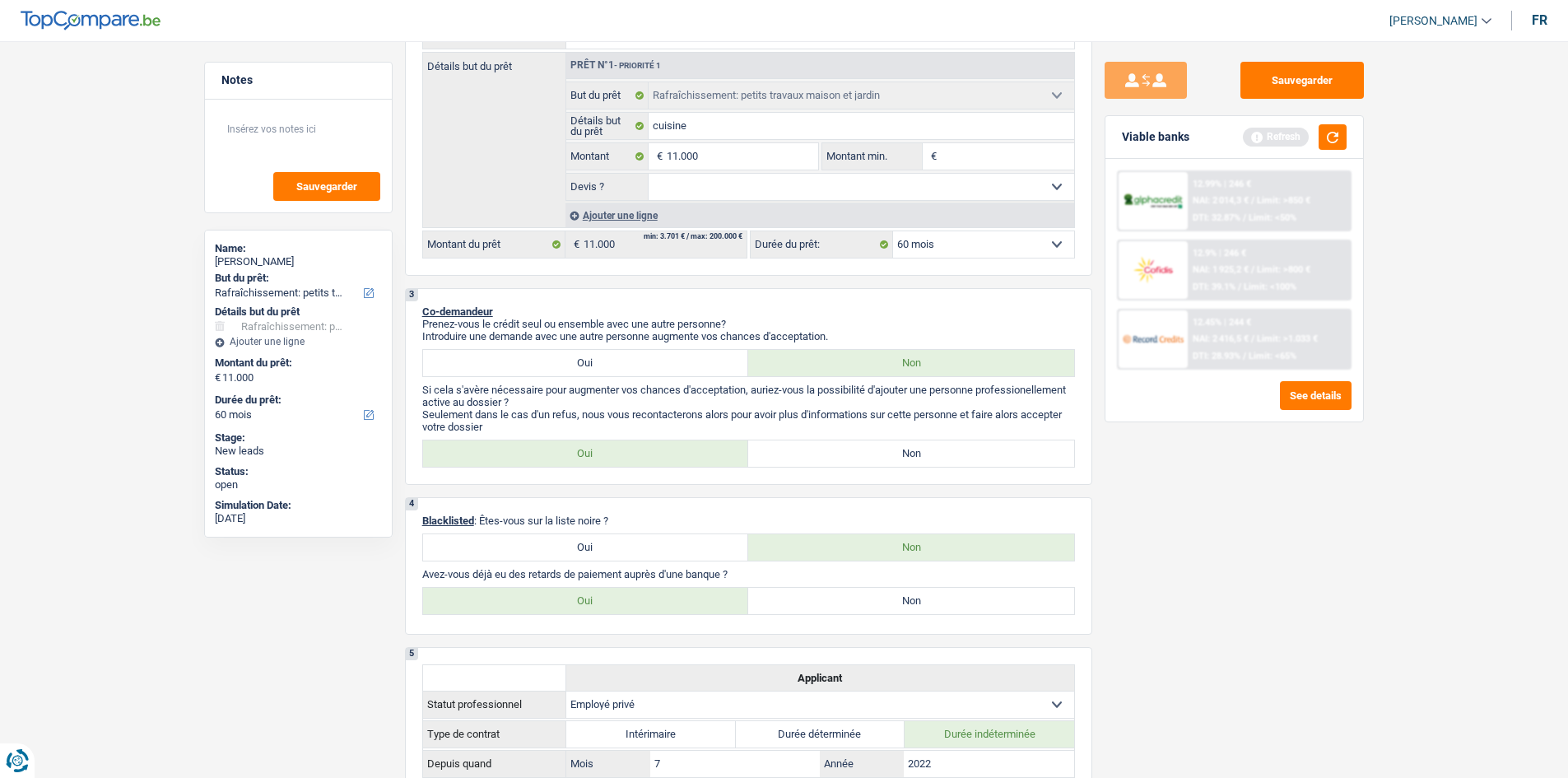 scroll, scrollTop: 494, scrollLeft: 0, axis: vertical 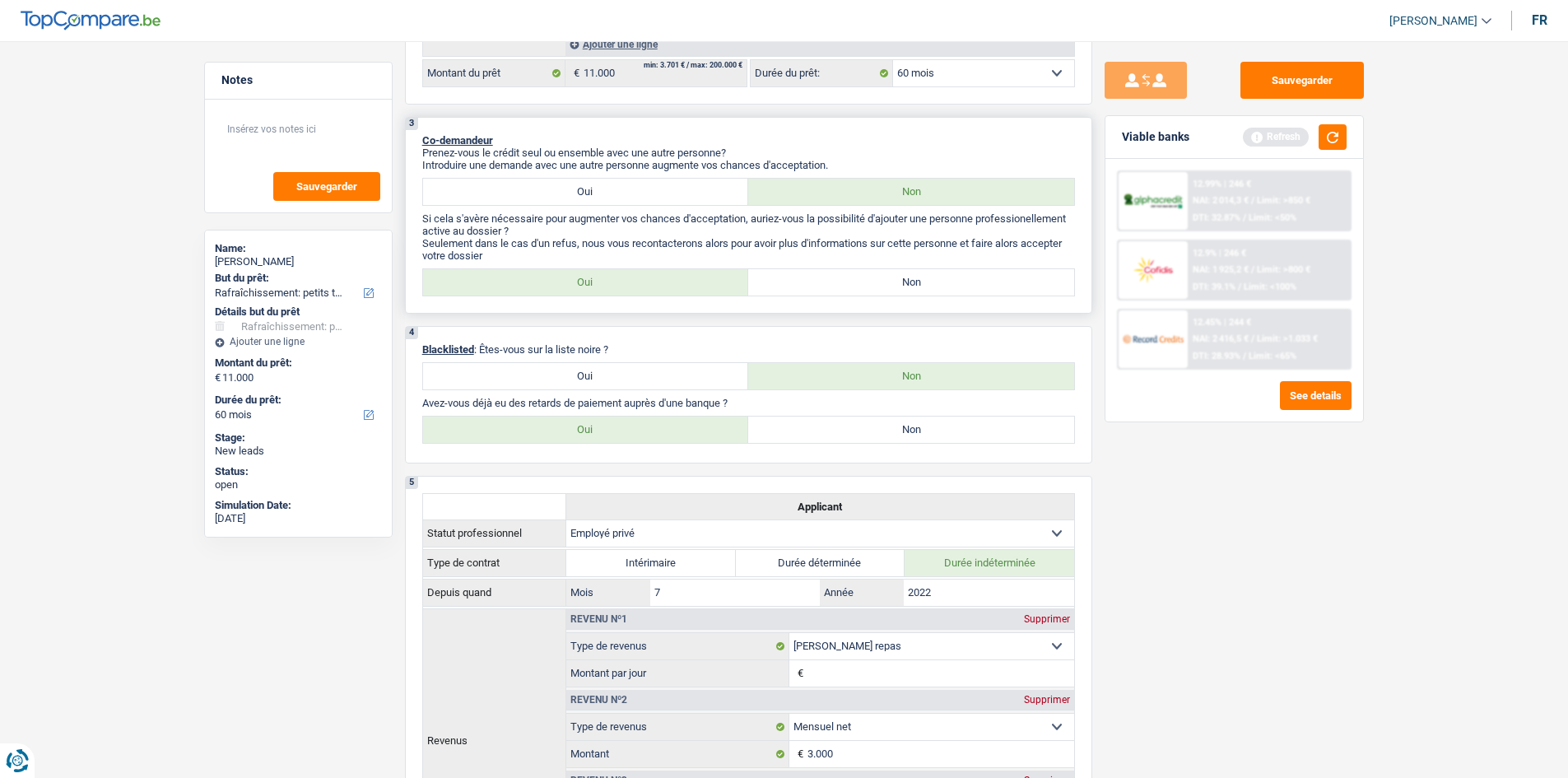 drag, startPoint x: 934, startPoint y: 276, endPoint x: 926, endPoint y: 282, distance: 10 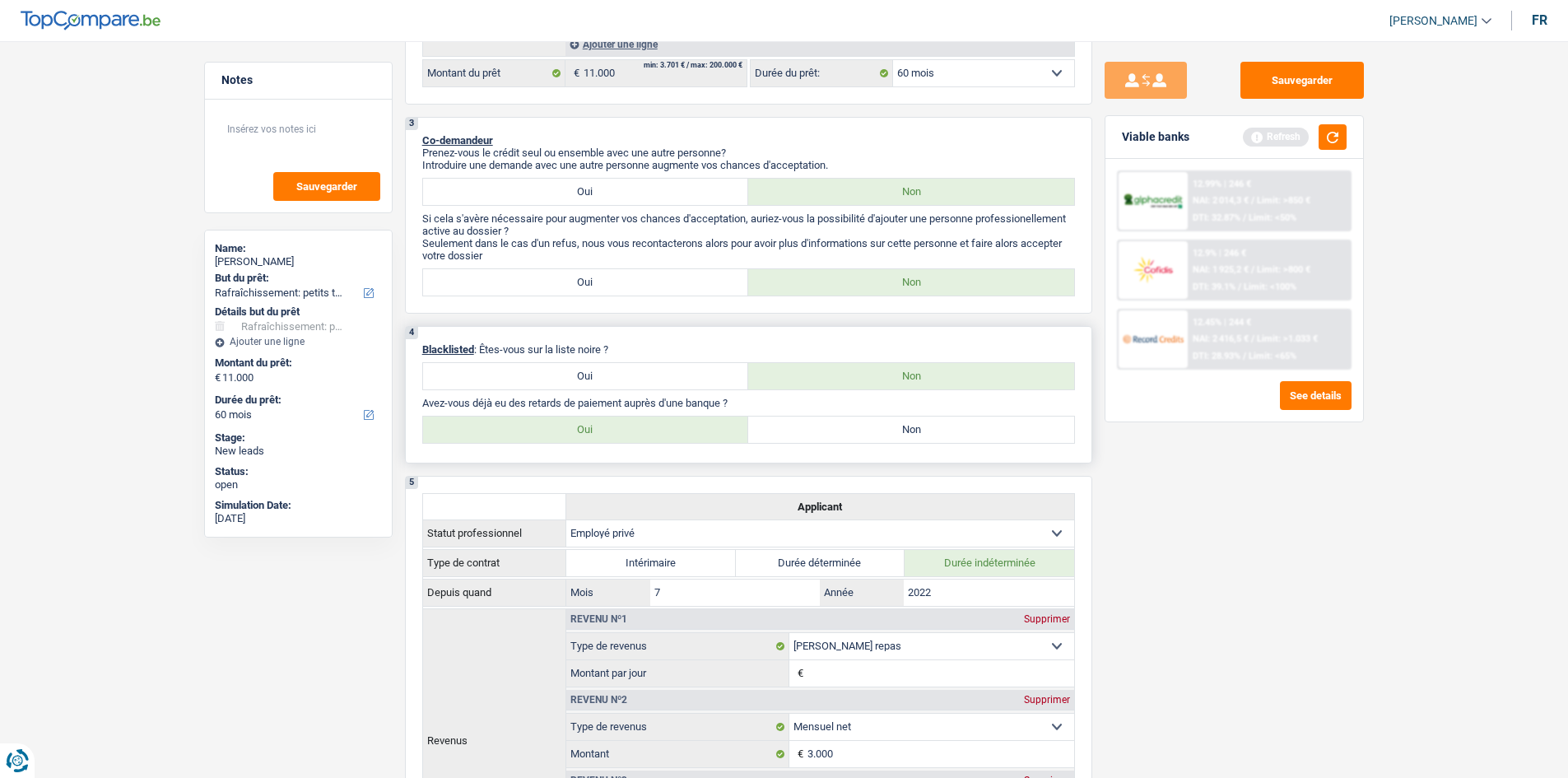 click on "Non" at bounding box center (911, 430) 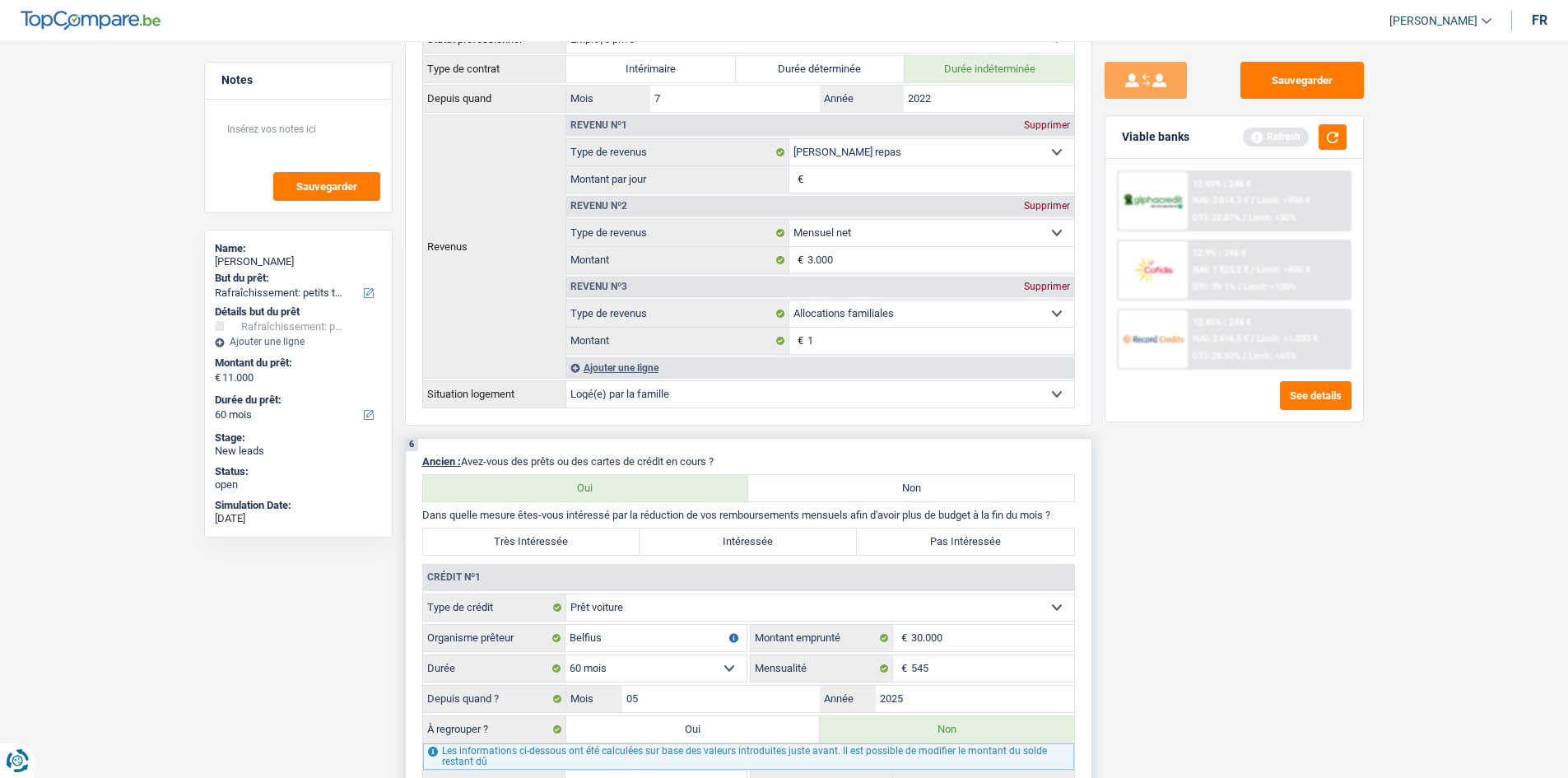 scroll, scrollTop: 1153, scrollLeft: 0, axis: vertical 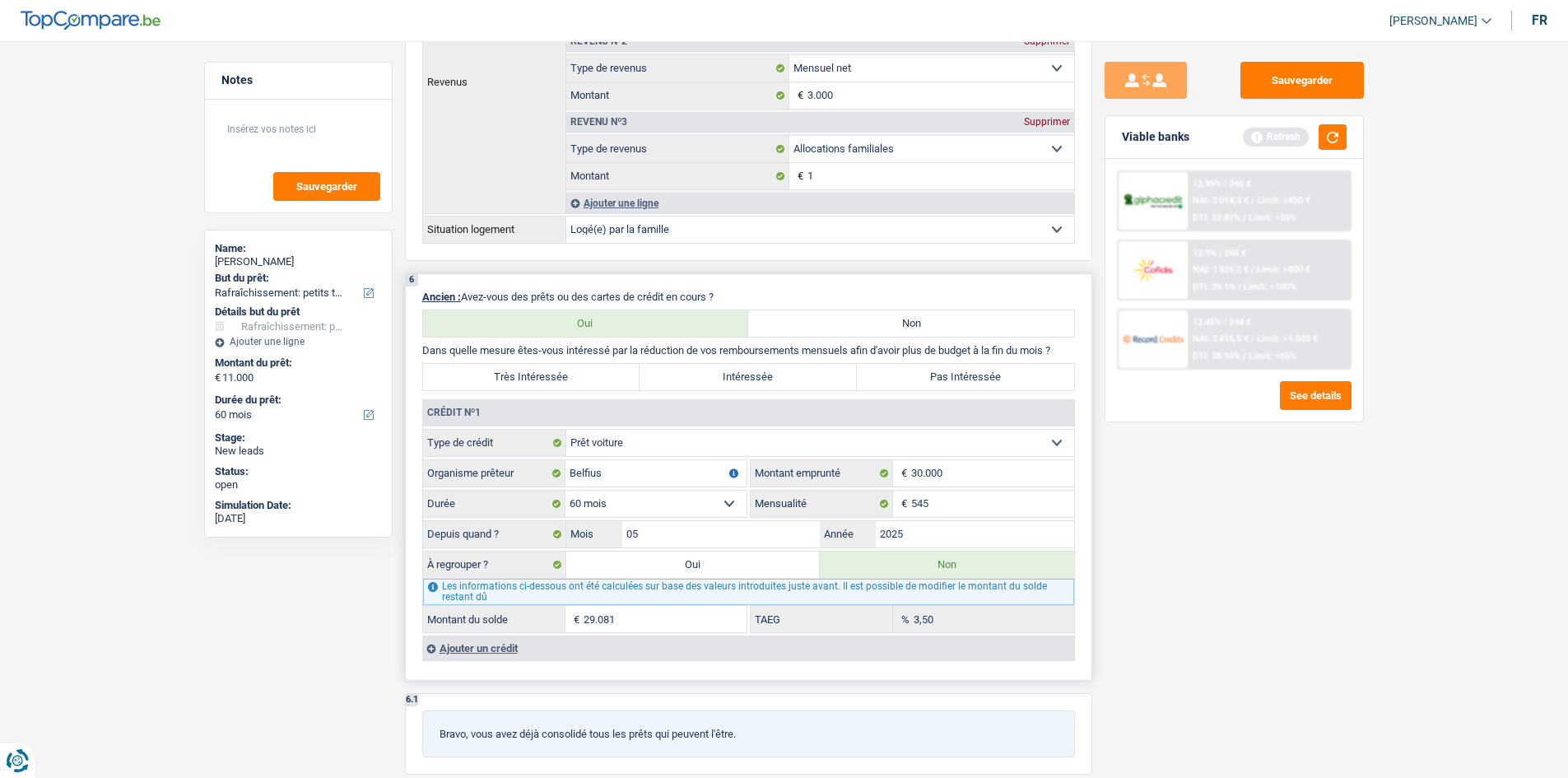 click on "Pas Intéressée" at bounding box center (965, 377) 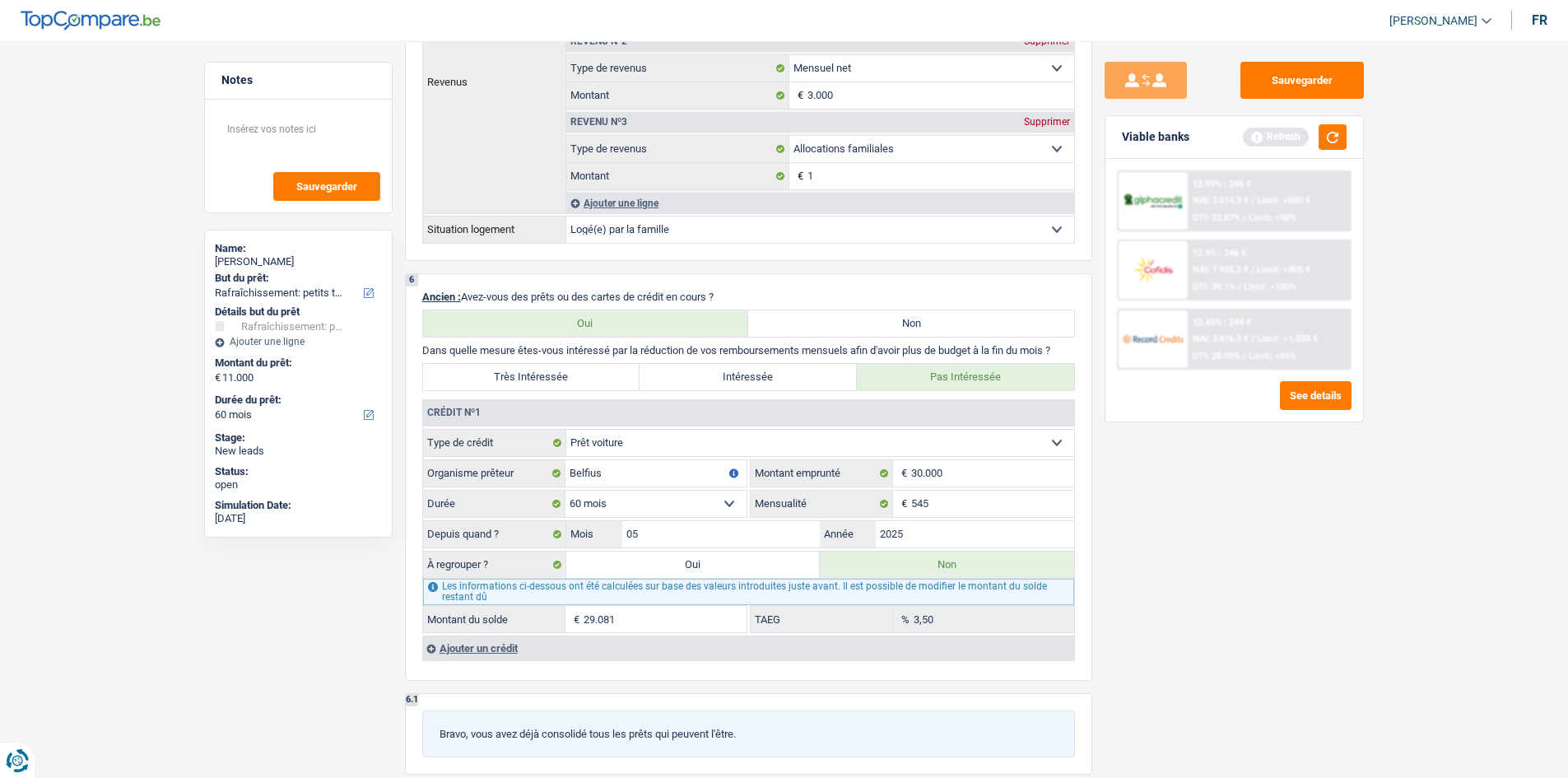 click on "Sauvegarder
Viable banks
Refresh
12.99% | 246 €
NAI: 2 014,3 €
/
Limit: >850 €
DTI: 32.87%
/
Limit: <50%
12.9% | 246 €
NAI: 1 925,2 €
/
Limit: >800 €
DTI: 39.1%
/
Limit: <100%
/       /" at bounding box center [1234, 404] 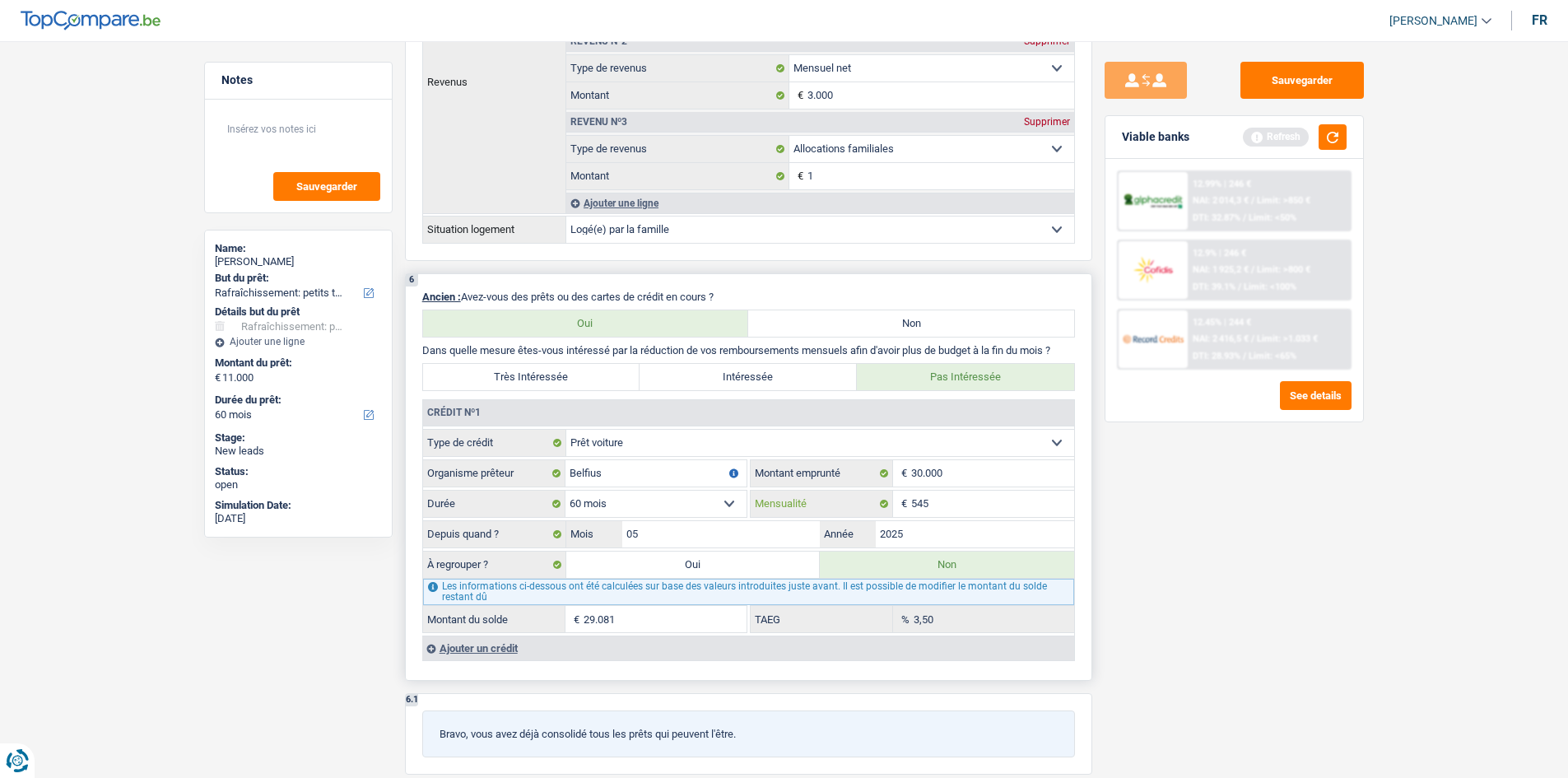 click on "545" at bounding box center (993, 504) 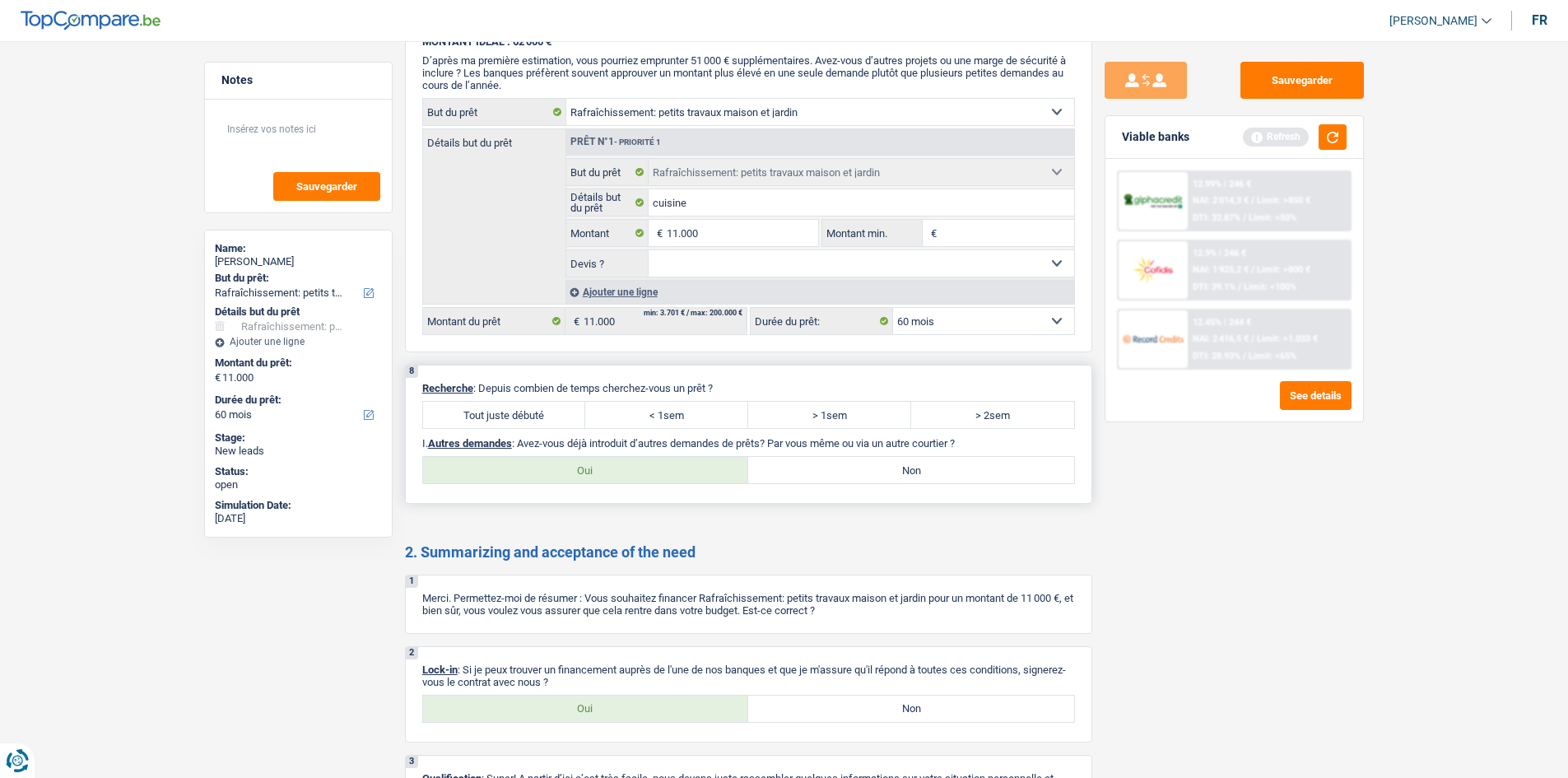 scroll, scrollTop: 1976, scrollLeft: 0, axis: vertical 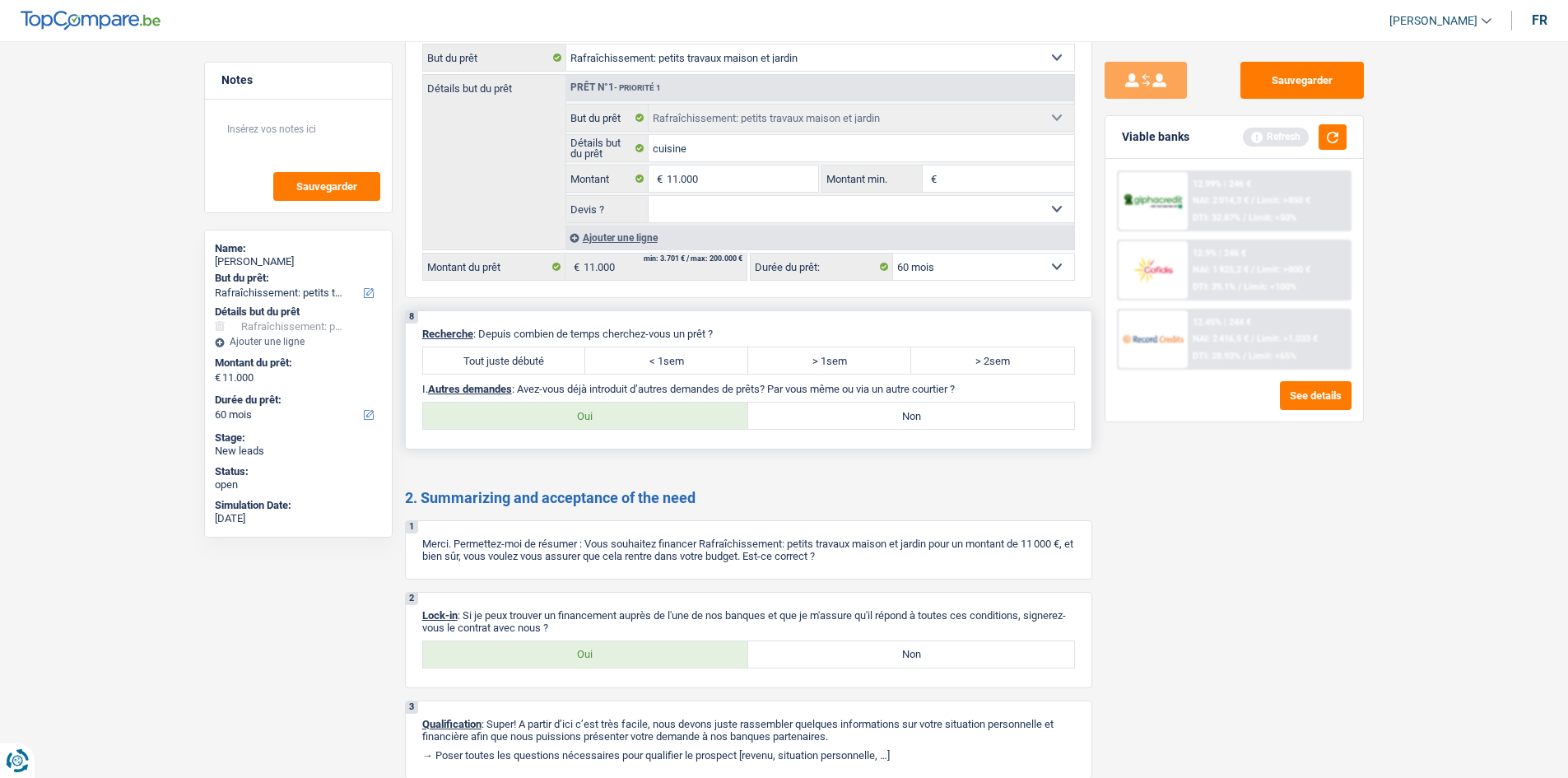 drag, startPoint x: 534, startPoint y: 374, endPoint x: 533, endPoint y: 364, distance: 10.0498756 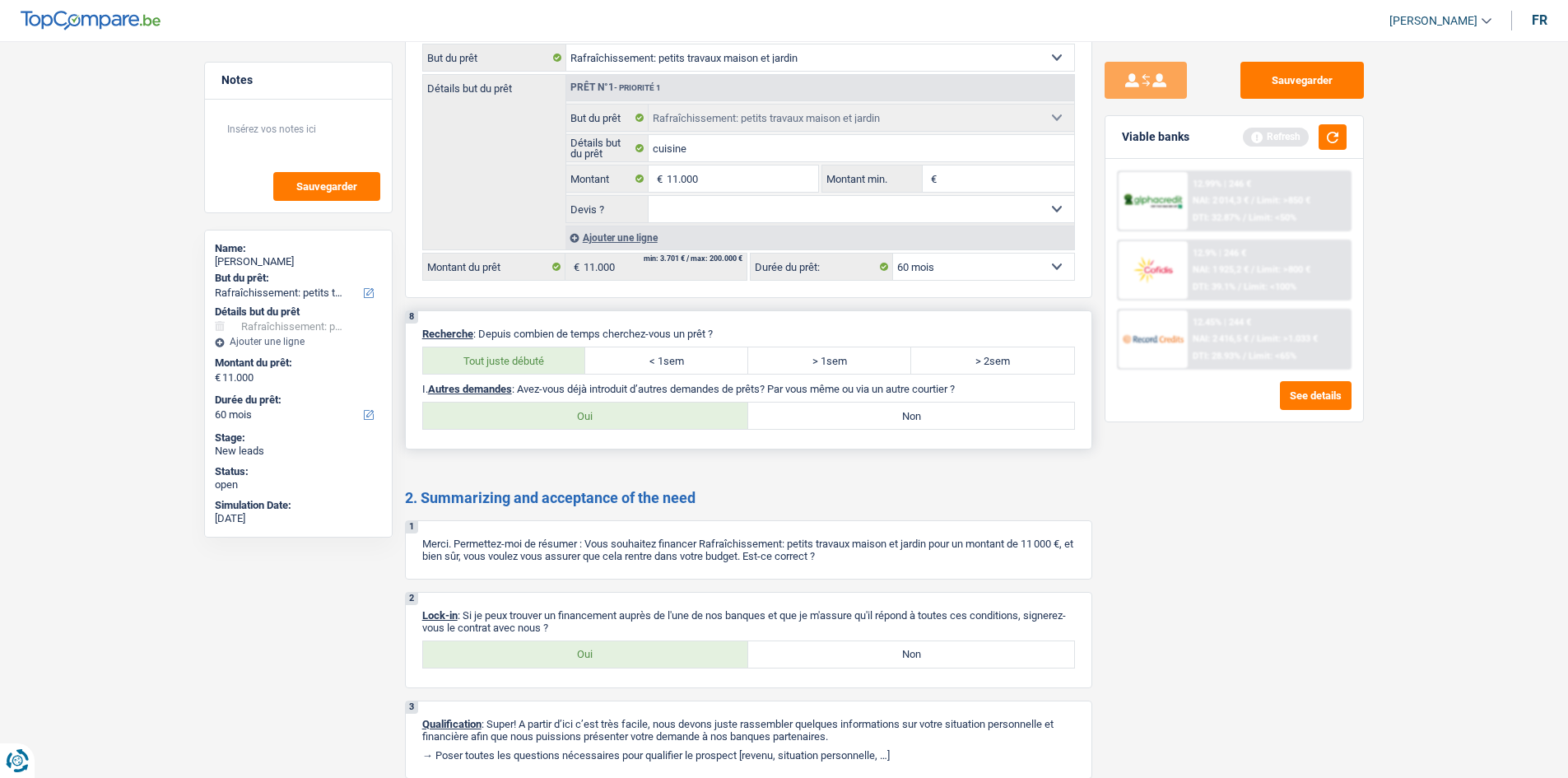 click on "Non" at bounding box center [911, 416] 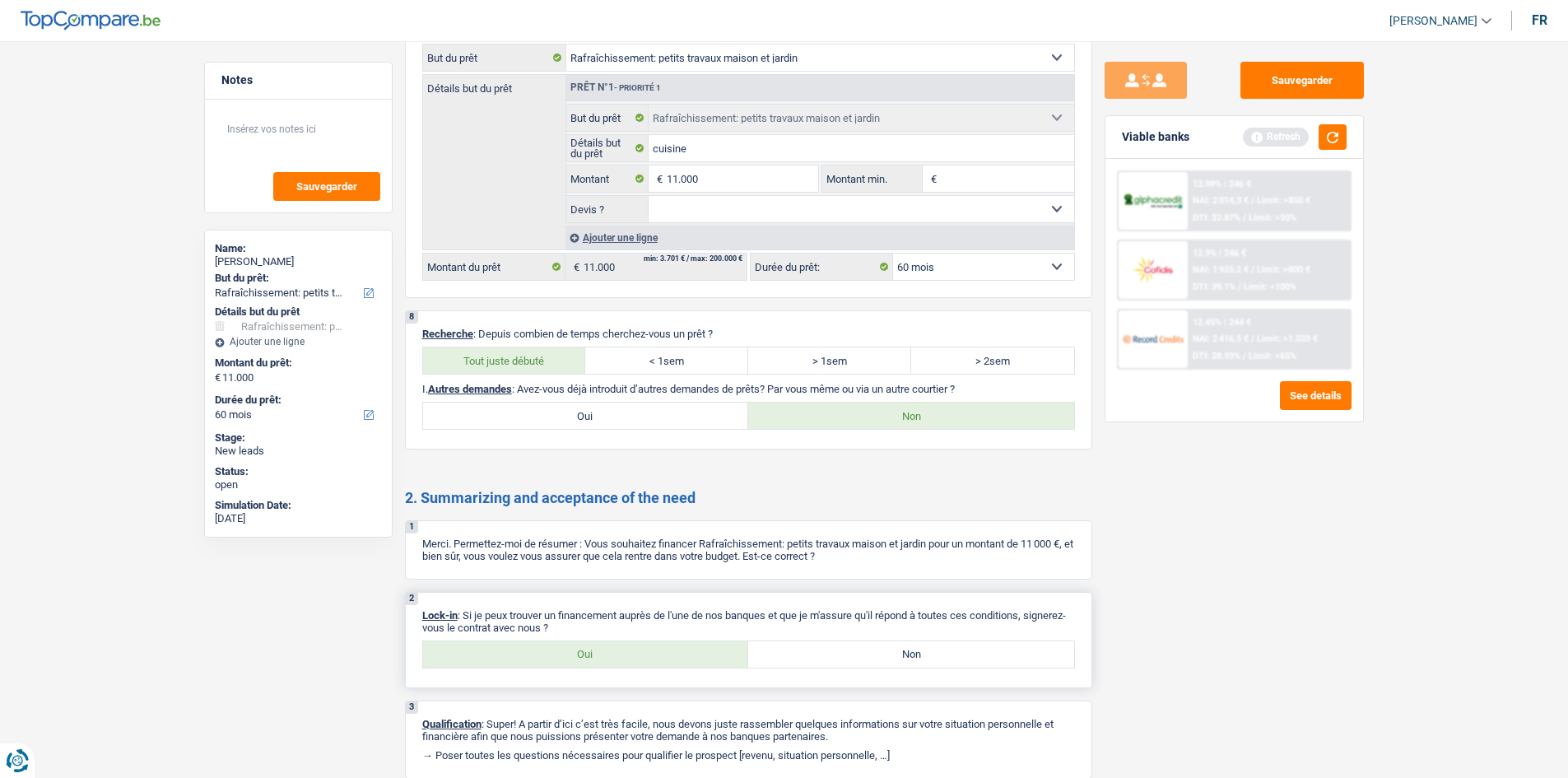click on "Oui" at bounding box center [586, 655] 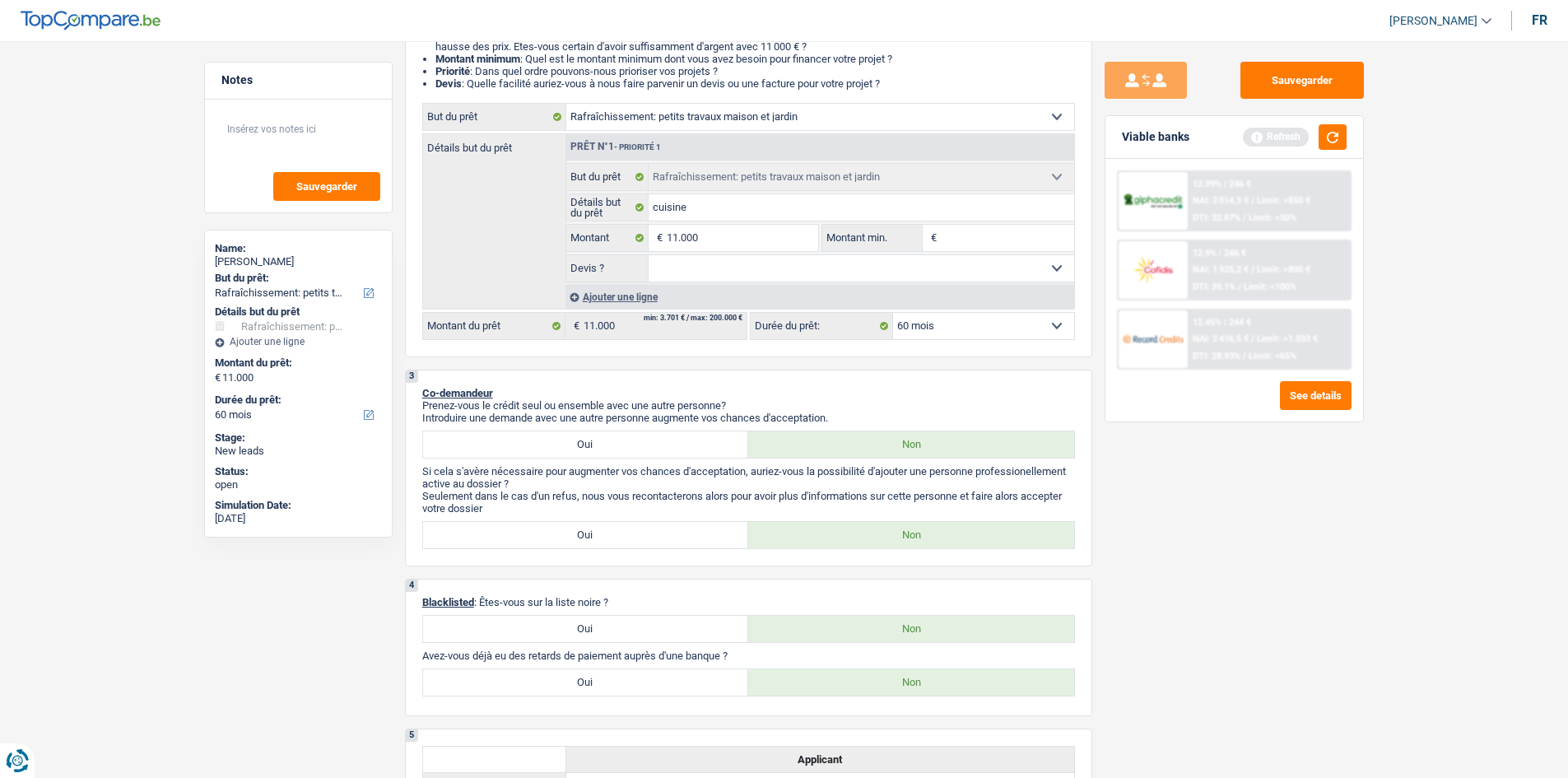 scroll, scrollTop: 0, scrollLeft: 0, axis: both 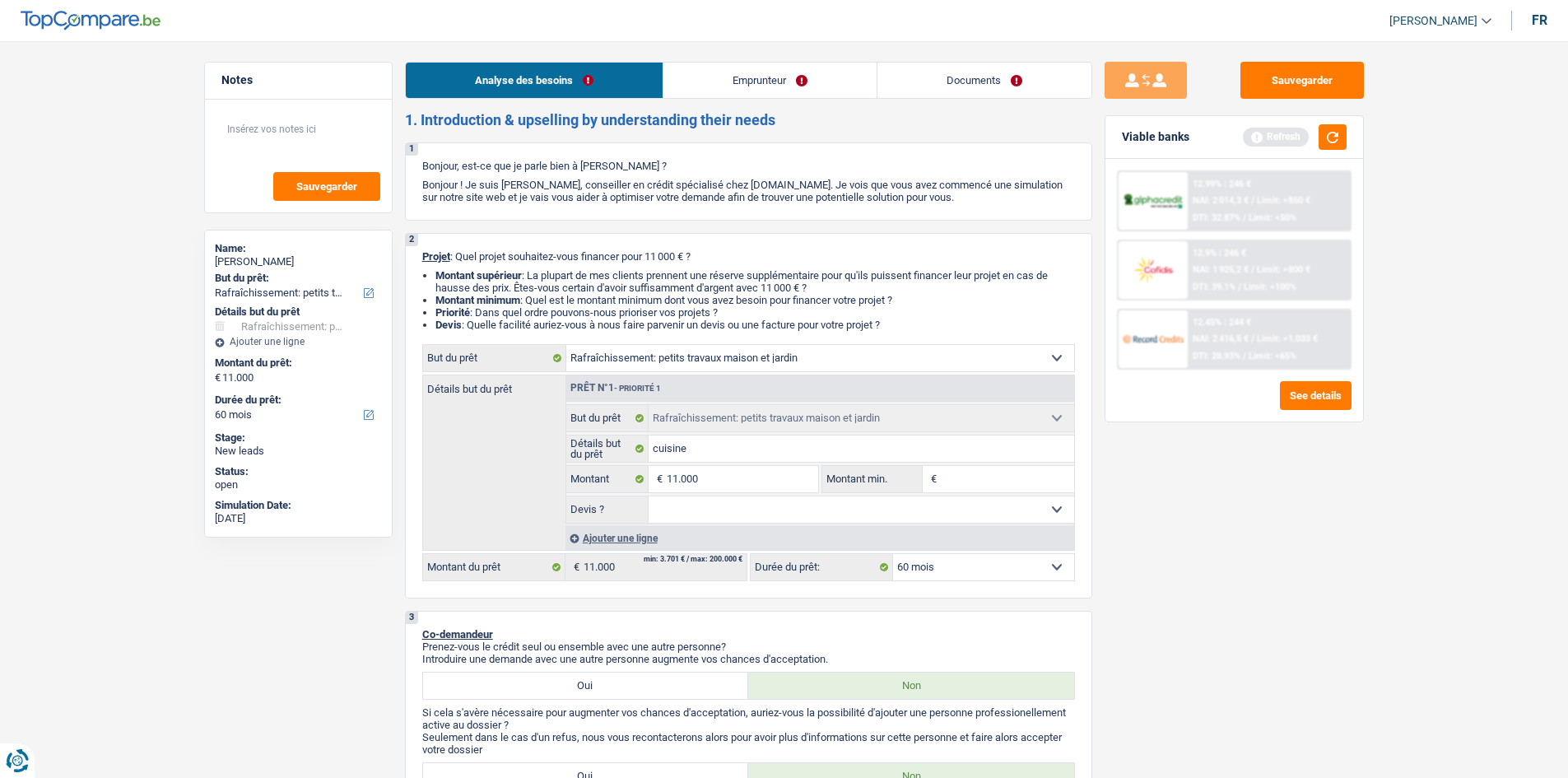 click on "Analyse des besoins Emprunteur Documents
1. Introduction & upselling by understanding their needs
1
Bonjour, est-ce que je parle bien à [PERSON_NAME] ?
Bonjour ! Je suis [PERSON_NAME], conseiller en crédit spécialisé chez [DOMAIN_NAME]. Je vois que vous avez commencé une simulation sur notre site web et je vais vous aider à optimiser votre demande afin de trouver une potentielle solution pour vous.
2   Projet  : Quel projet souhaitez-vous financer pour 11 000 € ?
Montant supérieur : La plupart de mes clients prennent une réserve supplémentaire pour qu'ils puissent financer leur projet en cas de hausse des prix. Êtes-vous certain d'avoir suffisamment d'argent avec 11 000 € ?   Montant minimum : Quel est le montant minimum dont vous avez besoin pour financer votre projet ?   Priorité : Dans quel ordre pouvons-nous prioriser vos projets ?   Devis     Hifi, multimédia, gsm, ordinateur Frais médicaux Autre" at bounding box center [748, 1408] 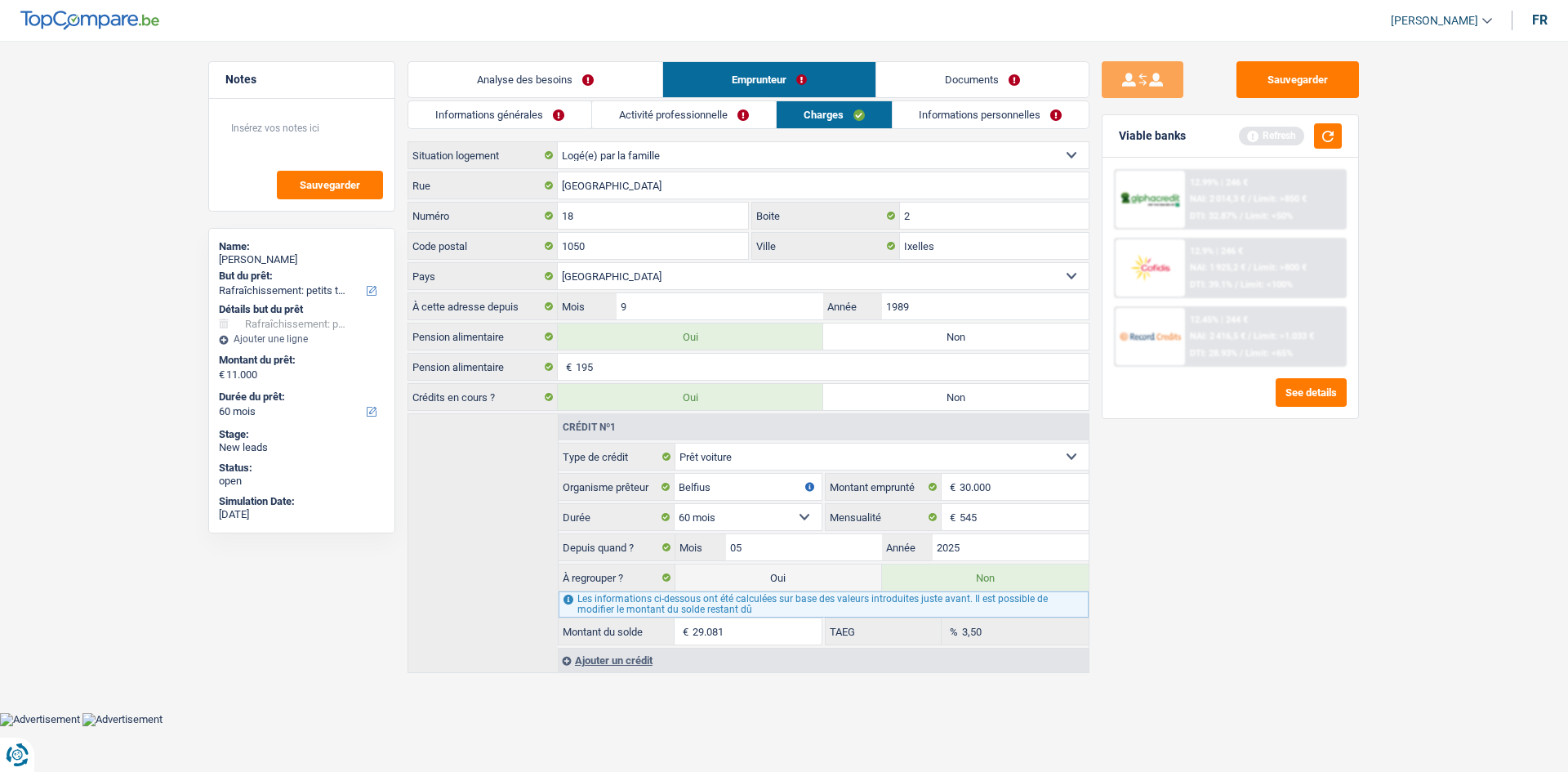 click on "Informations générales" at bounding box center [500, 114] 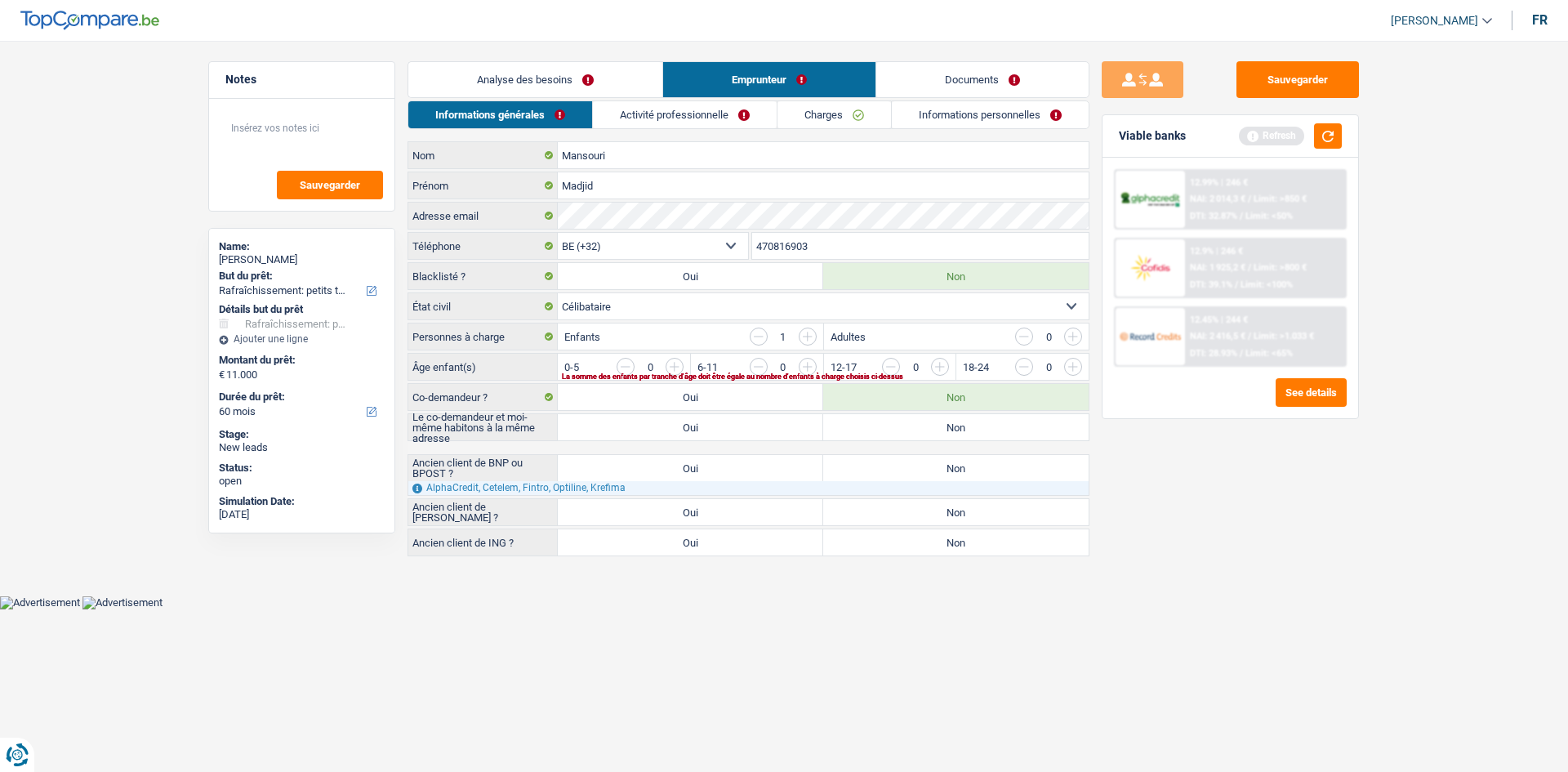 click on "Non" at bounding box center (956, 427) 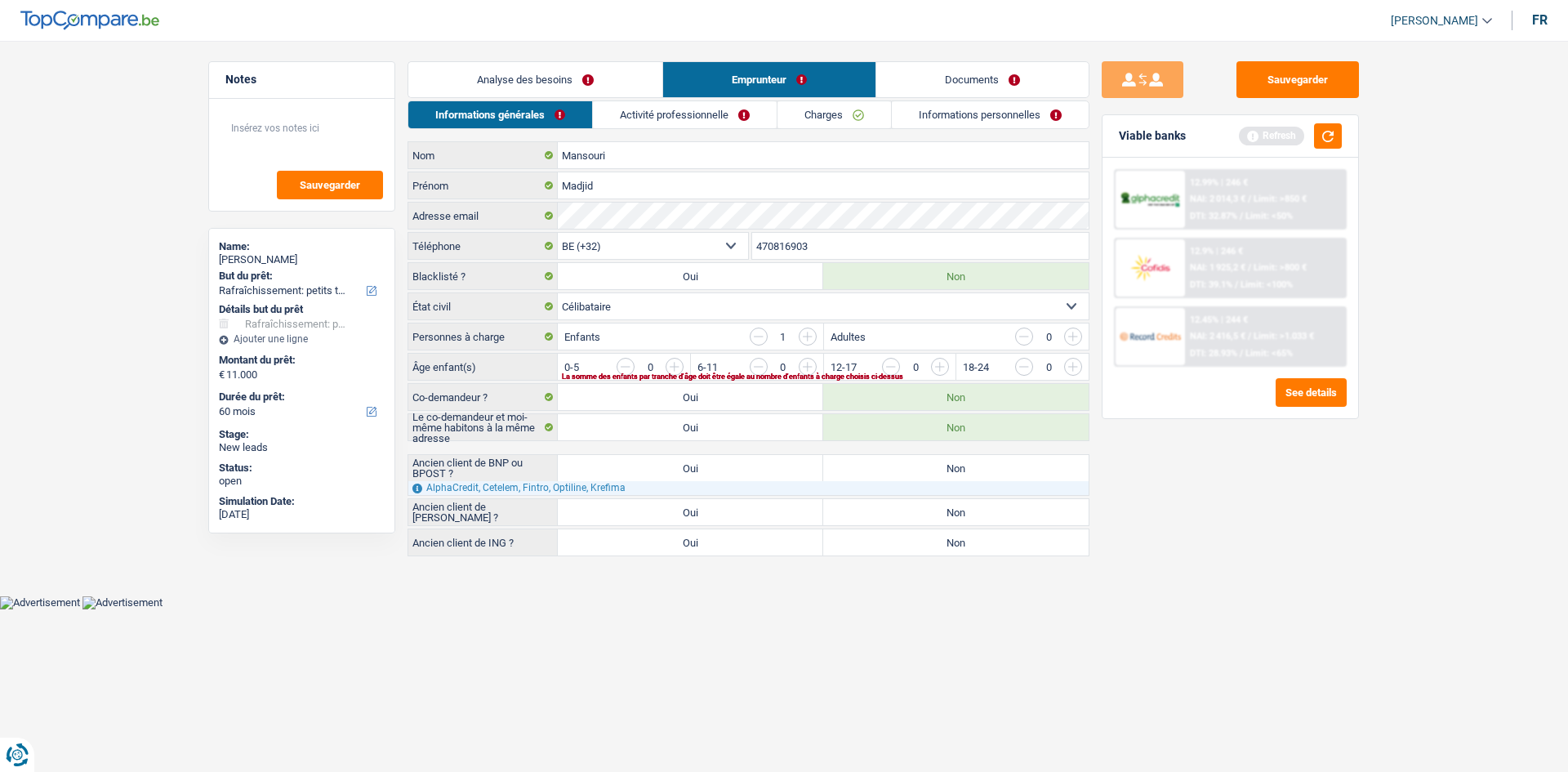 click on "Mansouri
Nom
[PERSON_NAME]
Adresse email
BE (+32) LU (+352)
Sélectionner une option
Téléphone
470816903
Téléphone
Blacklisté ?
Oui
Non
Célibataire Marié(e) Cohabitant(e) légal(e) Divorcé(e) Veuf(ve) Séparé (de fait)
Sélectionner une option
État civil
Personnes à charge
Enfants
1
Adultes
0
Âge enfant(s)" at bounding box center [748, 349] 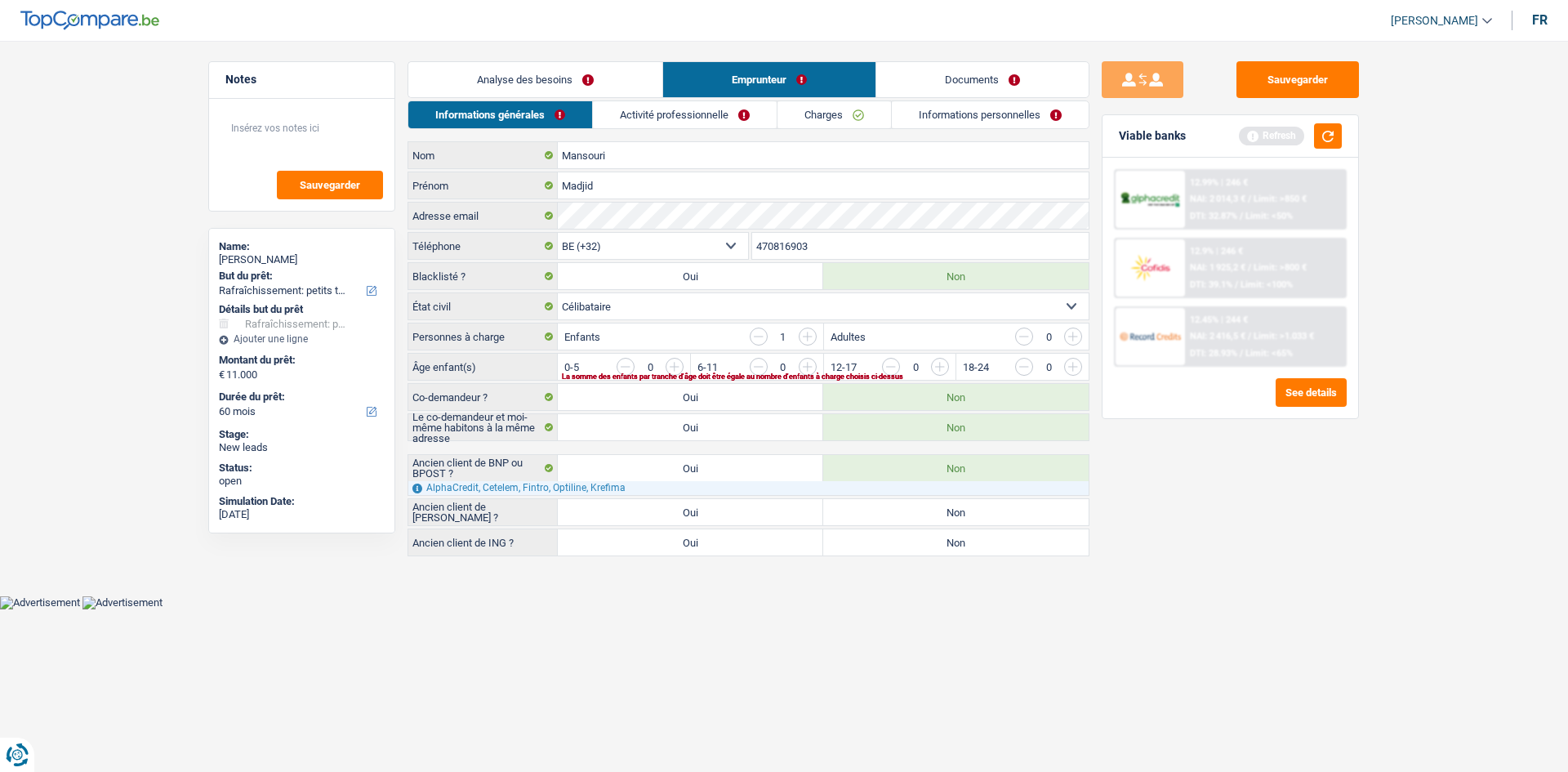 click on "Non" at bounding box center (956, 512) 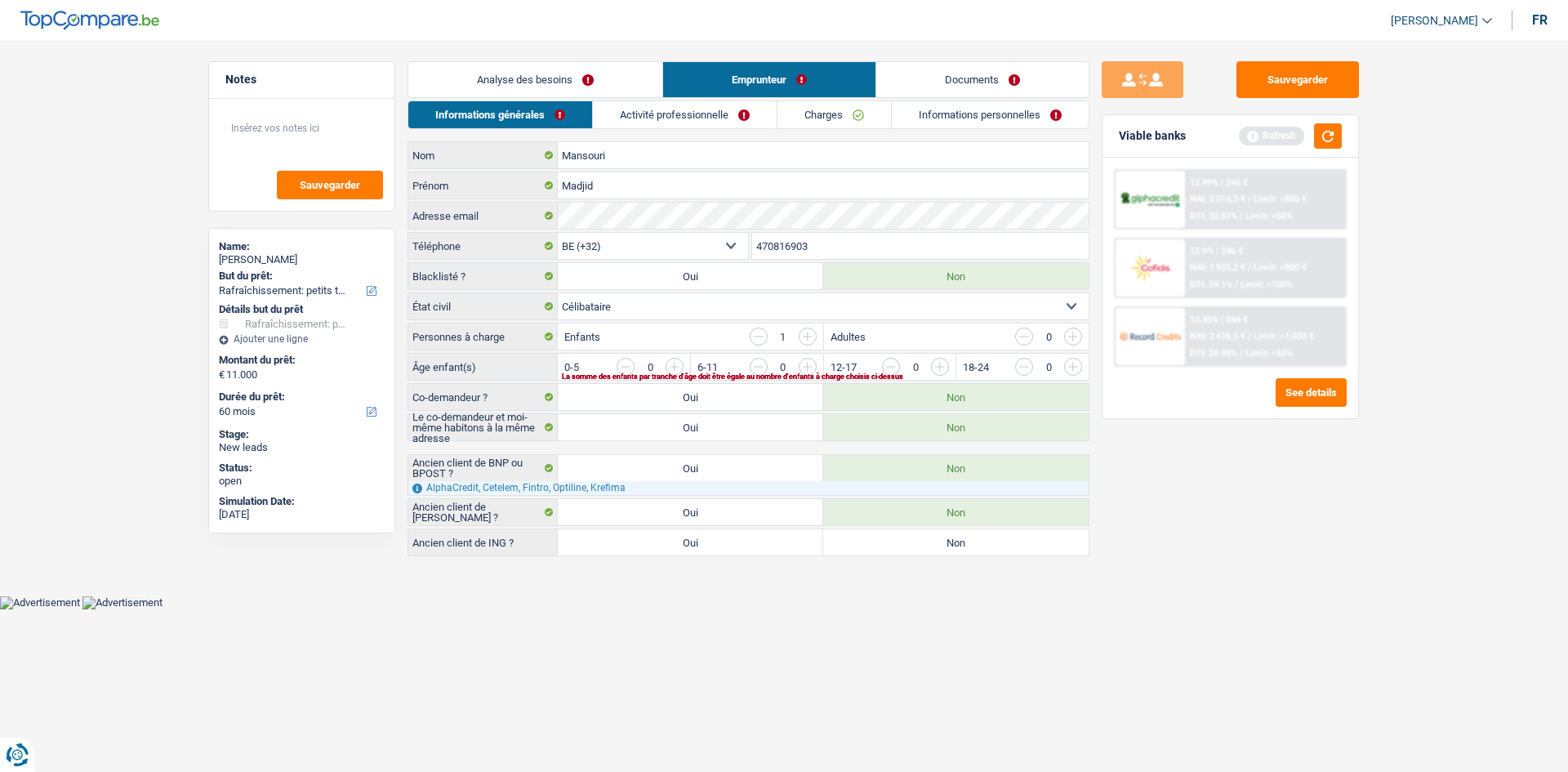 click on "Non" at bounding box center [956, 542] 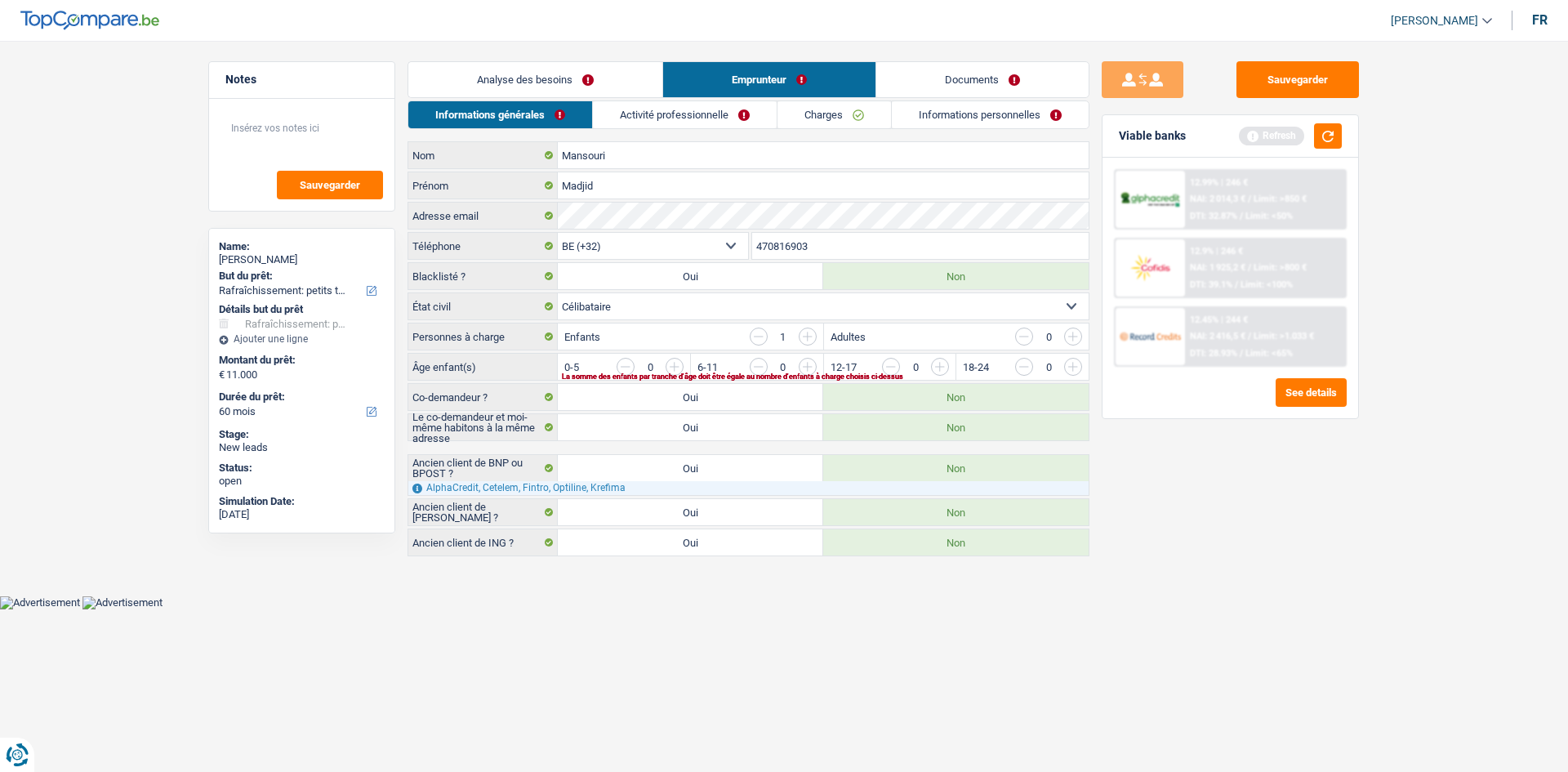 click at bounding box center (1271, 371) 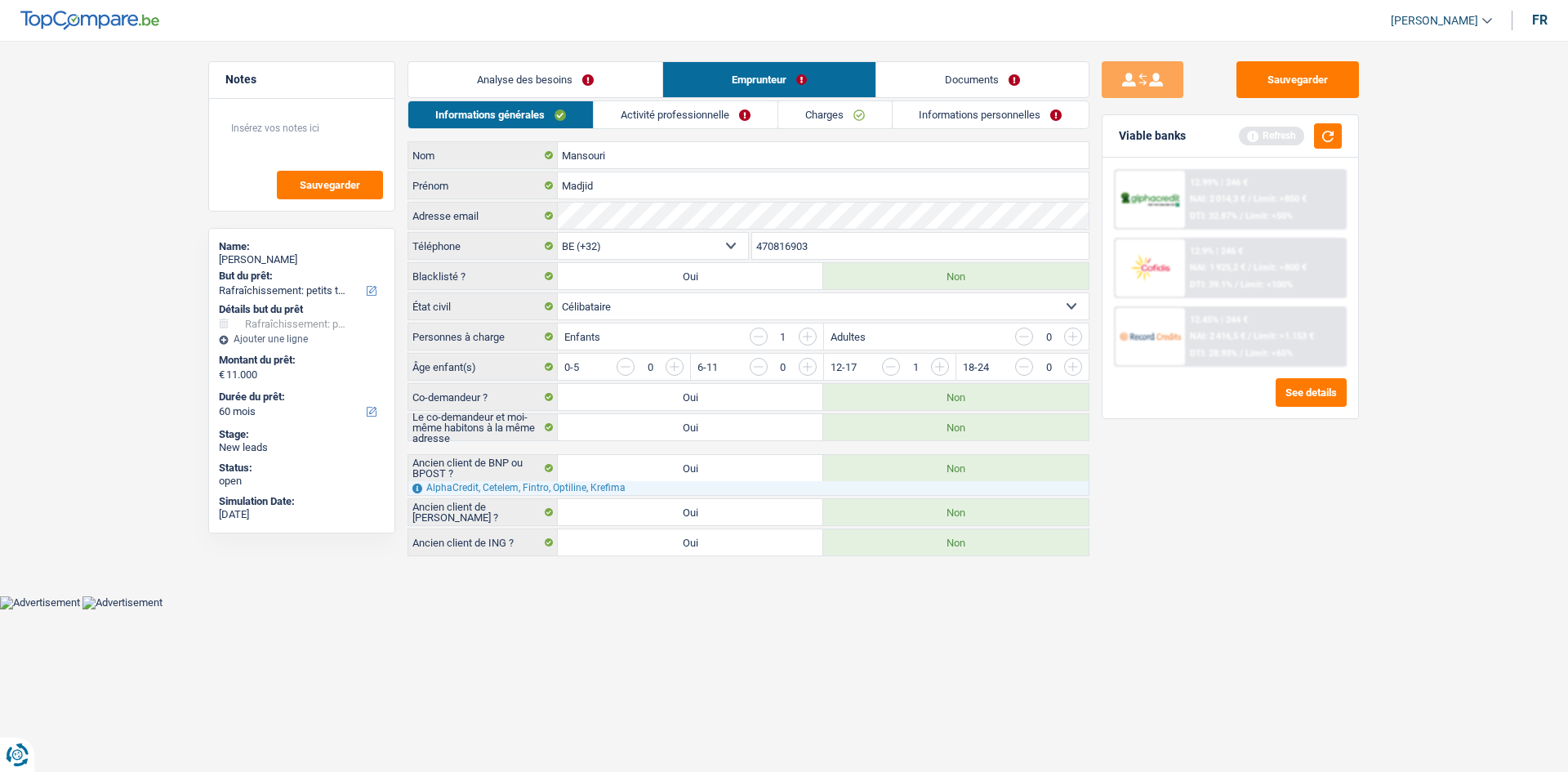 click on "Activité professionnelle" at bounding box center (685, 114) 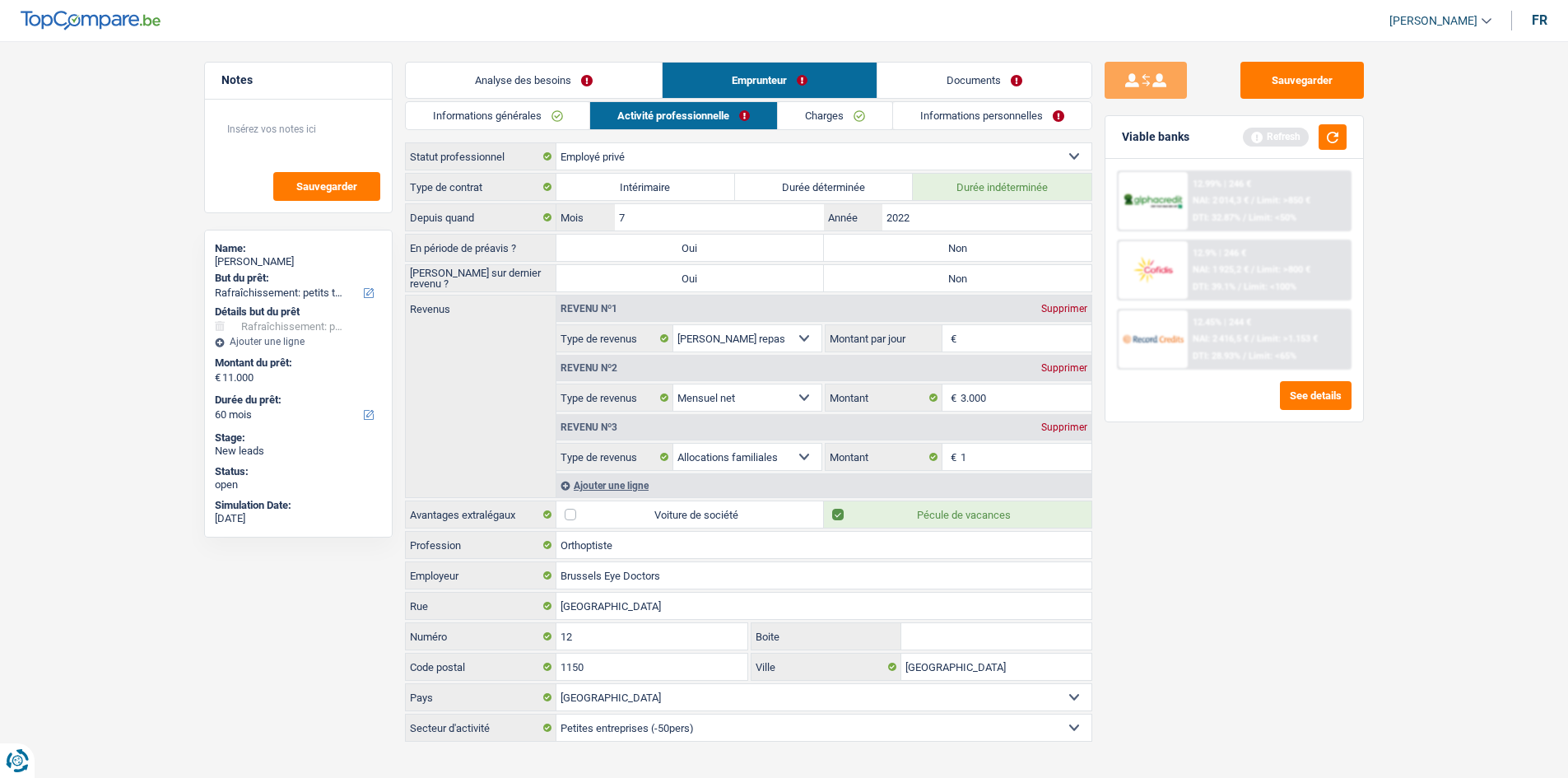 drag, startPoint x: 580, startPoint y: 122, endPoint x: 681, endPoint y: 186, distance: 119.57006 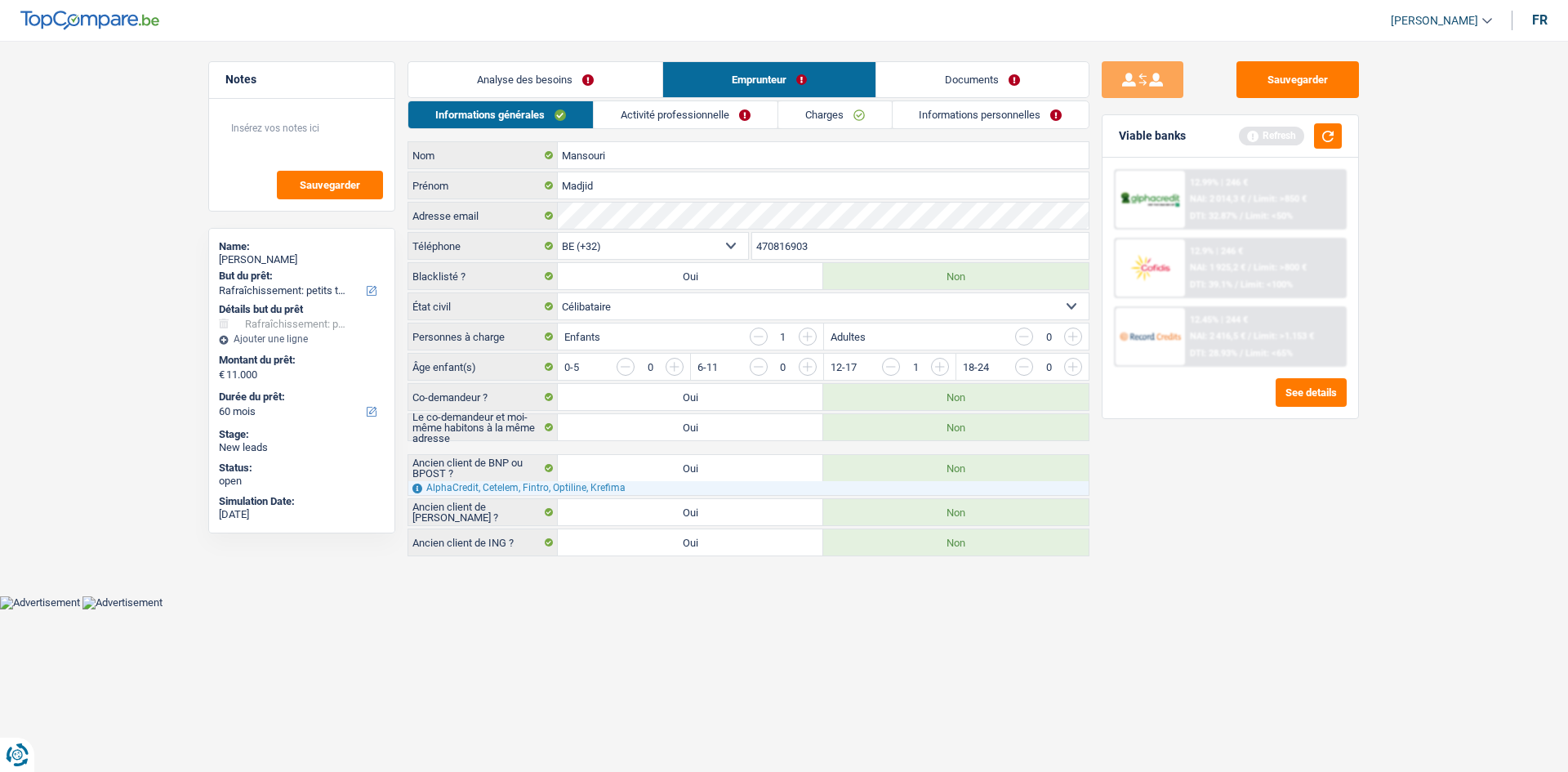 click at bounding box center [759, 337] 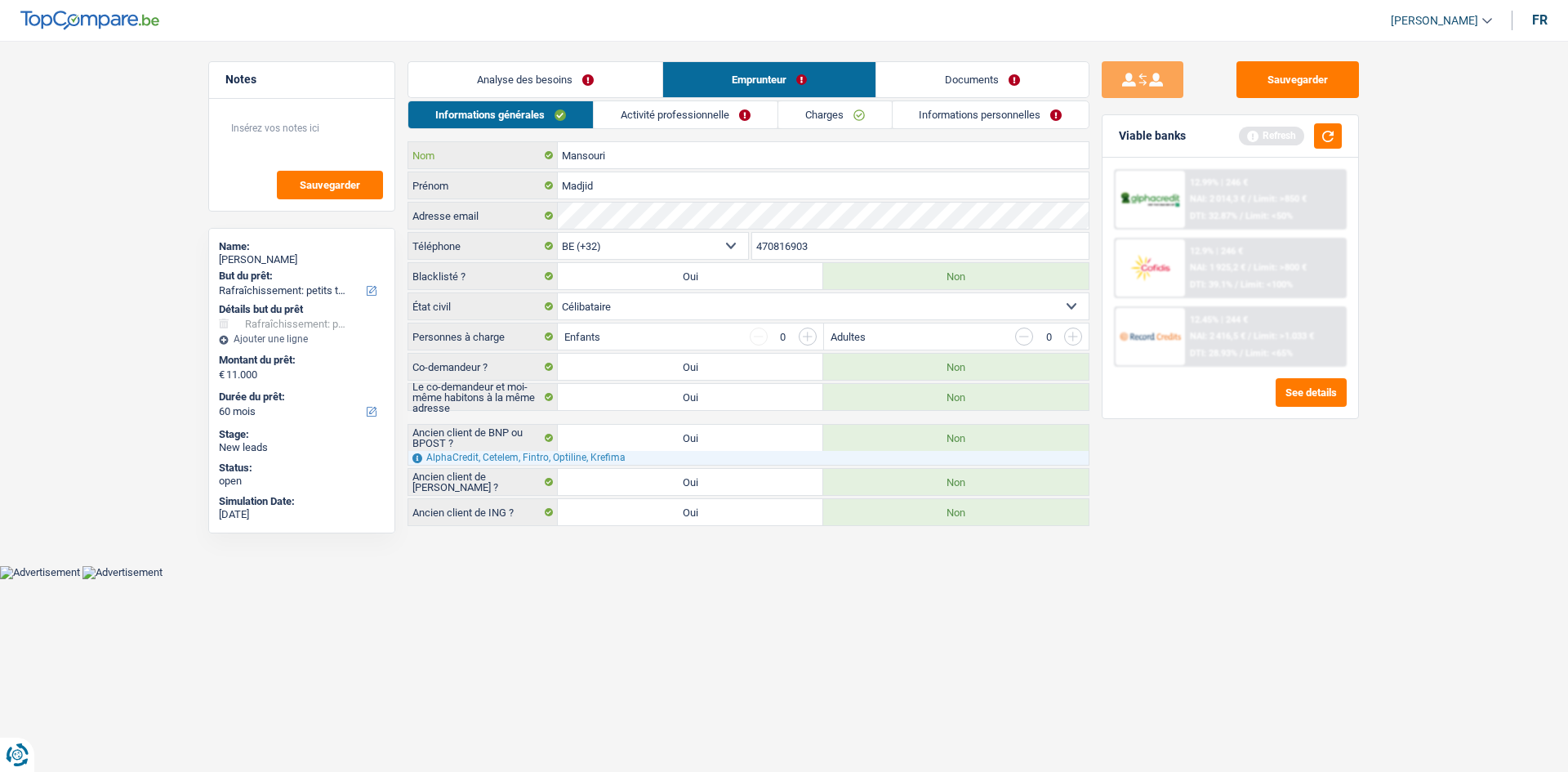 click on "Mansouri" at bounding box center [823, 155] 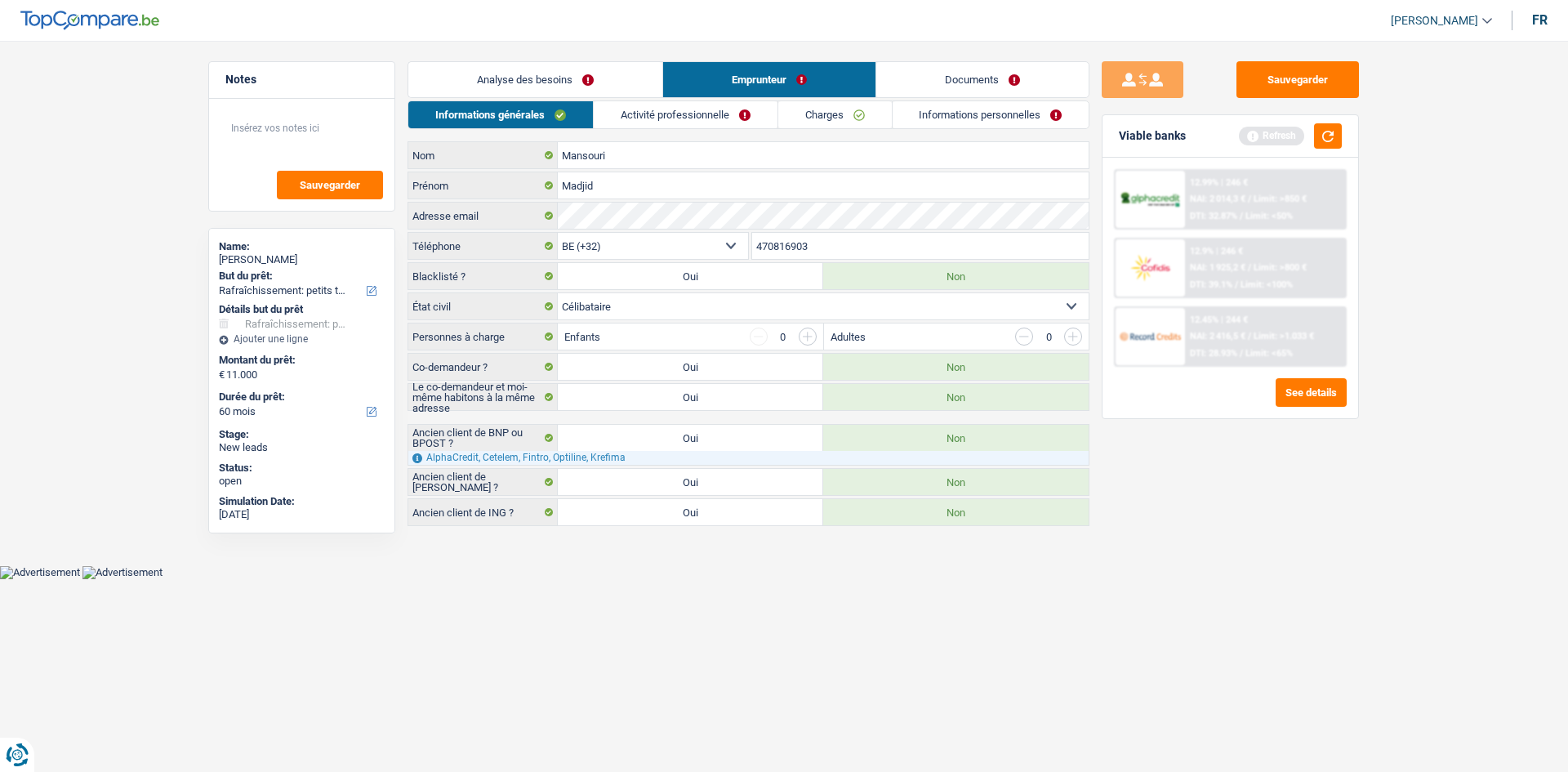 click on "Activité professionnelle" at bounding box center [685, 114] 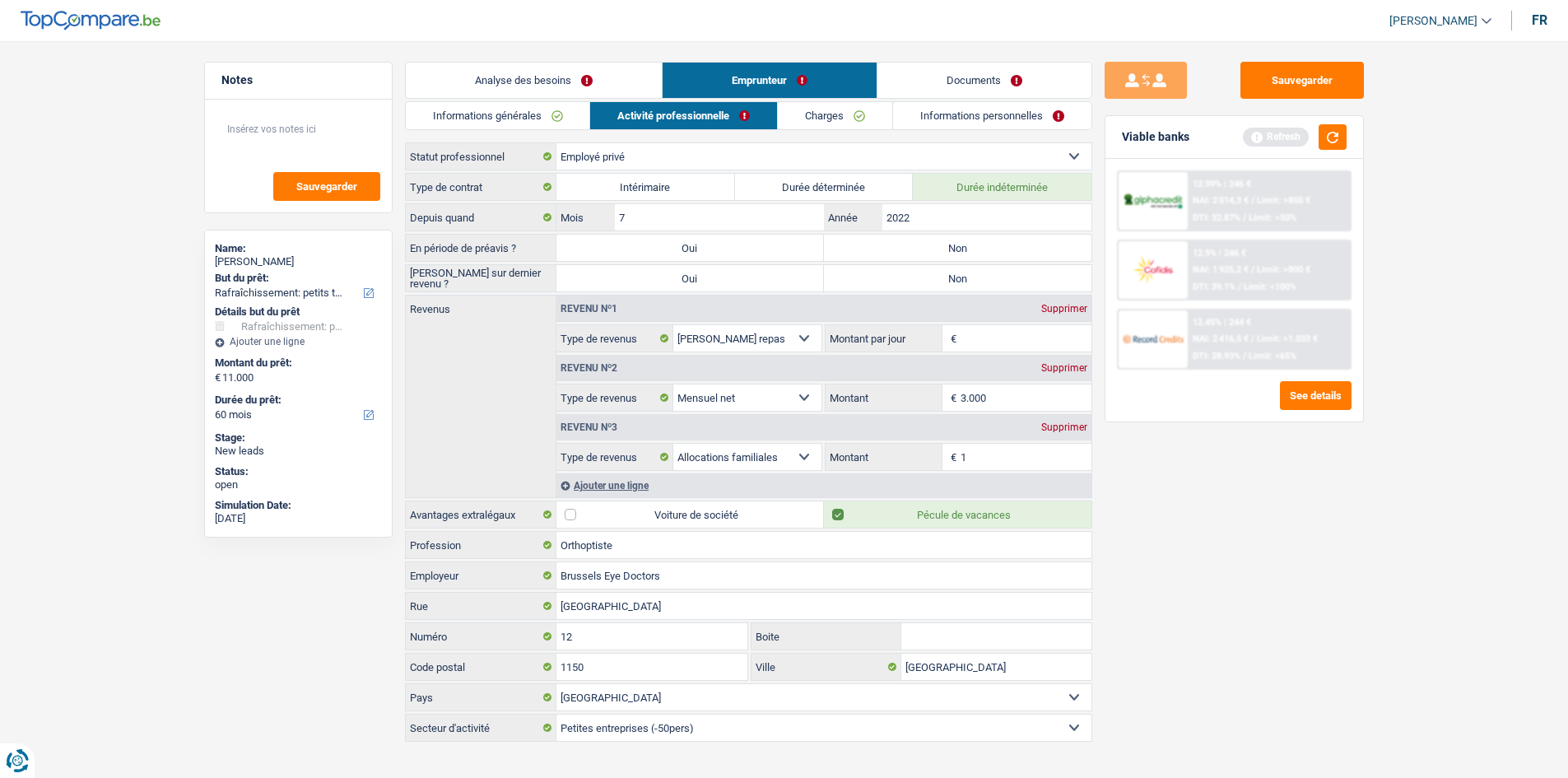 click on "Revenu nº3
Supprimer" at bounding box center [824, 427] 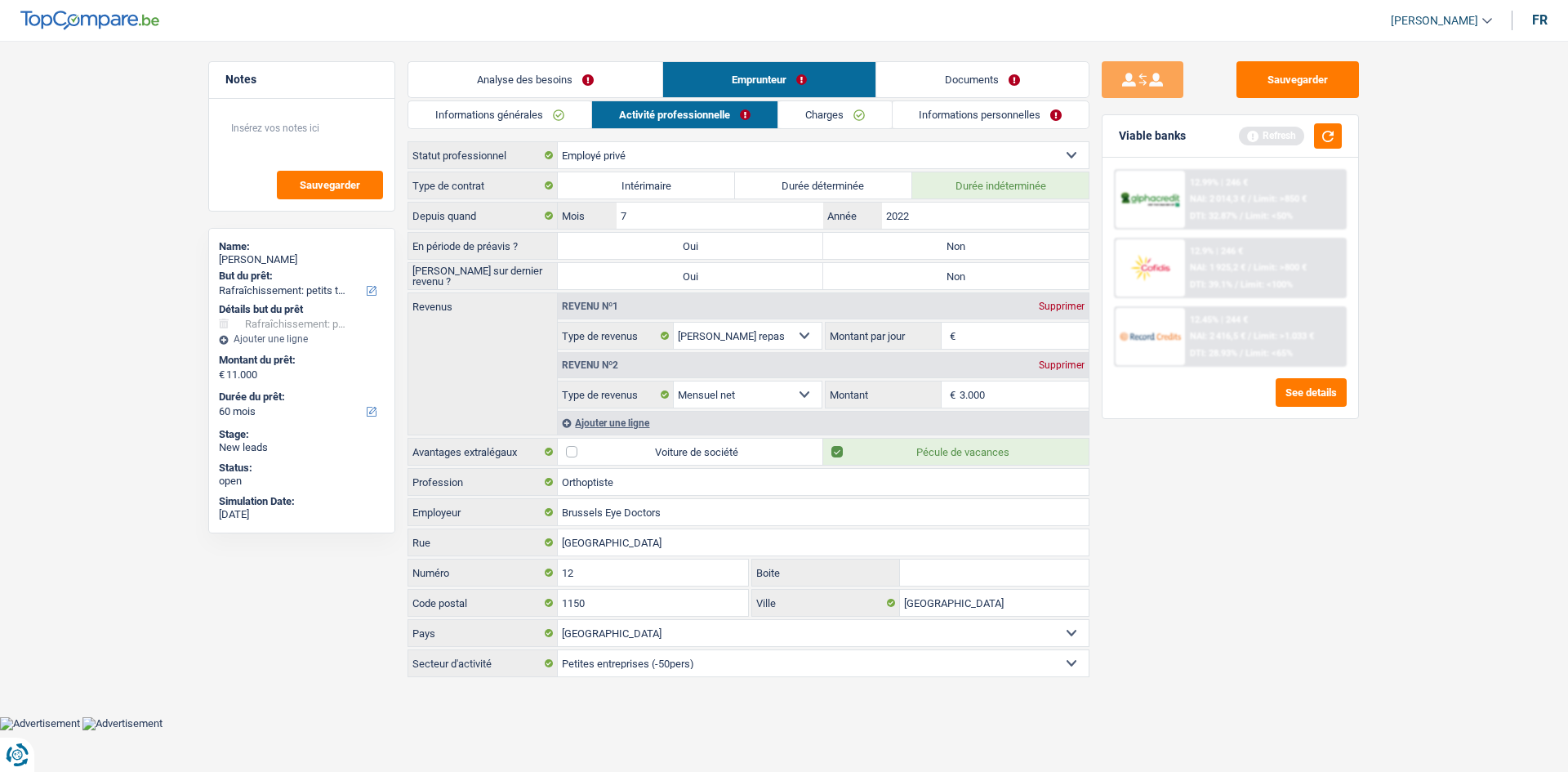 click on "En période de préavis ?
Oui
Non
Tous les champs sont obligatoires. Veuillez sélectionner une option" at bounding box center [748, 246] 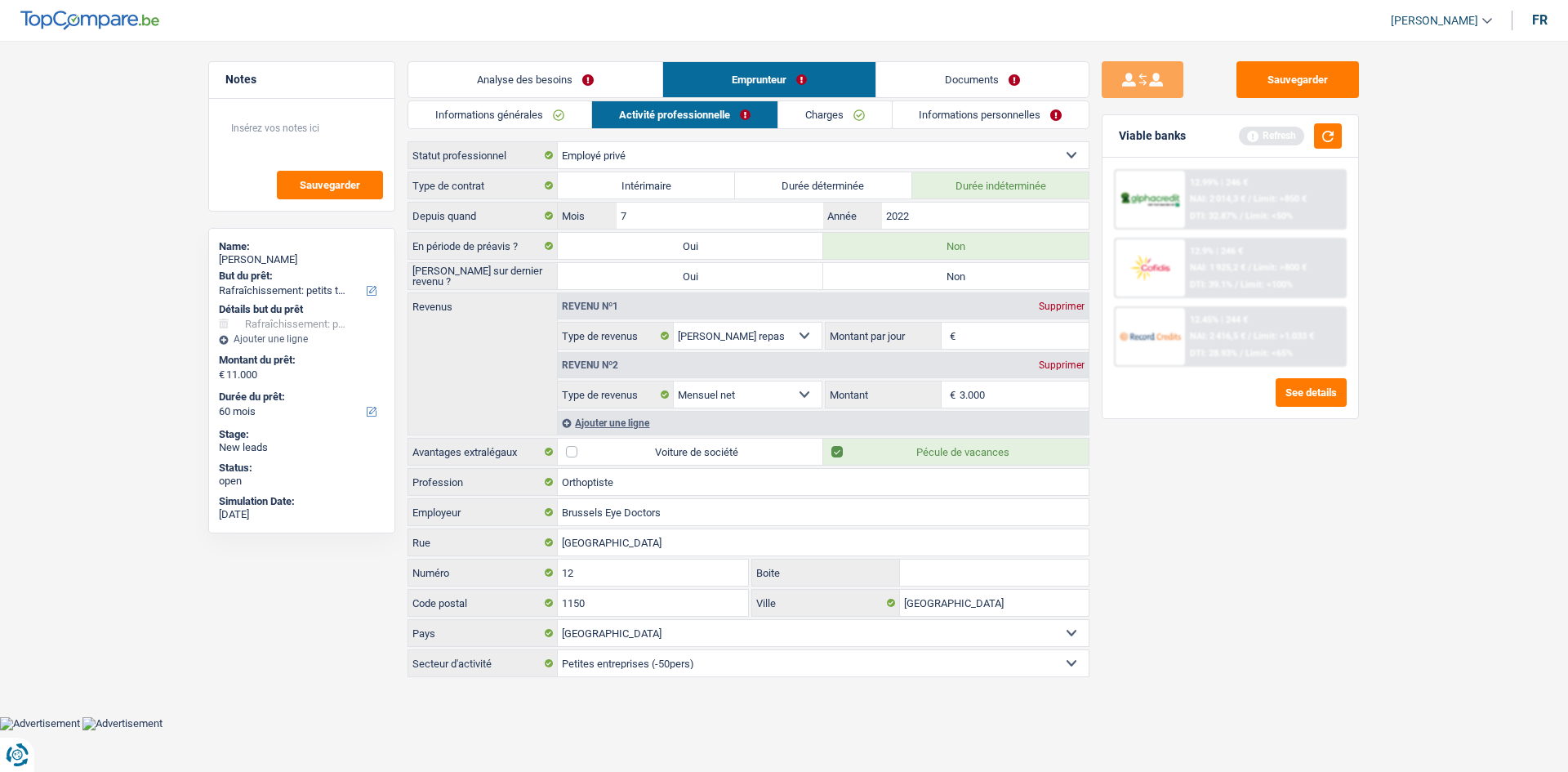 click on "Non" at bounding box center [956, 276] 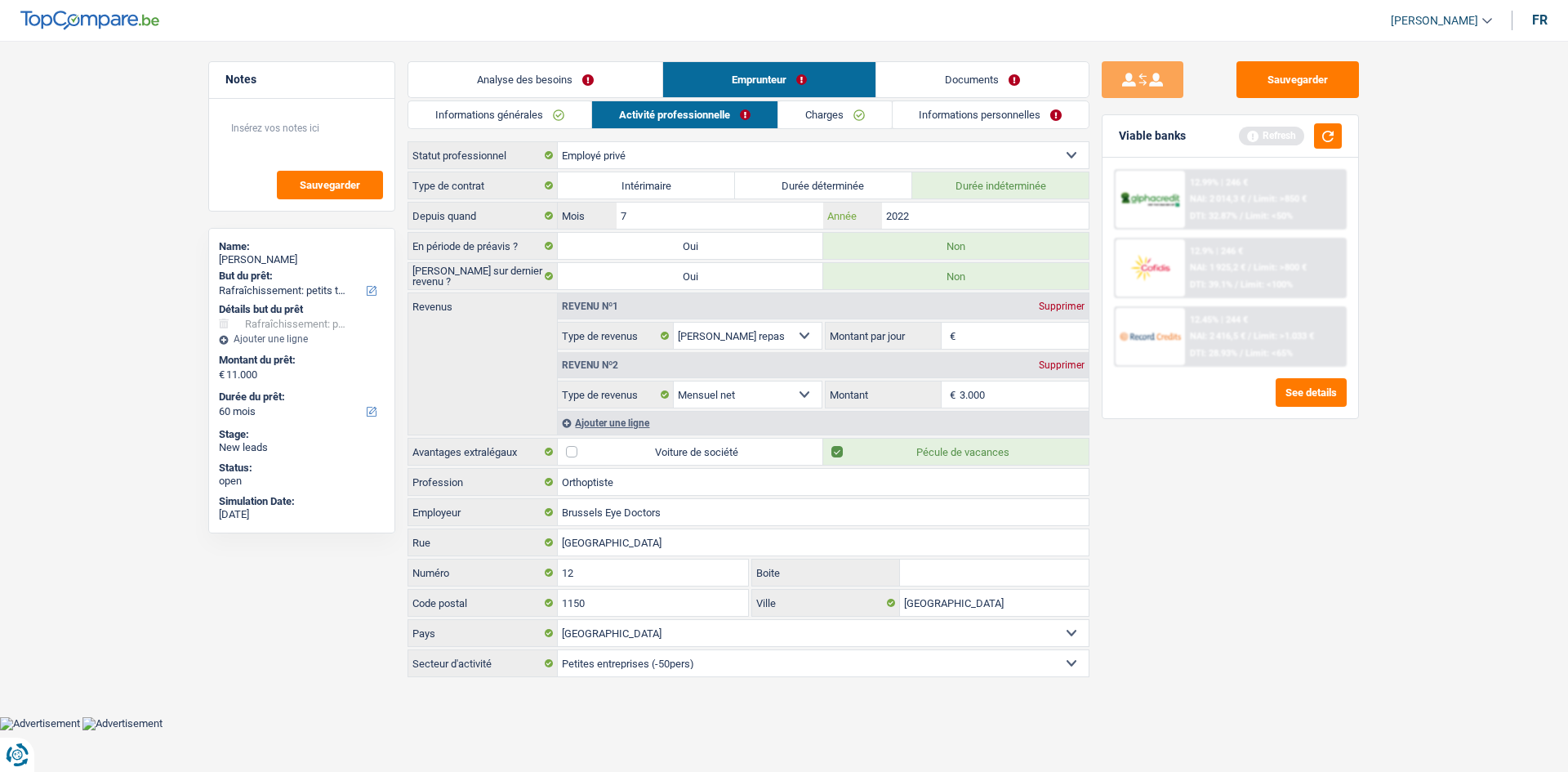 click on "2022" at bounding box center [985, 216] 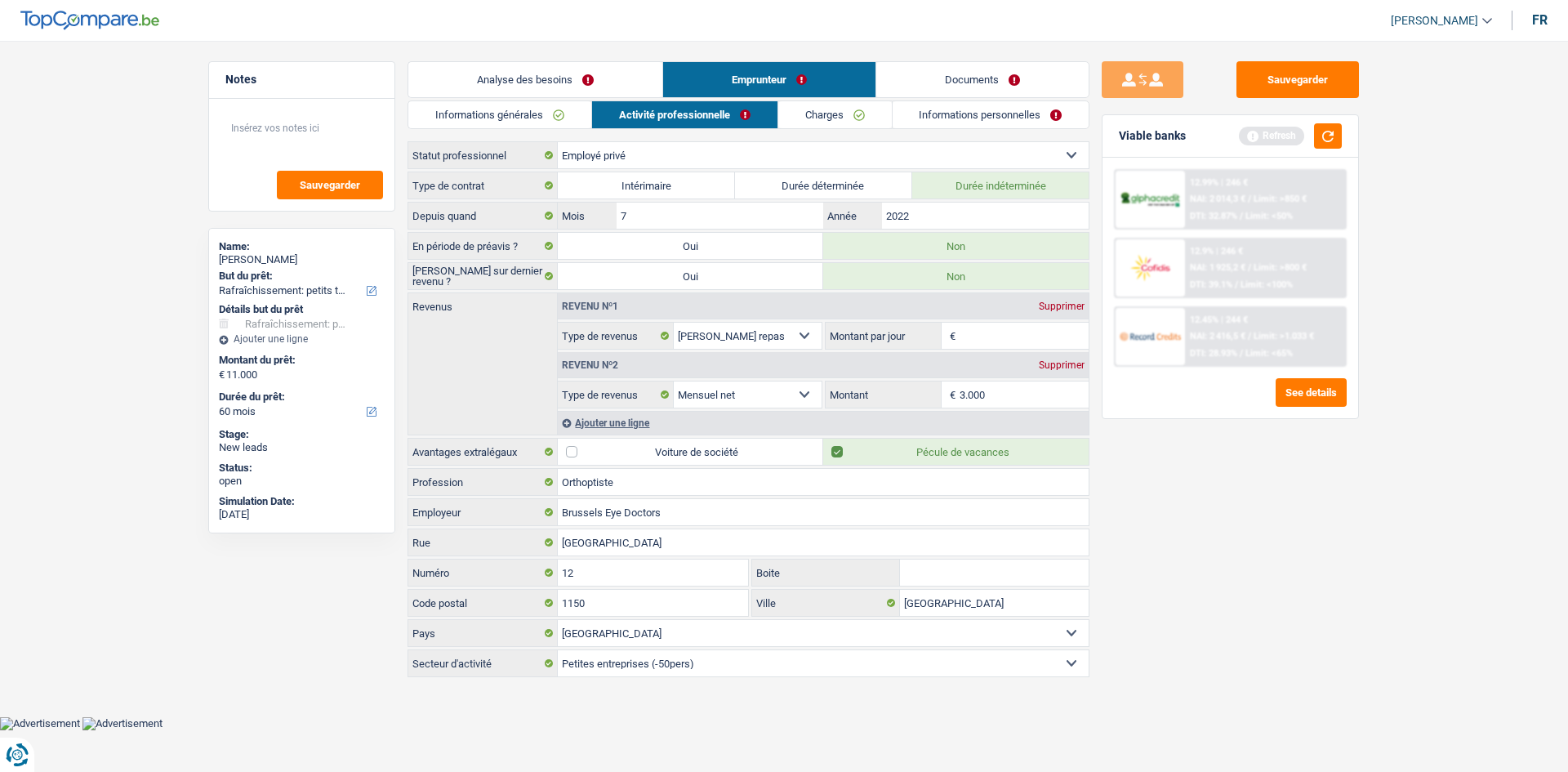 click on "Supprimer" at bounding box center (1062, 306) 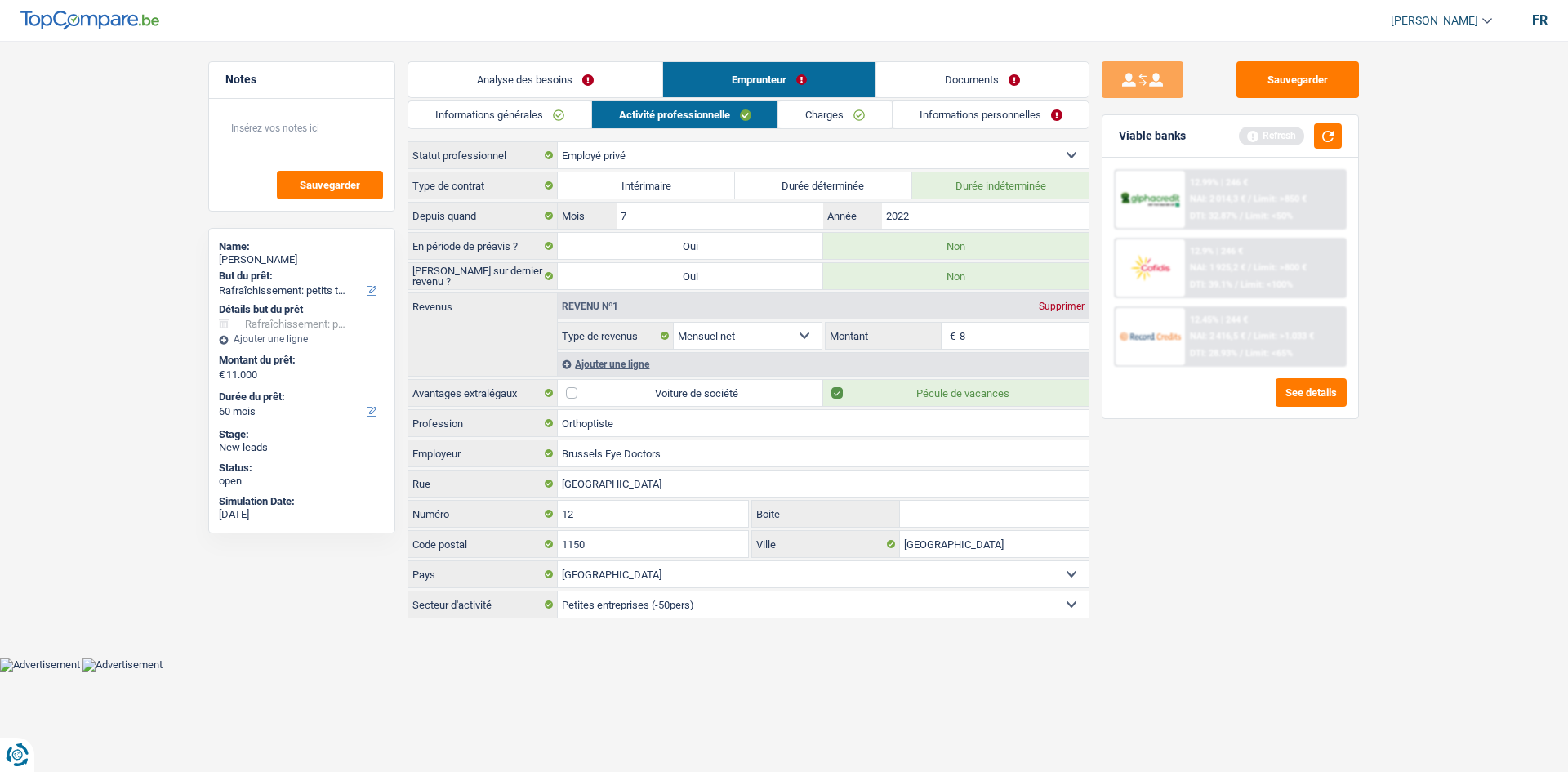 drag, startPoint x: 1263, startPoint y: 542, endPoint x: 1033, endPoint y: 456, distance: 245.55244 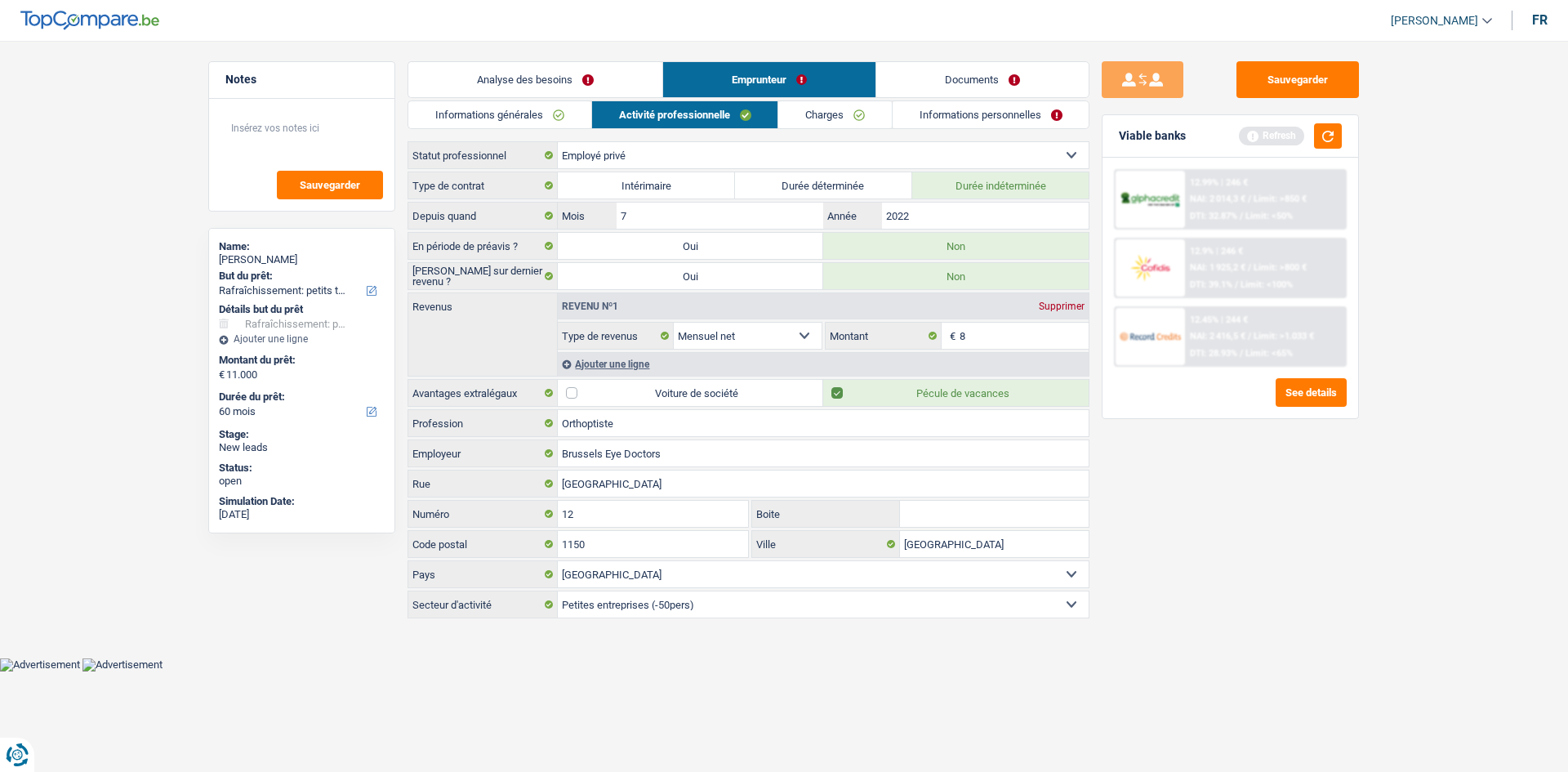click on "Ajouter une ligne" at bounding box center [823, 364] 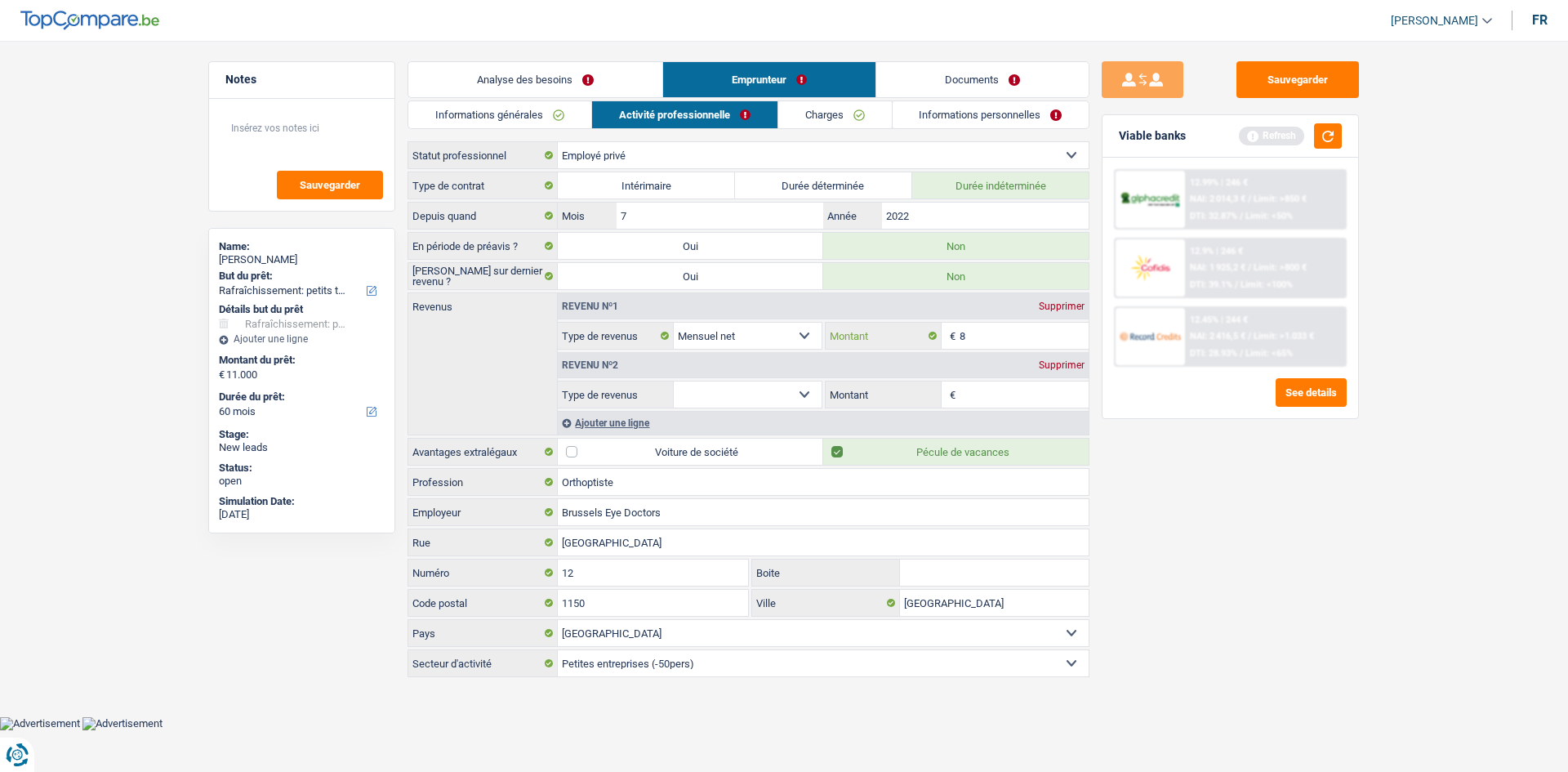 click on "8" at bounding box center [1024, 336] 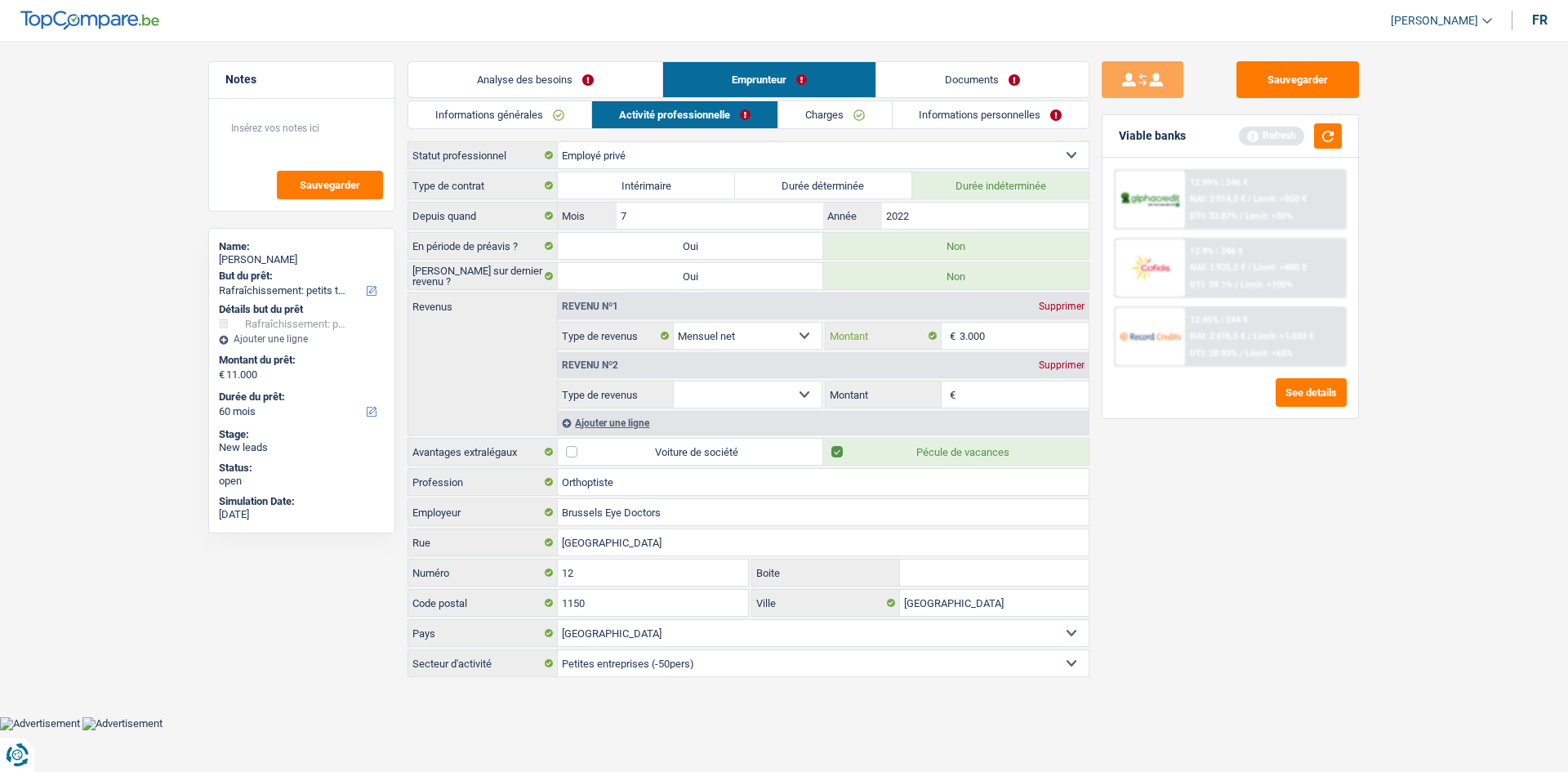 type on "3.000" 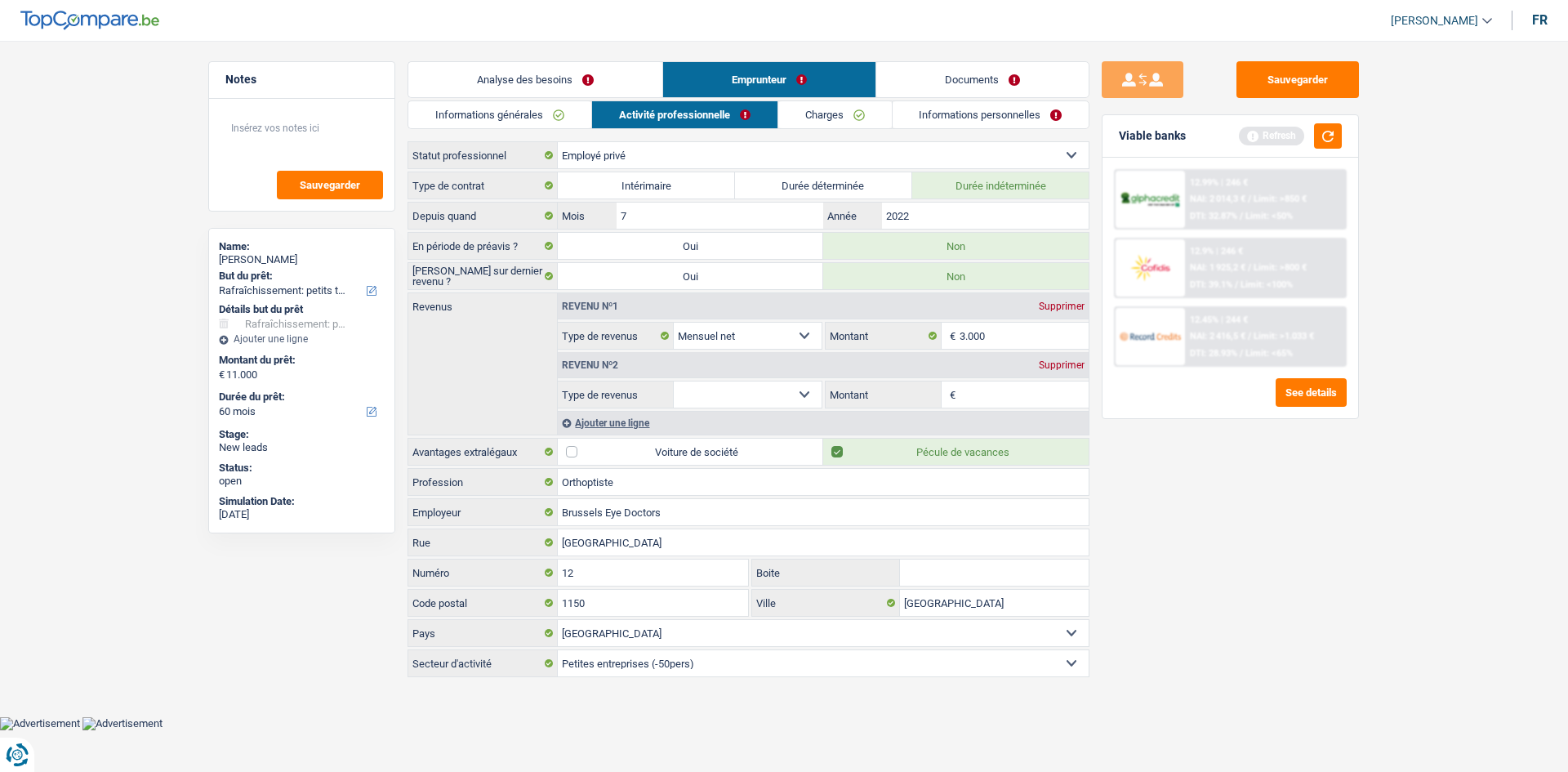 drag, startPoint x: 1263, startPoint y: 737, endPoint x: 1131, endPoint y: 679, distance: 144.18044 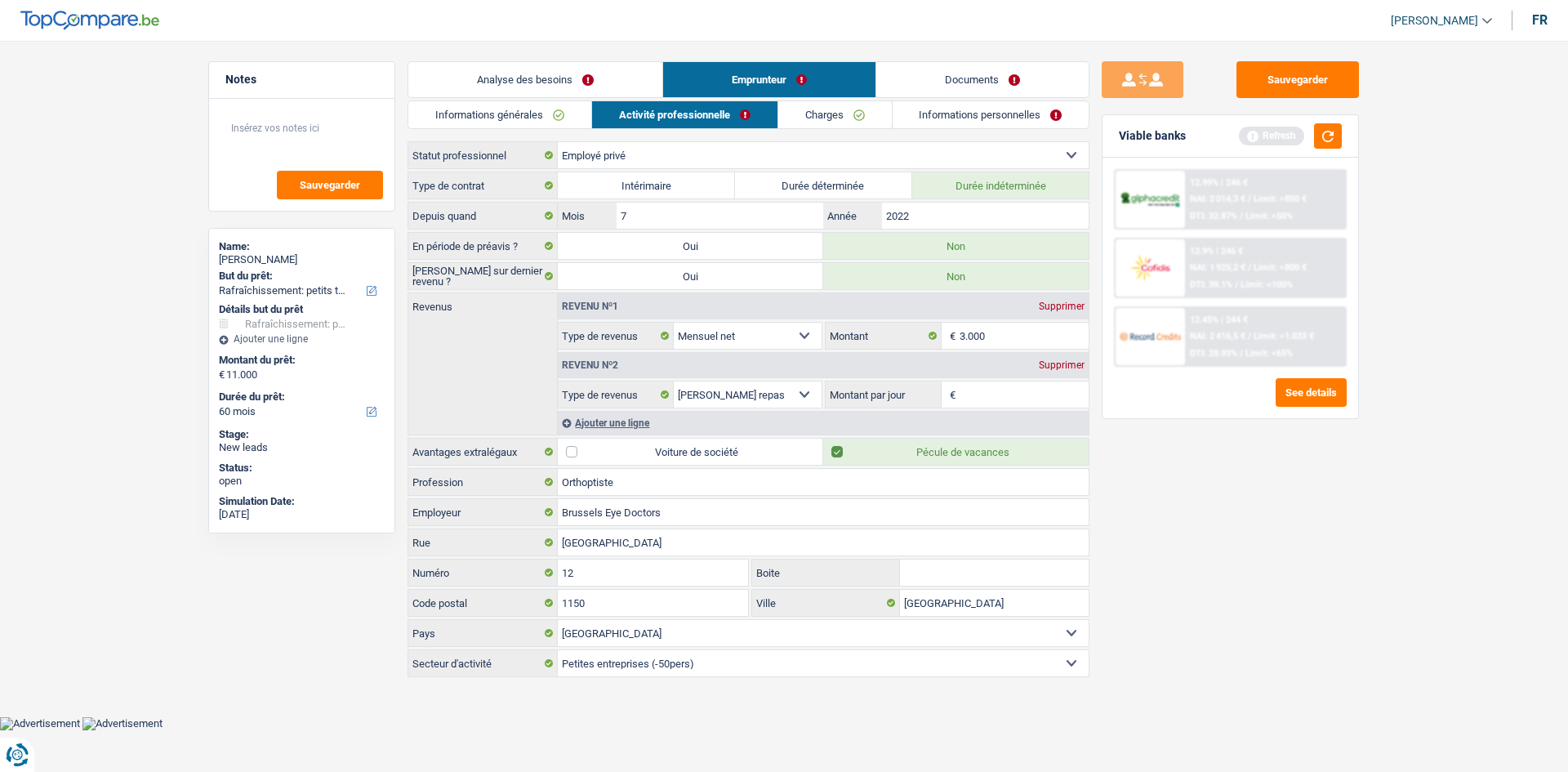 click on "Revenu nº2
Supprimer" at bounding box center (823, 365) 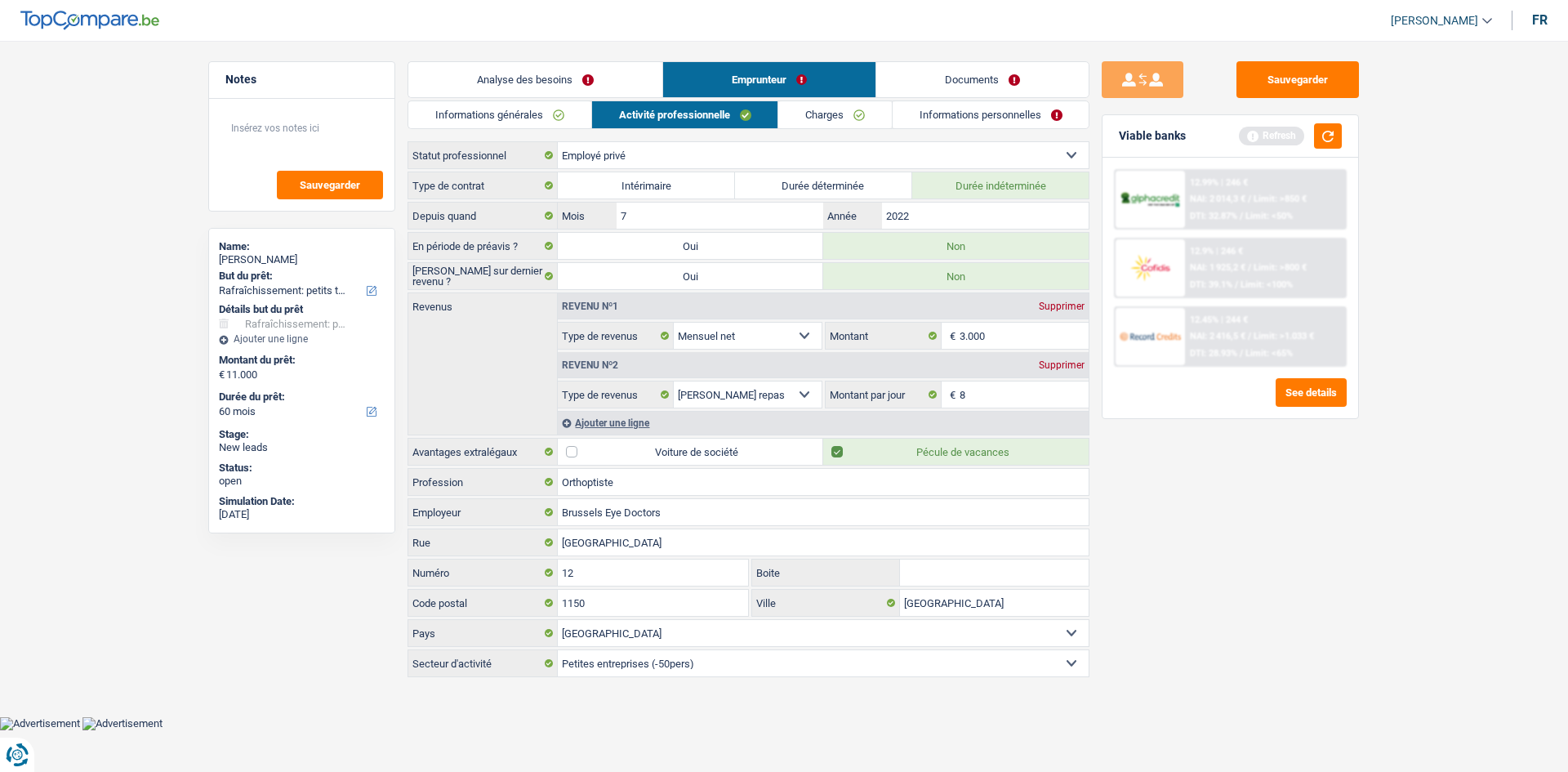 type on "8,0" 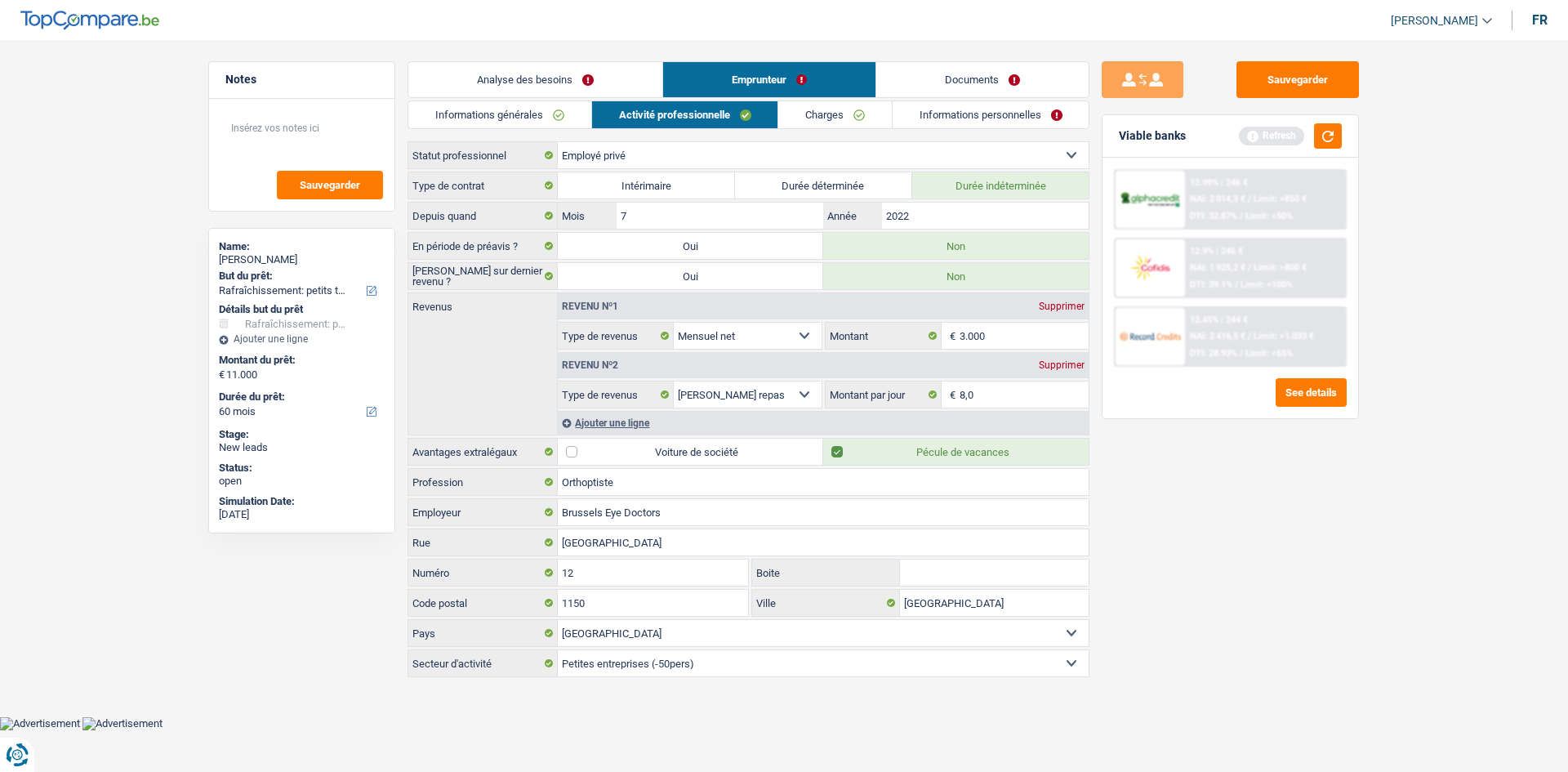 click on "Sauvegarder
Viable banks
Refresh
12.99% | 246 €
NAI: 2 014,3 €
/
Limit: >850 €
DTI: 32.87%
/
Limit: <50%
12.9% | 246 €
NAI: 1 925,2 €
/
Limit: >800 €
DTI: 39.1%
/
Limit: <100%
/       /" at bounding box center (1230, 401) 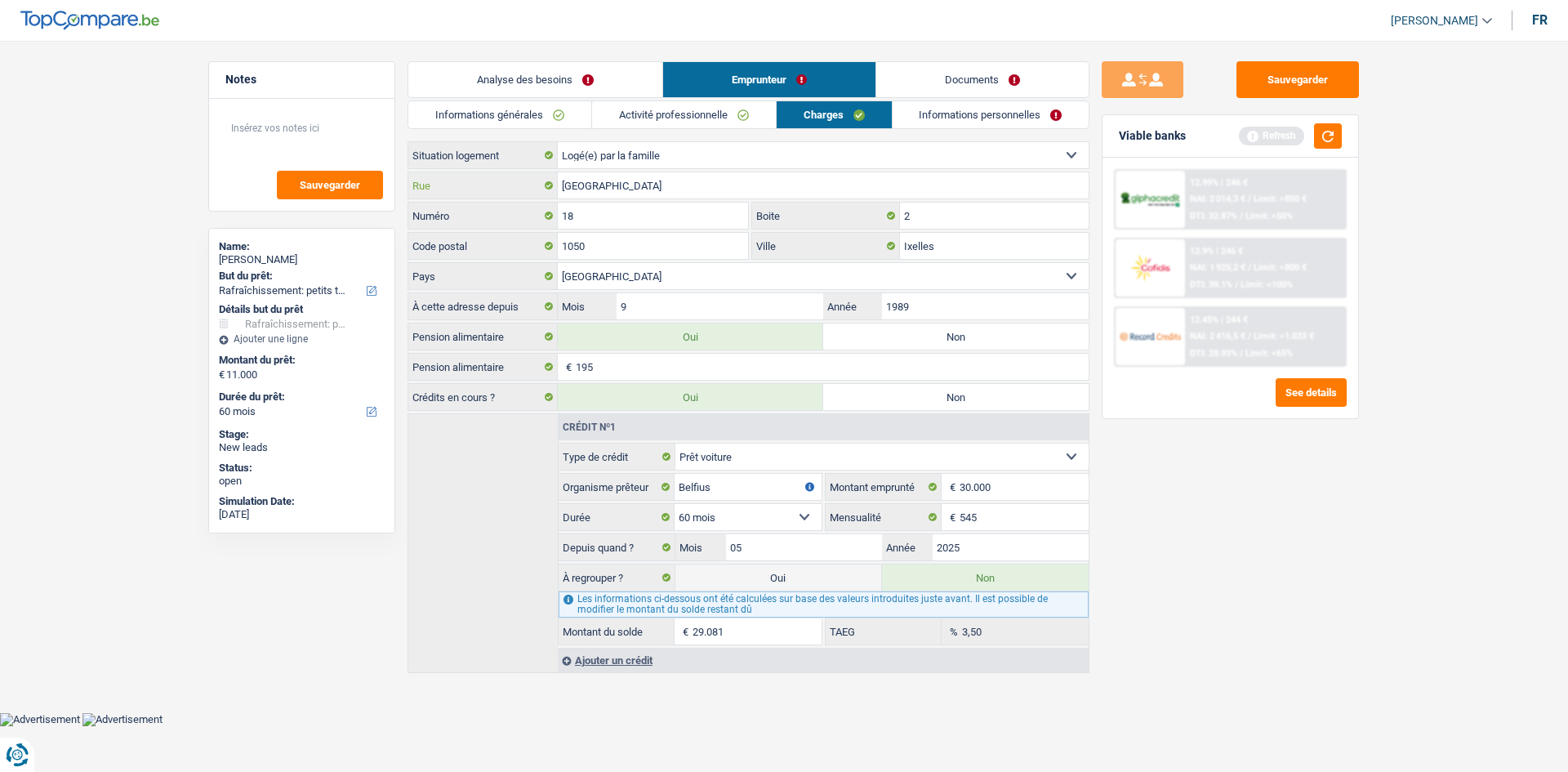 click on "[GEOGRAPHIC_DATA]" at bounding box center [823, 185] 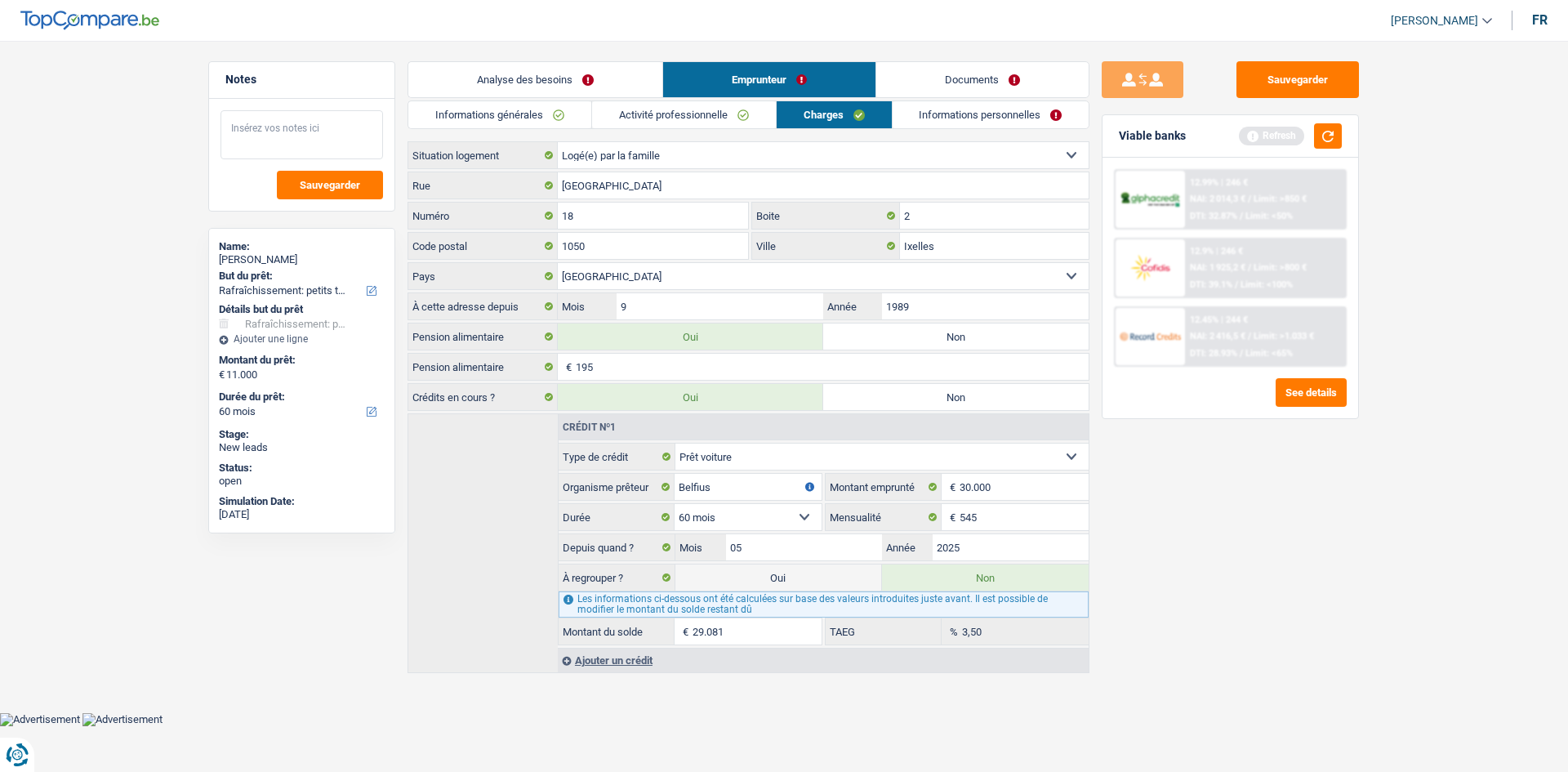 click at bounding box center (301, 135) 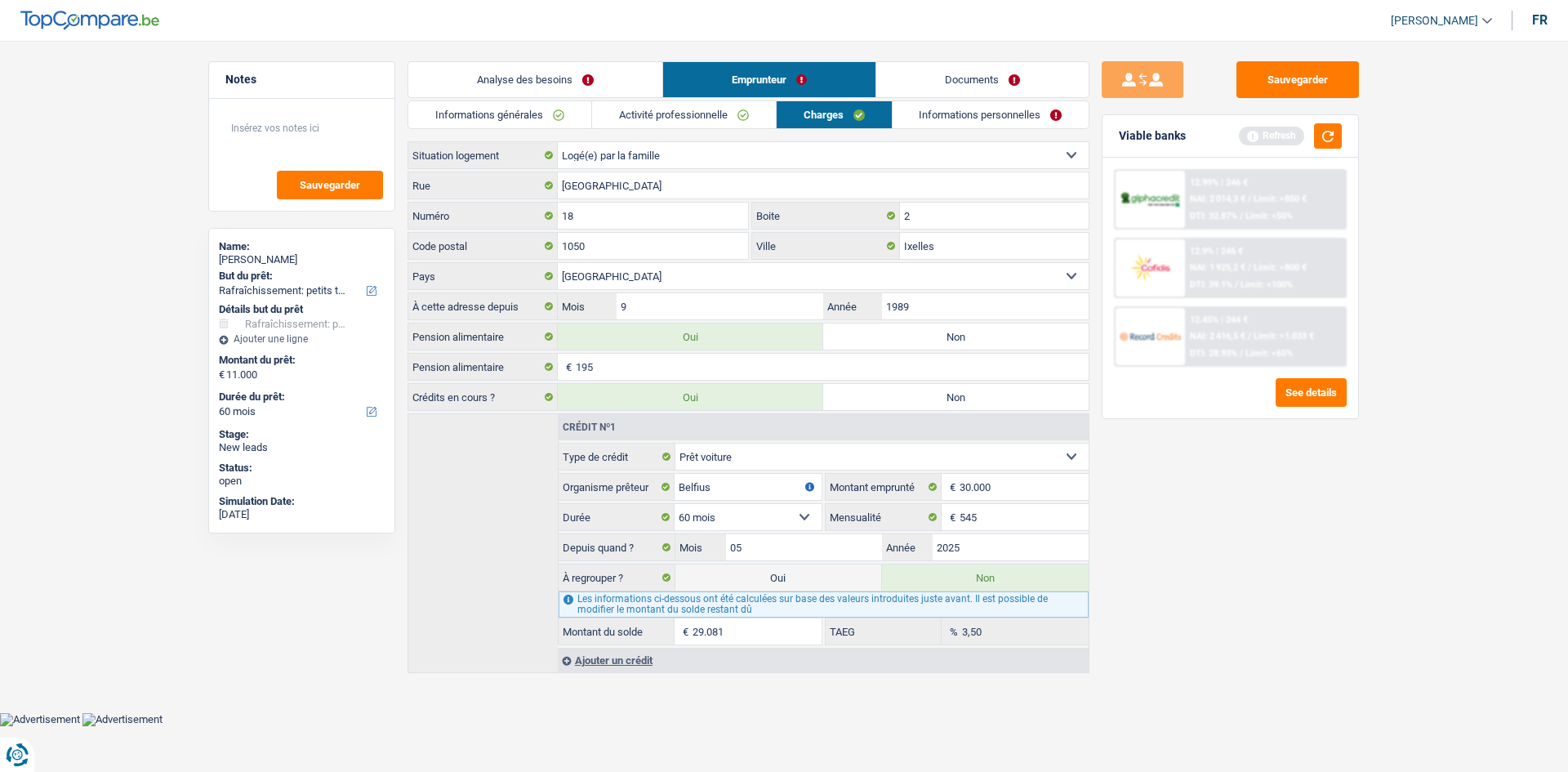 click on "Sauvegarder" at bounding box center (301, 154) 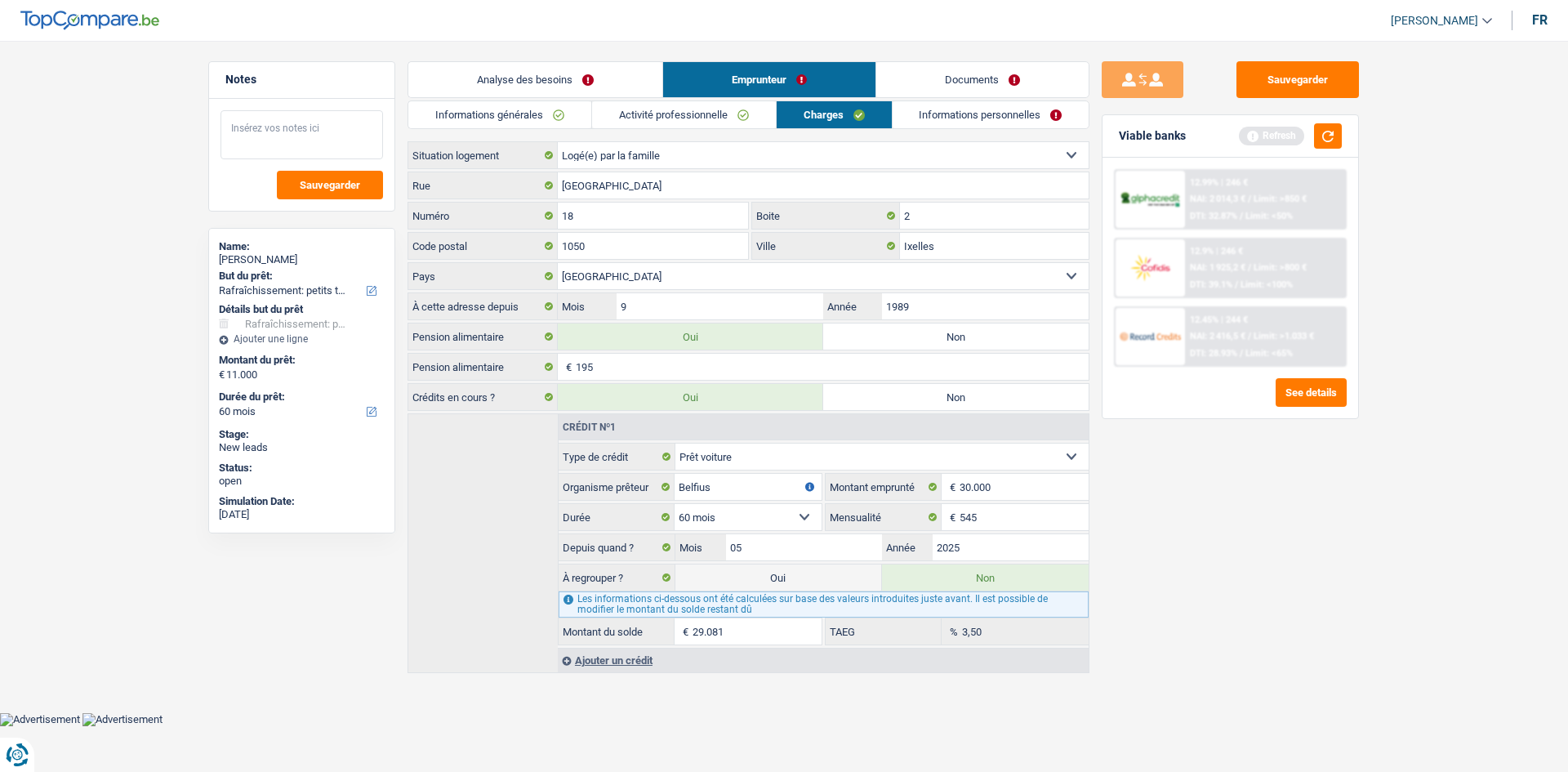 click at bounding box center (301, 135) 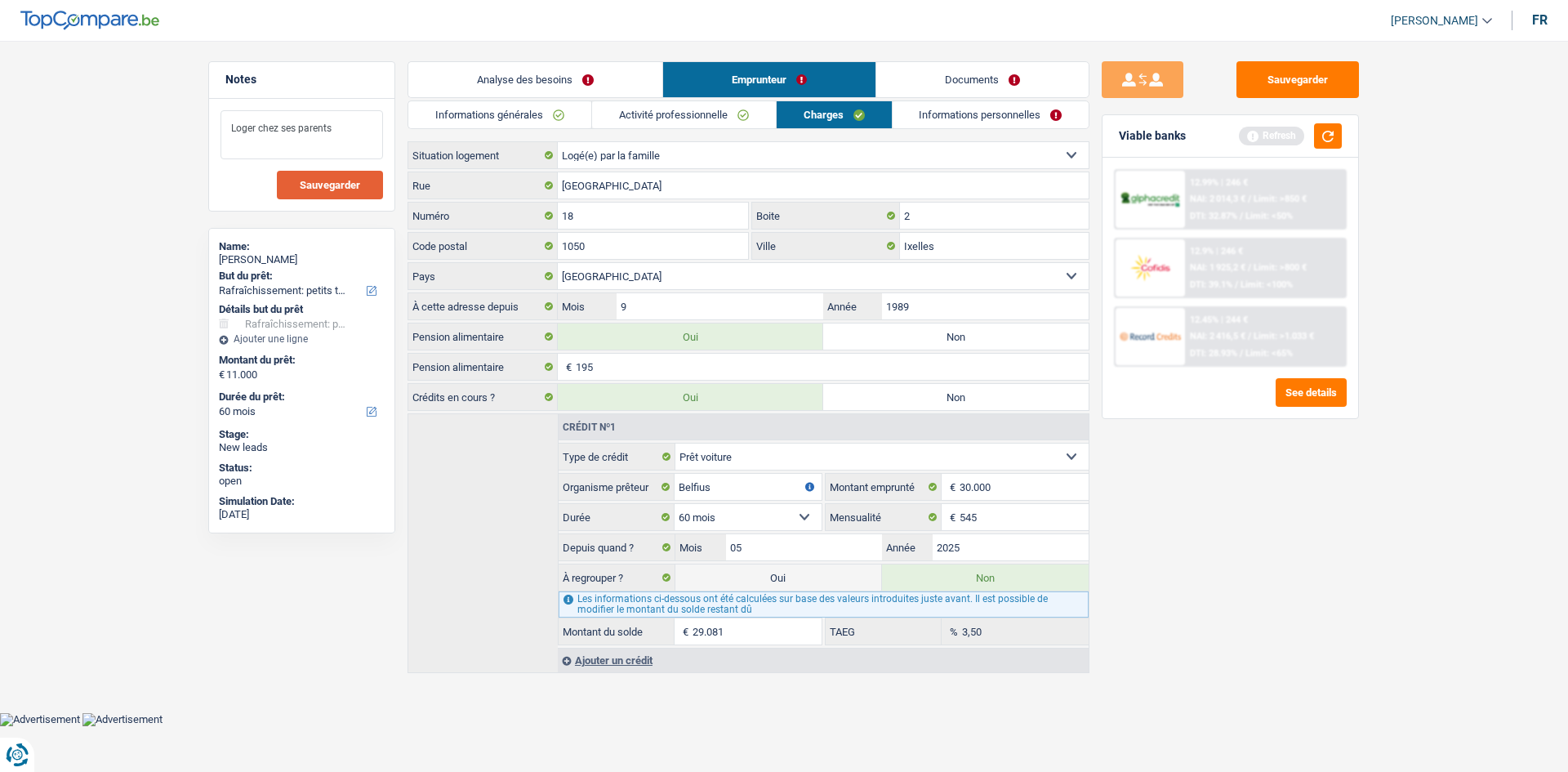 type on "Loger chez ses parents" 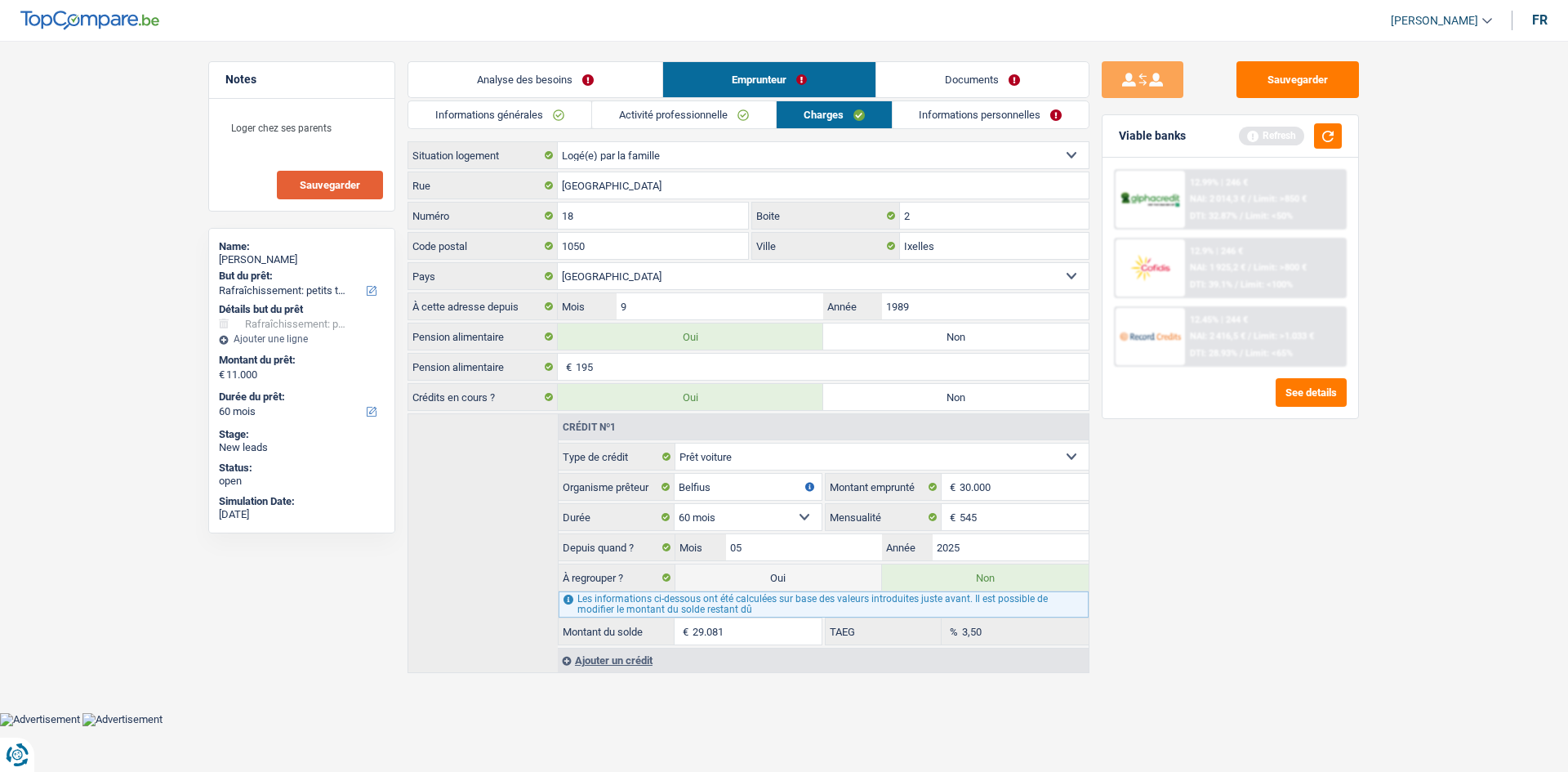 click on "Sauvegarder" at bounding box center [330, 185] 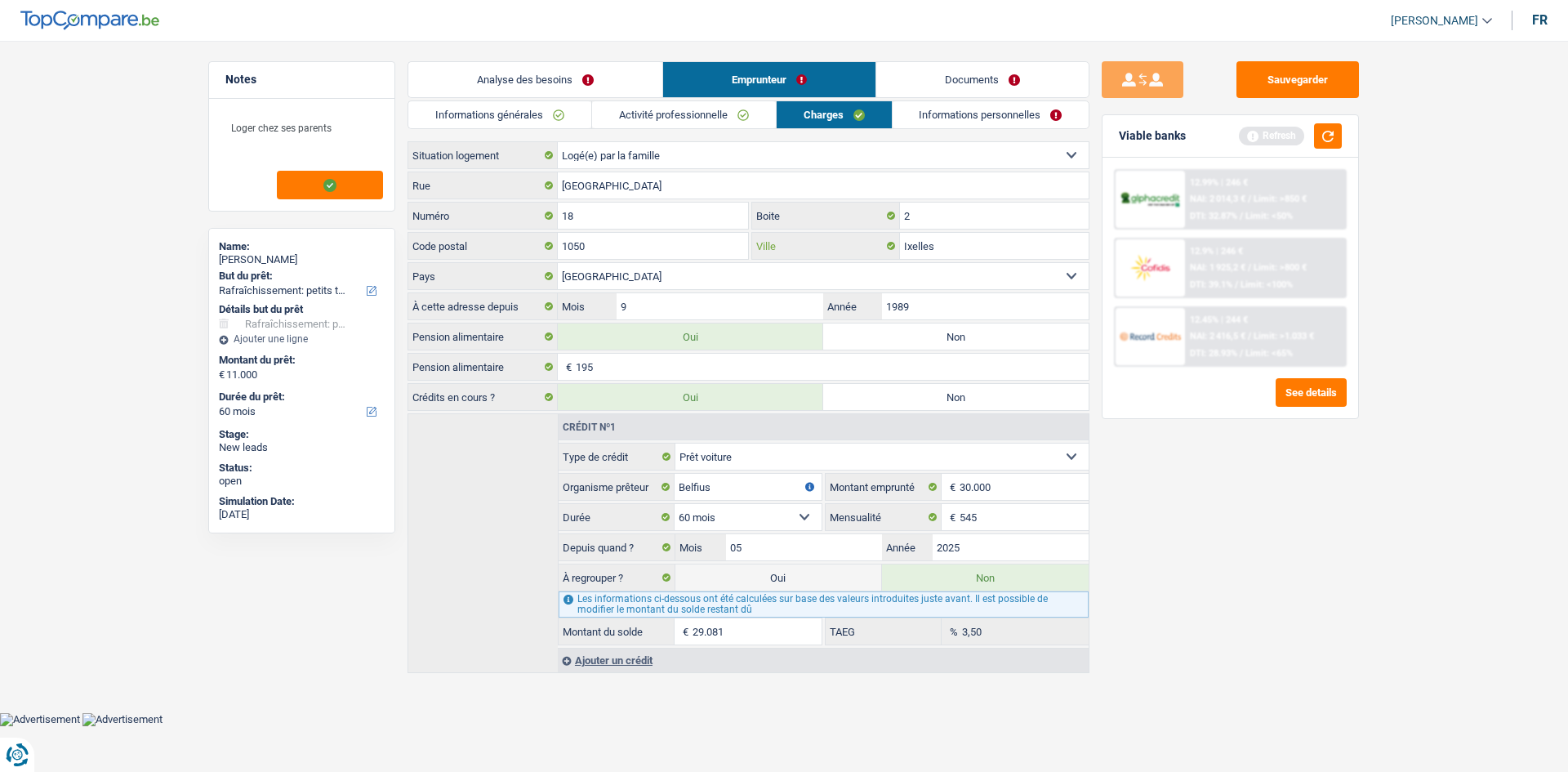 click on "Ixelles" at bounding box center [994, 246] 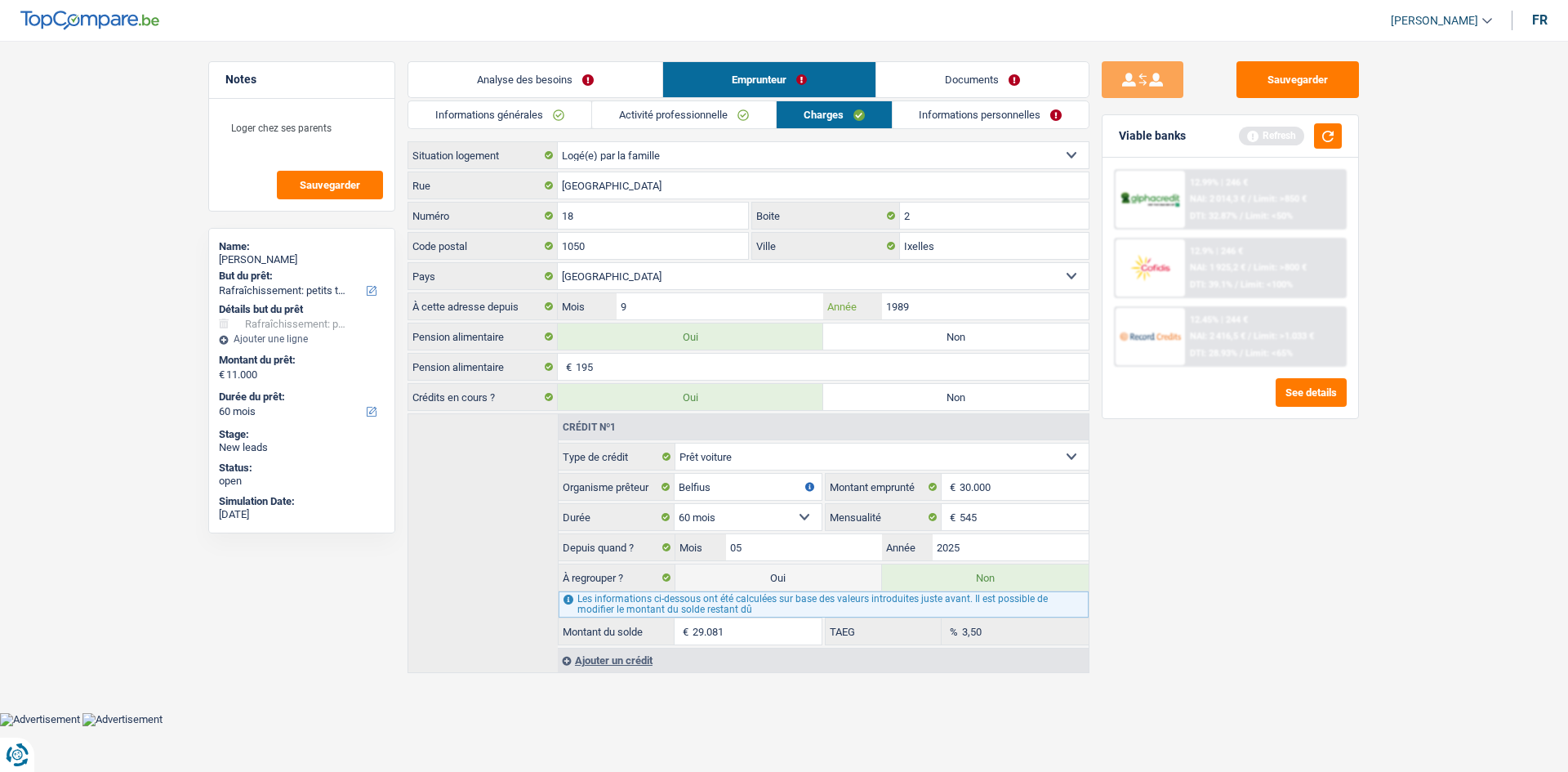 click on "1989" at bounding box center [985, 306] 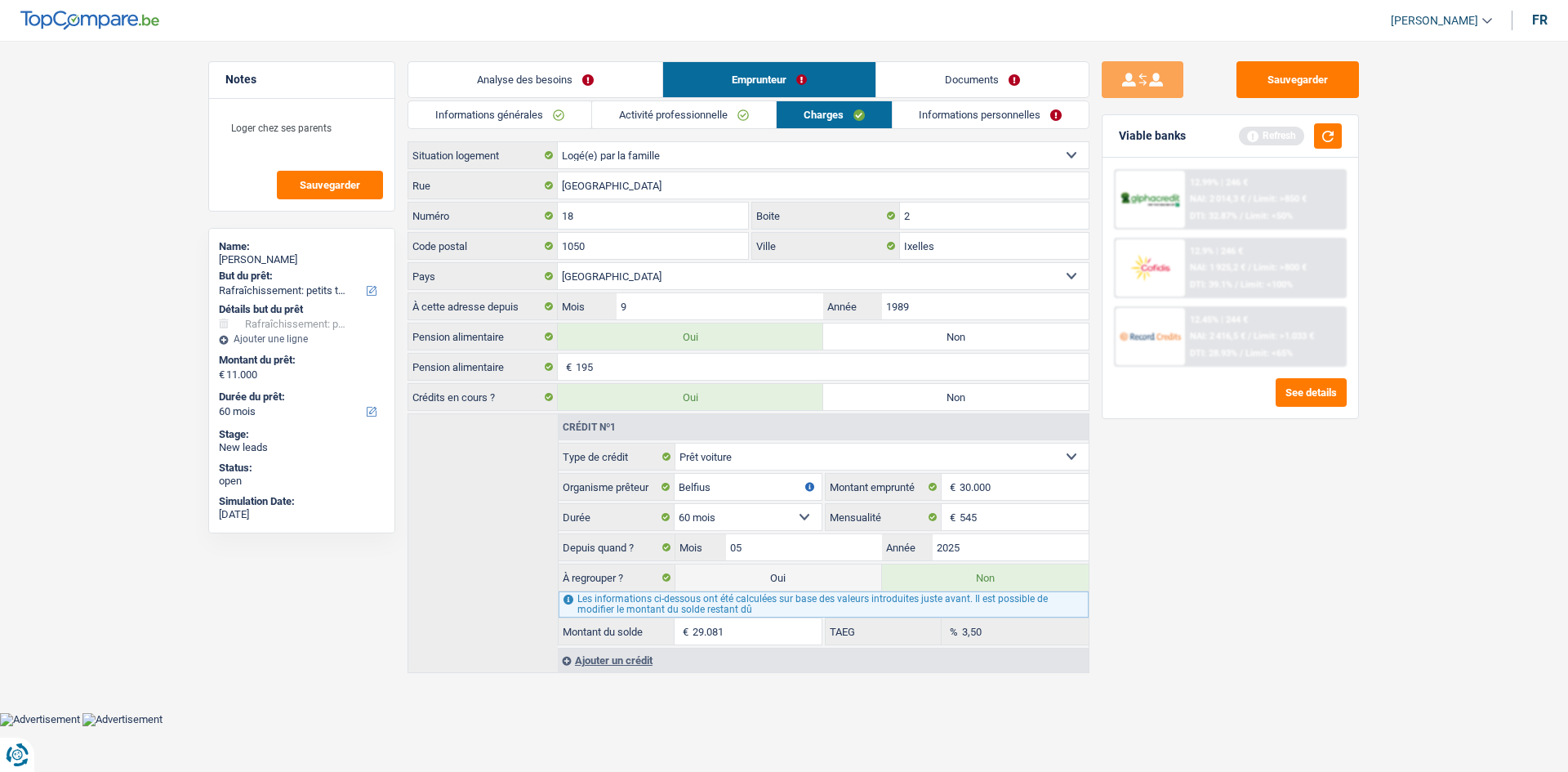 click on "Informations personnelles" at bounding box center (991, 114) 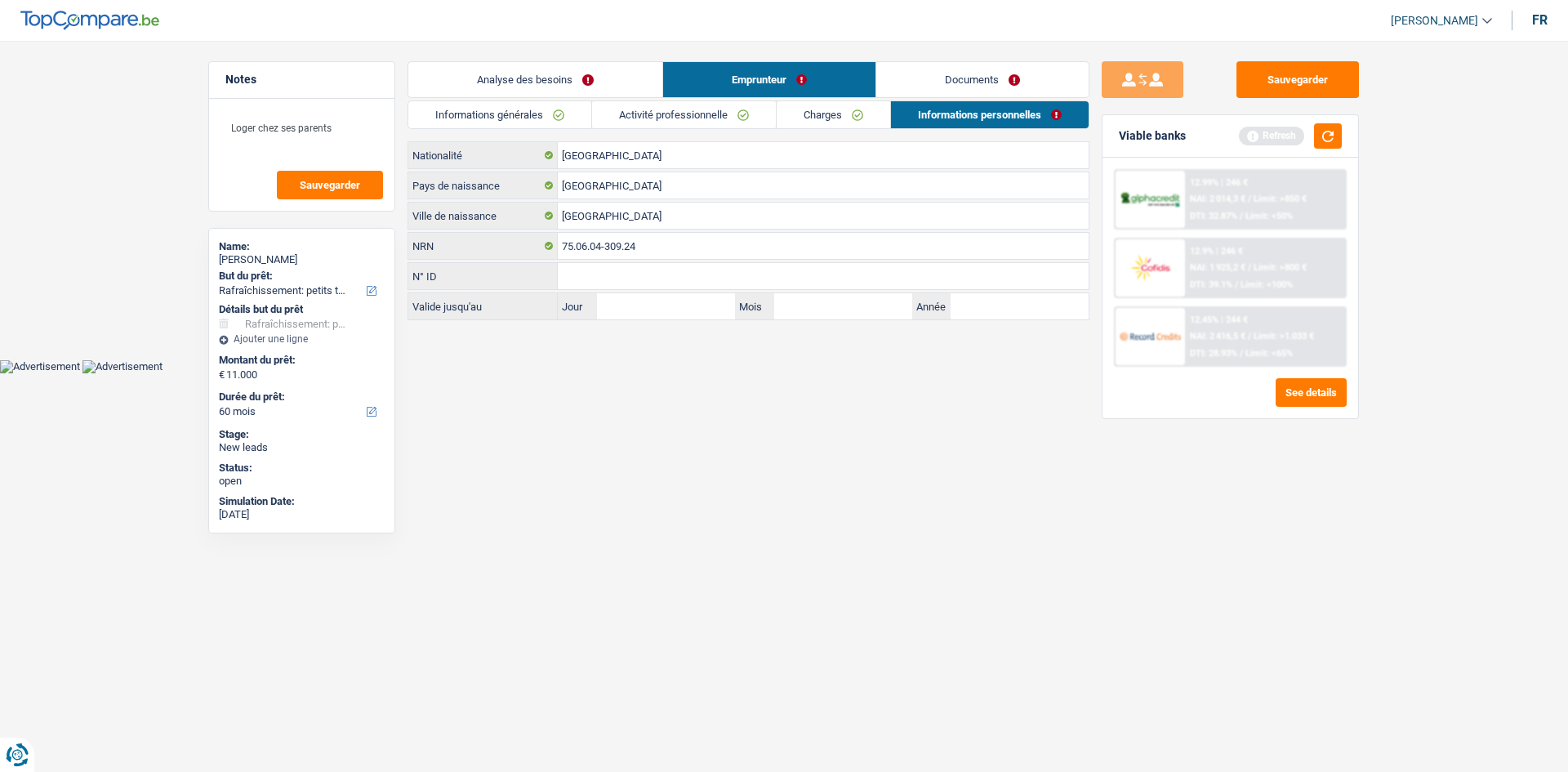 click on "Documents" at bounding box center [982, 79] 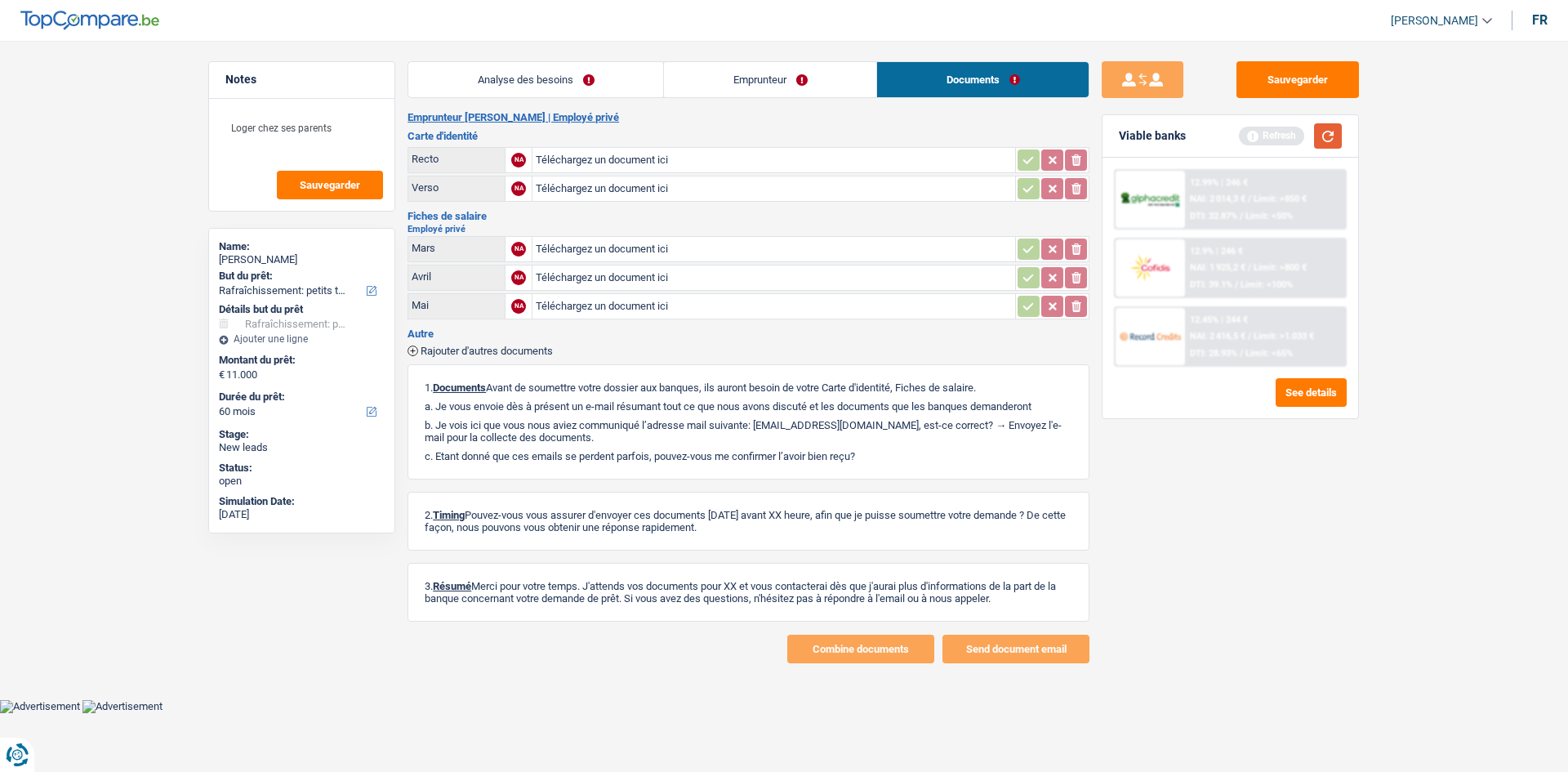 click at bounding box center (1328, 136) 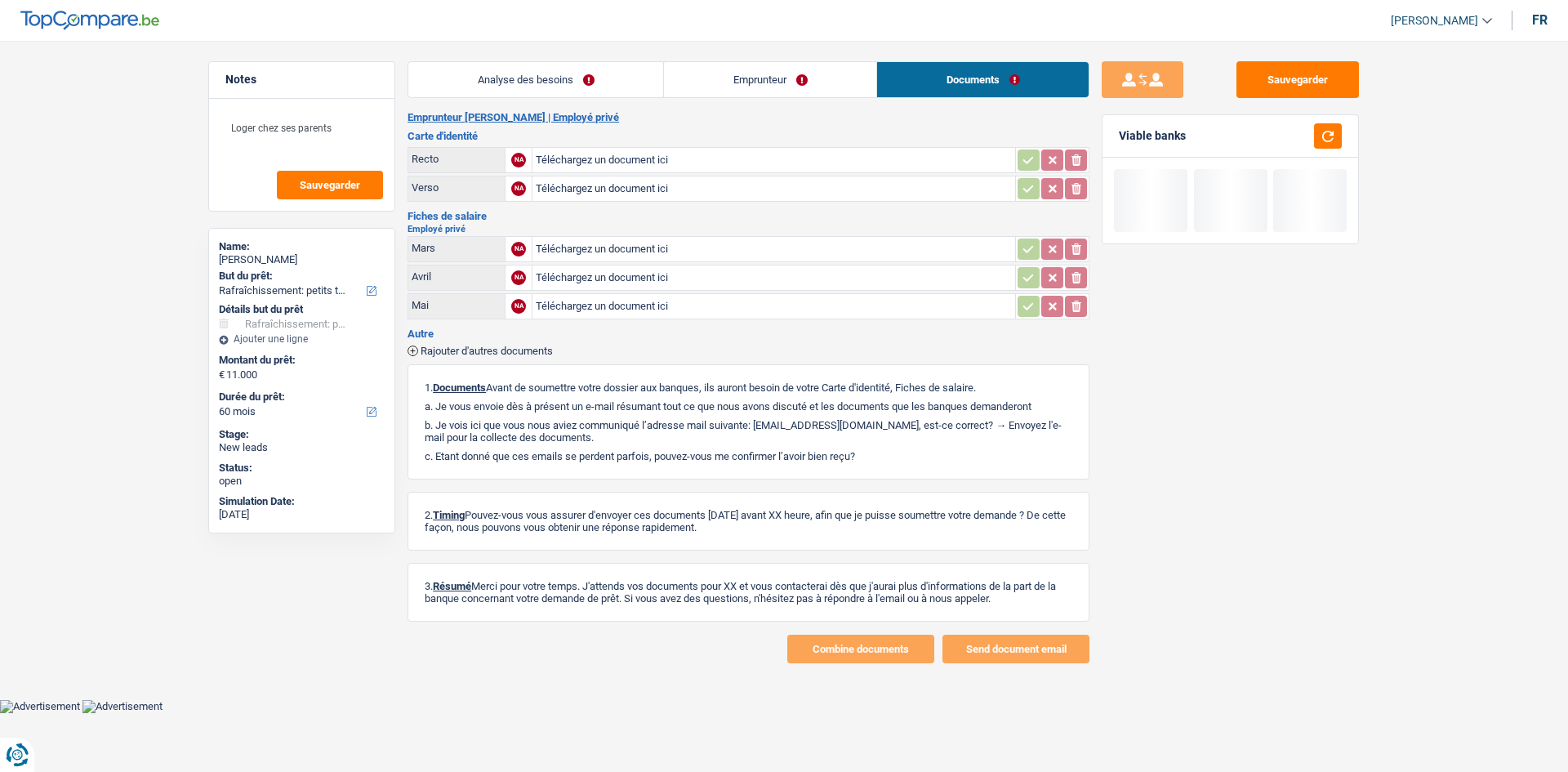 click on "Analyse des besoins" at bounding box center (536, 79) 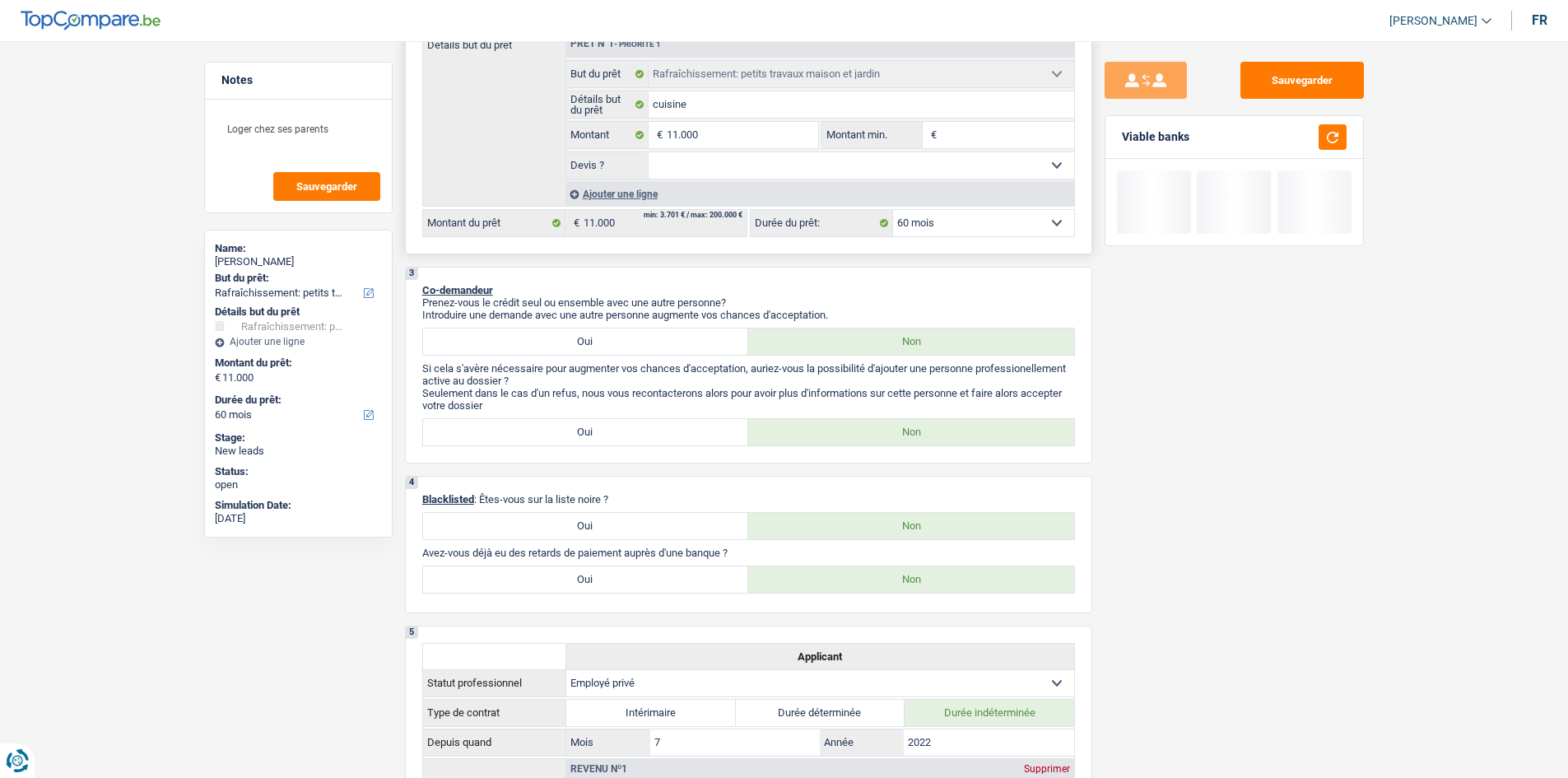 scroll, scrollTop: 82, scrollLeft: 0, axis: vertical 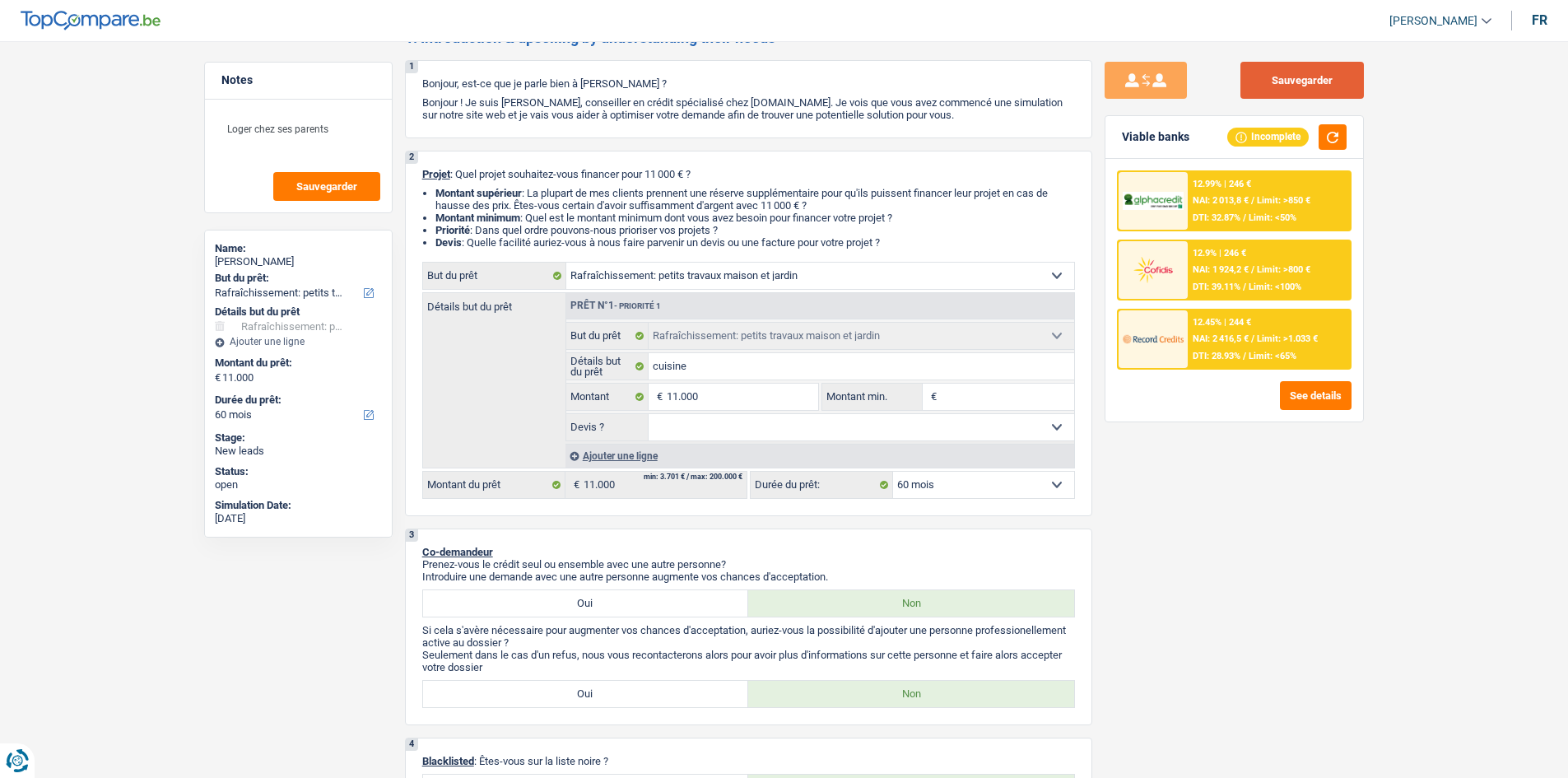 click on "Sauvegarder" at bounding box center (1302, 80) 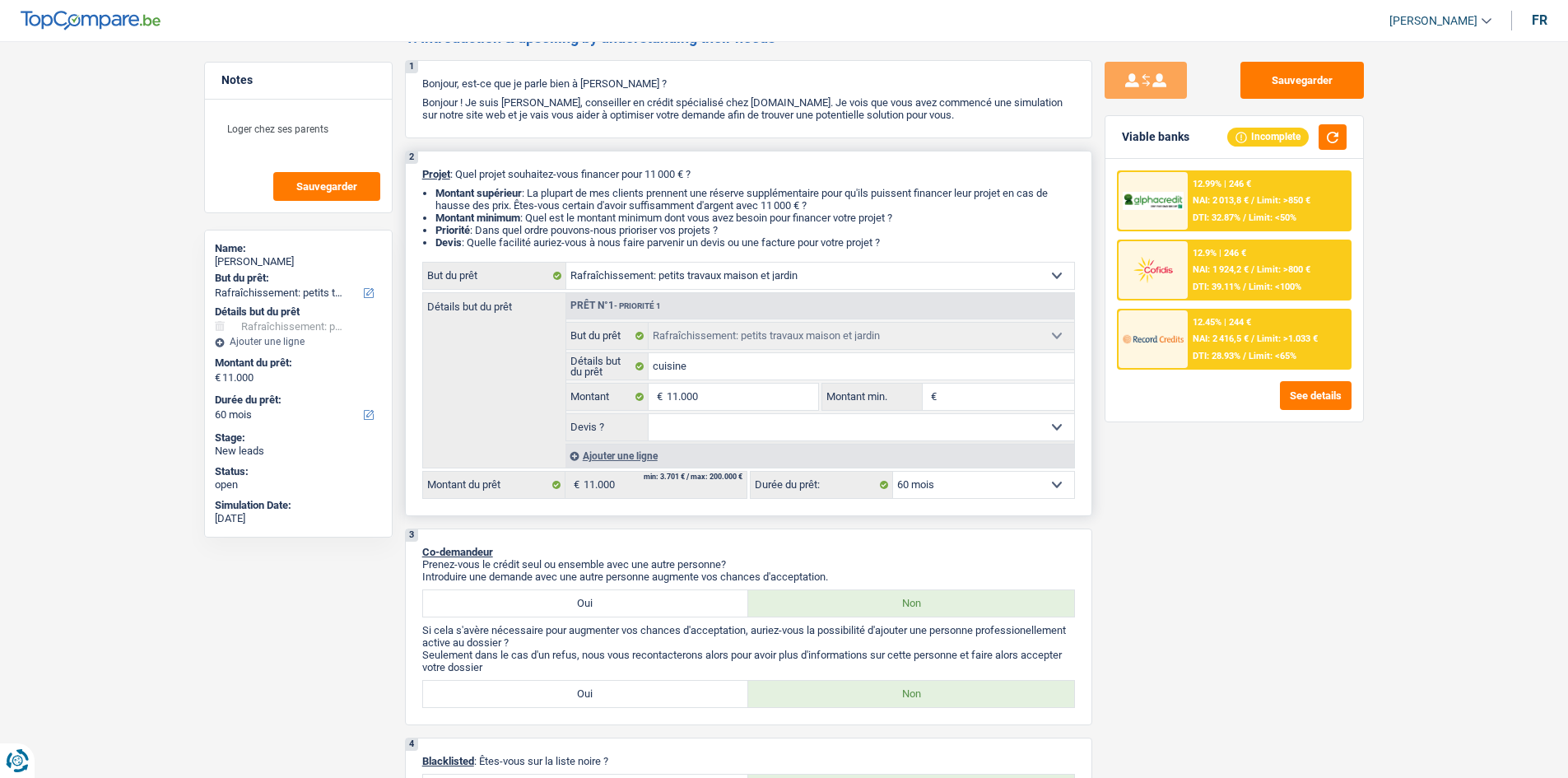 click on "12 mois 18 mois 24 mois 30 mois 36 mois 42 mois 48 mois 60 mois
Sélectionner une option" at bounding box center [984, 485] 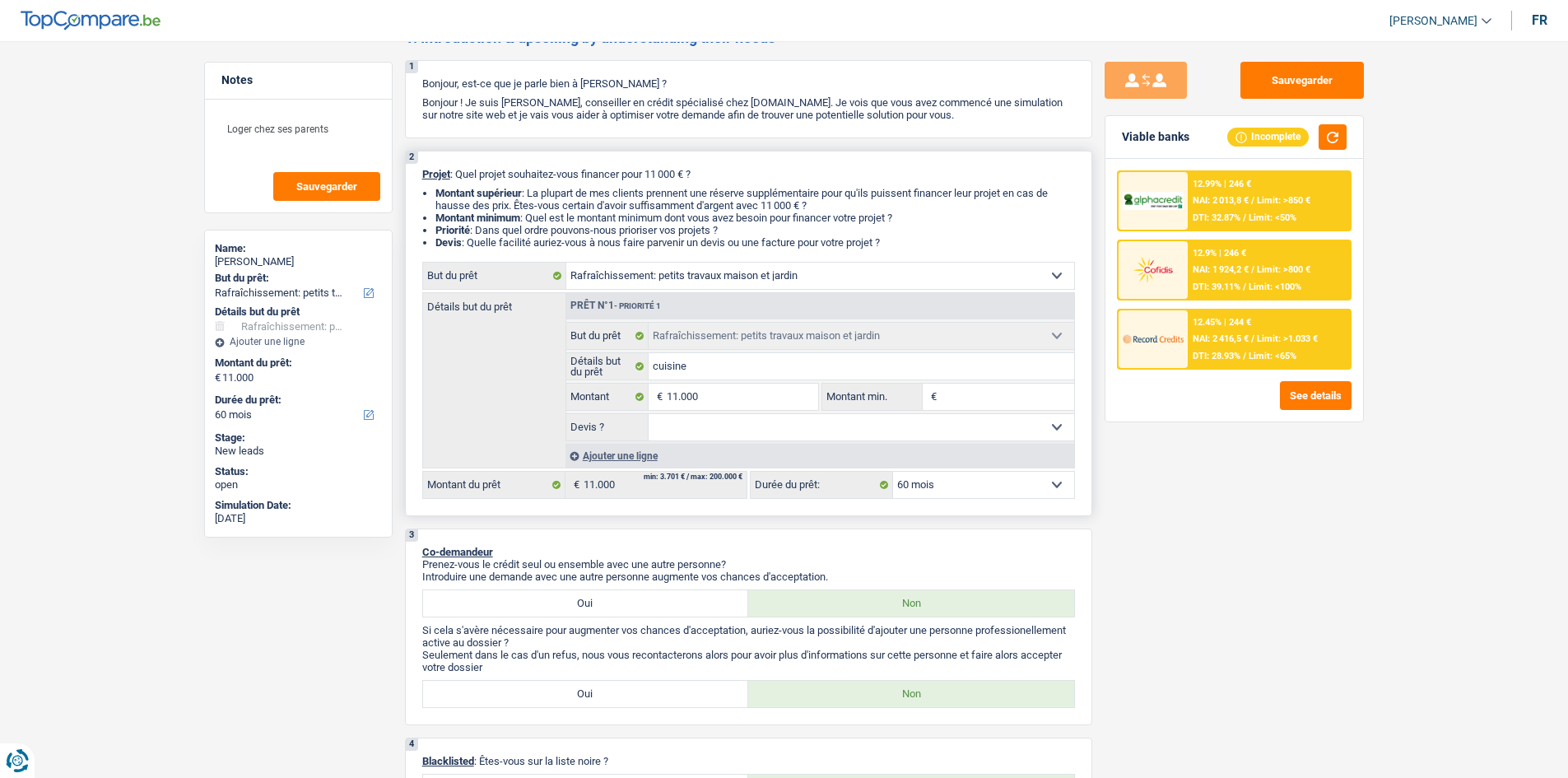 click on "12 mois 18 mois 24 mois 30 mois 36 mois 42 mois 48 mois 60 mois
Sélectionner une option" at bounding box center [984, 485] 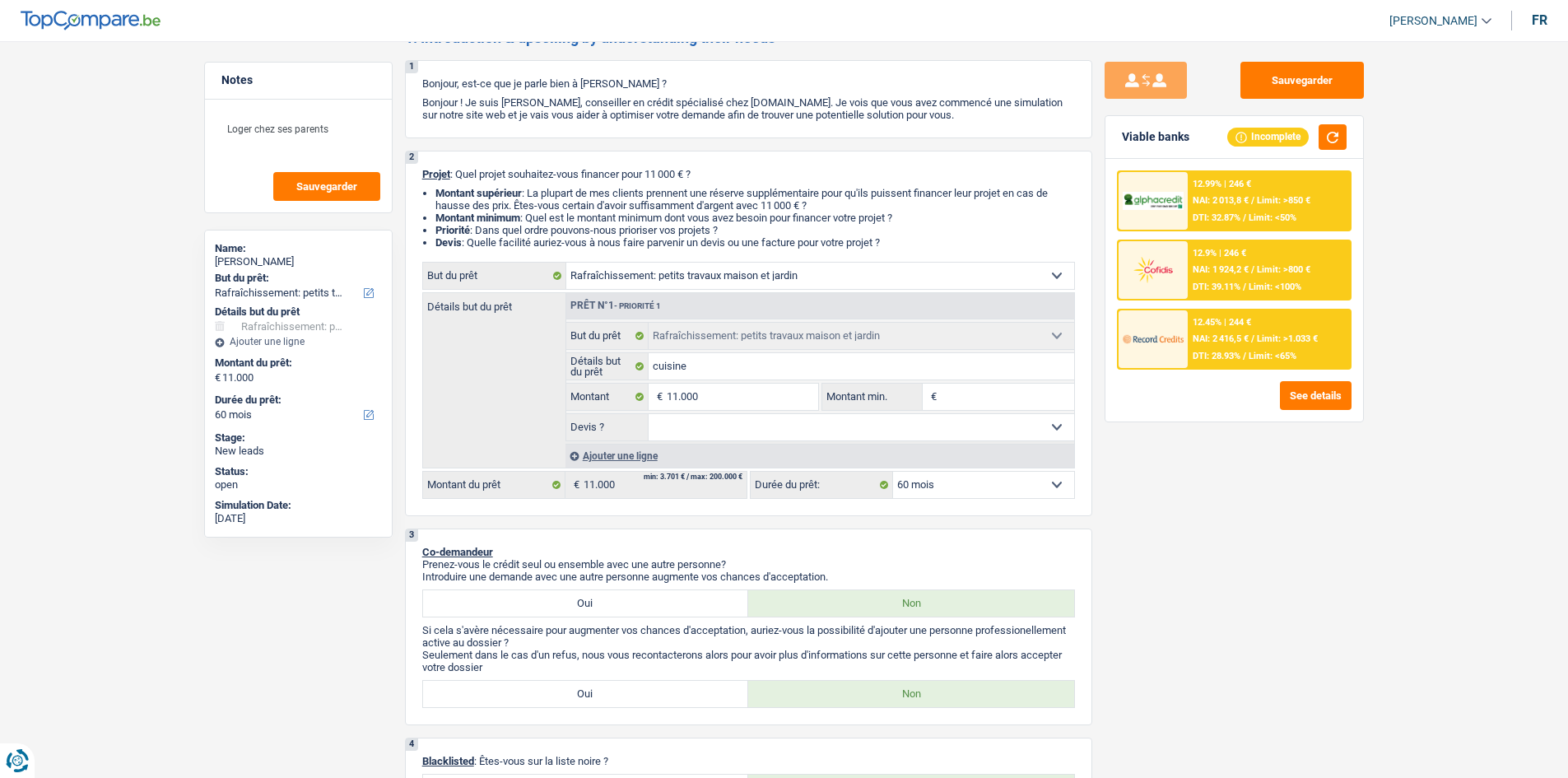click on "12.45% | 244 €
NAI: 2 416,5 €
/
Limit: >1.033 €
DTI: 28.93%
/
Limit: <65%" at bounding box center (1268, 339) 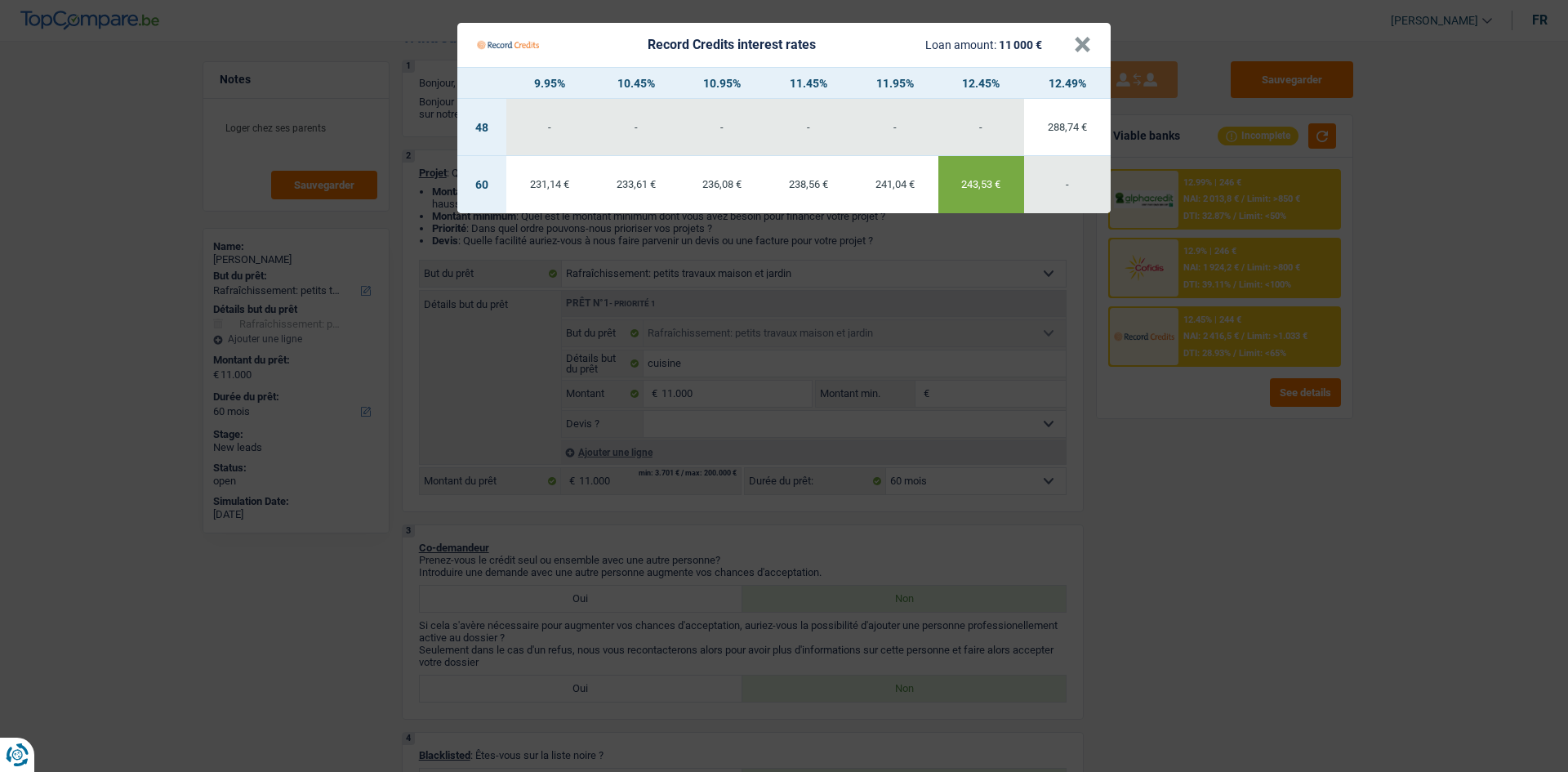 drag, startPoint x: 1353, startPoint y: 642, endPoint x: 1219, endPoint y: 329, distance: 340.47761 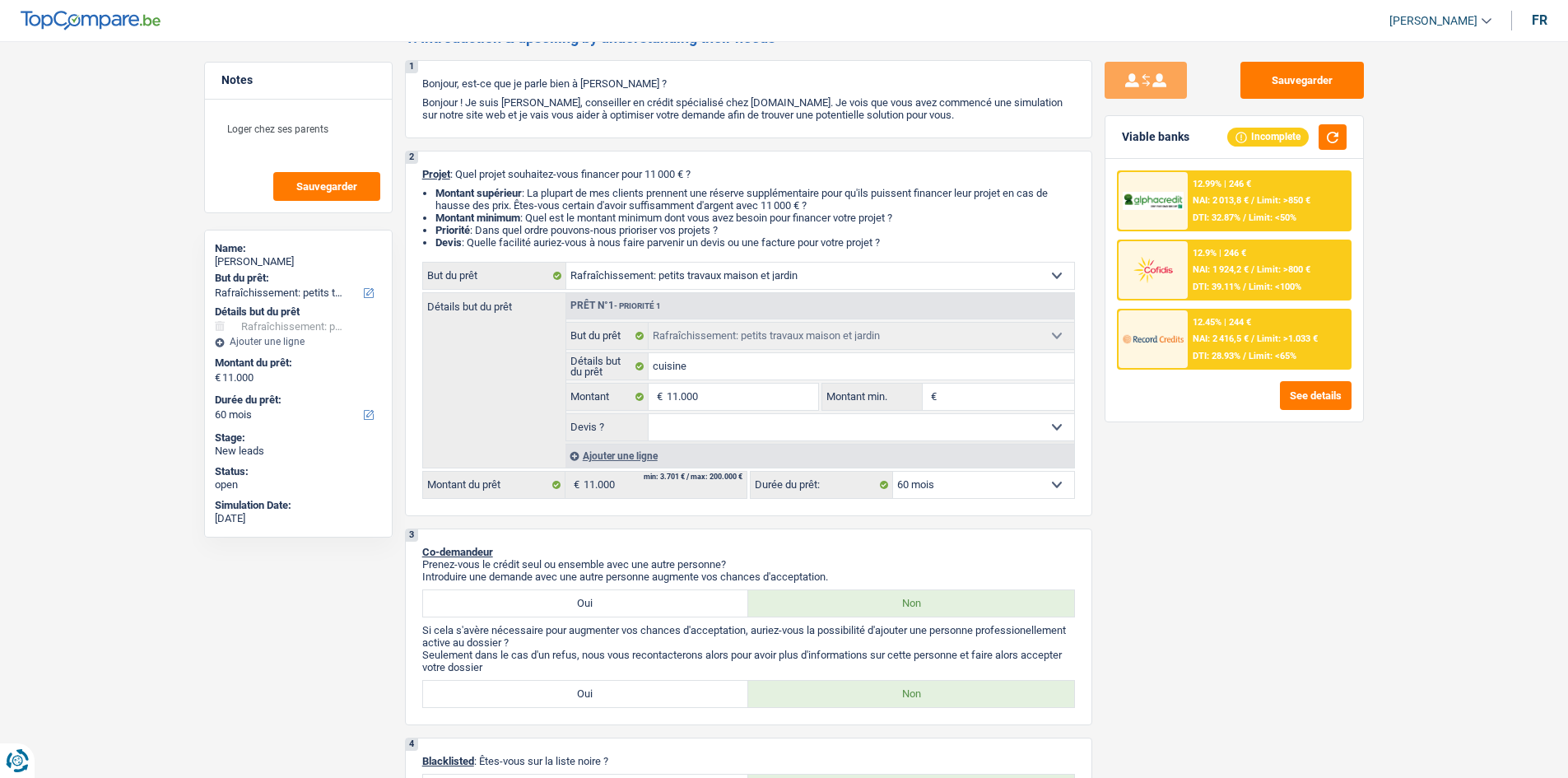 click on "Limit: <50%" at bounding box center [1273, 217] 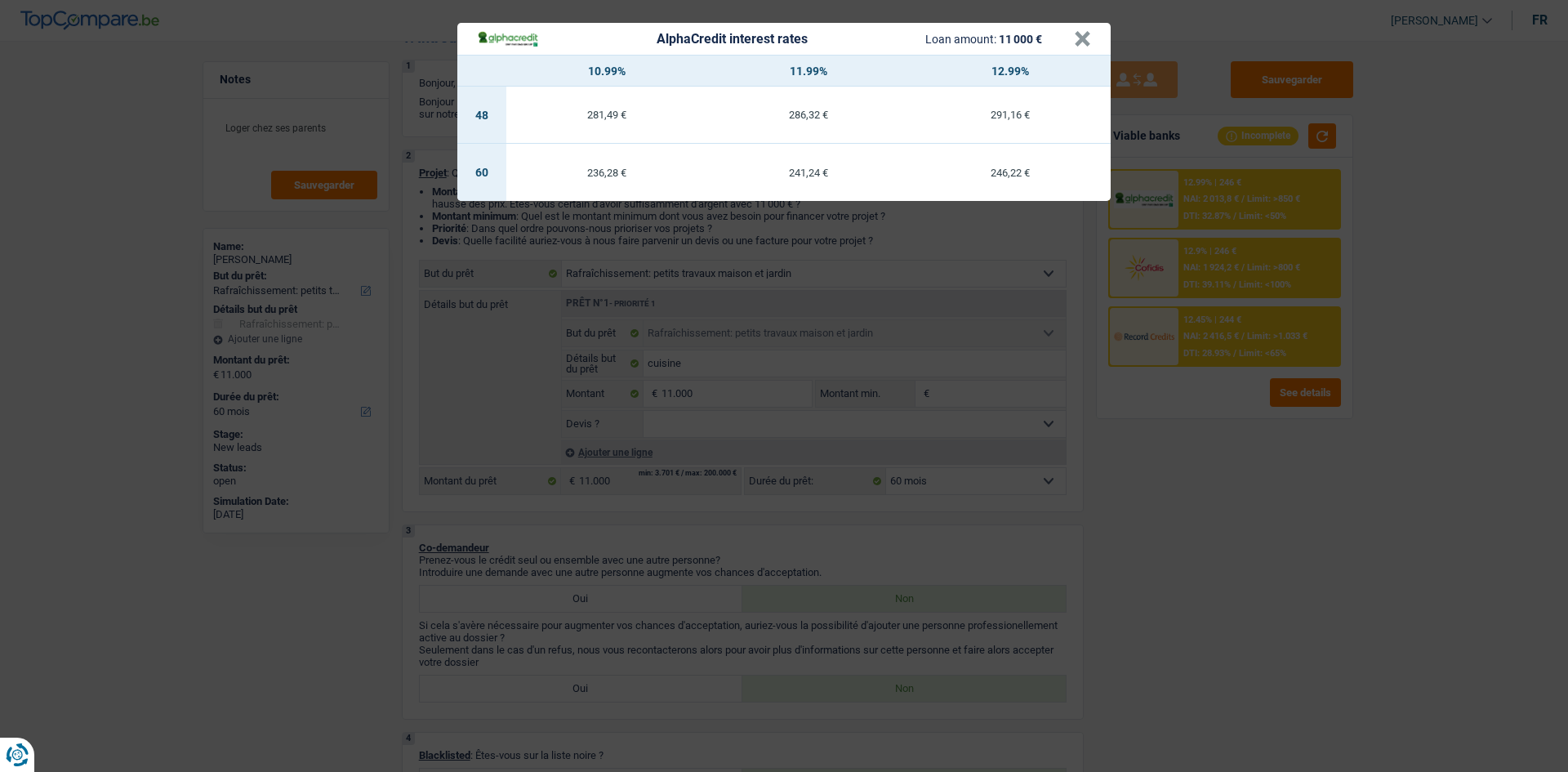 click on "AlphaCredit interest rates
Loan amount:
11 000 €
×
10.99%
11.99%
12.99%
48
281,49 €
286,32 €
291,16 €
60
236,28 €
241,24 €
246,22 €" at bounding box center (784, 386) 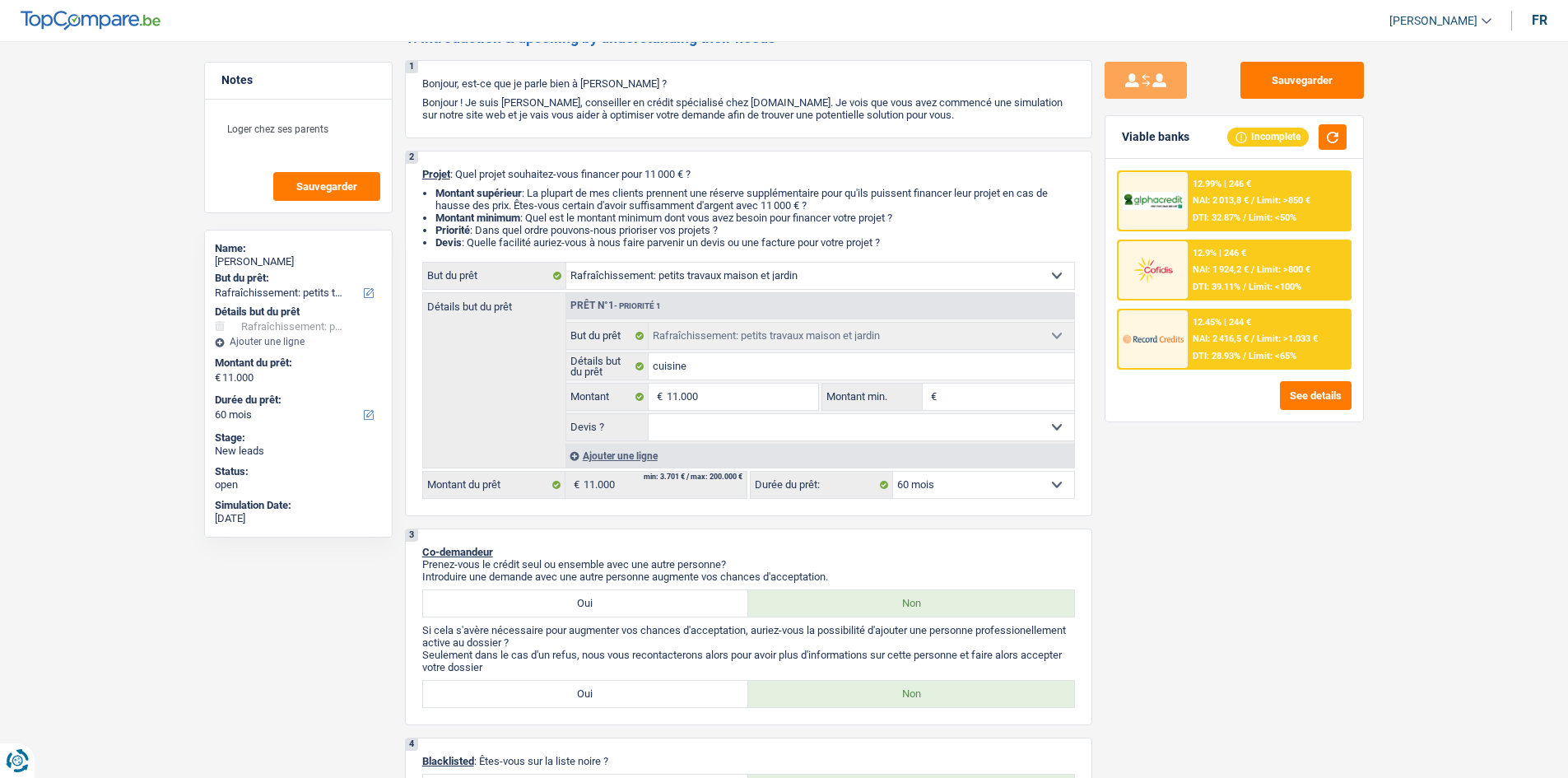 click on "12.99% | 246 €" at bounding box center (1221, 184) 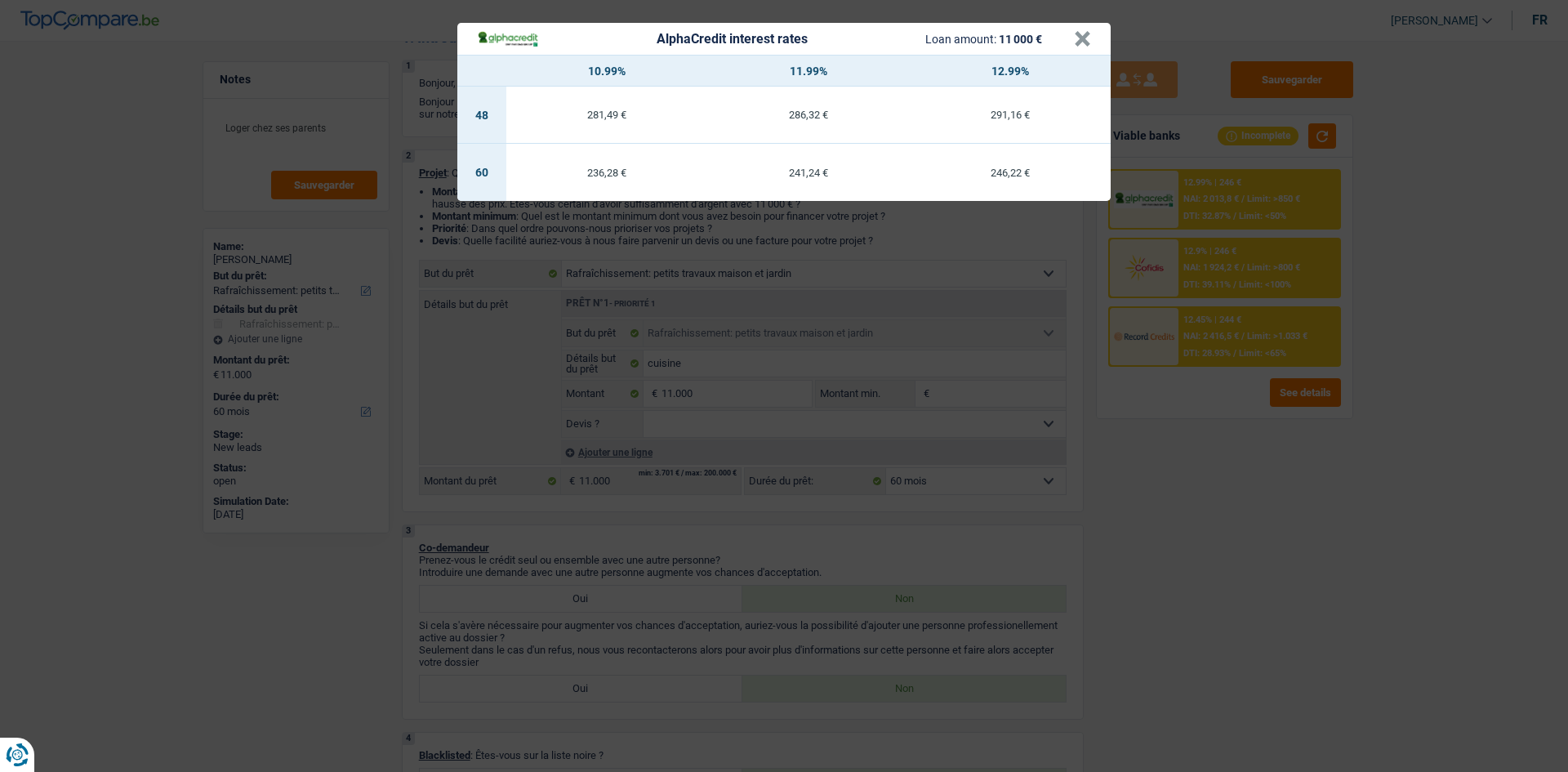 drag, startPoint x: 1219, startPoint y: 600, endPoint x: 1228, endPoint y: 493, distance: 107.37784 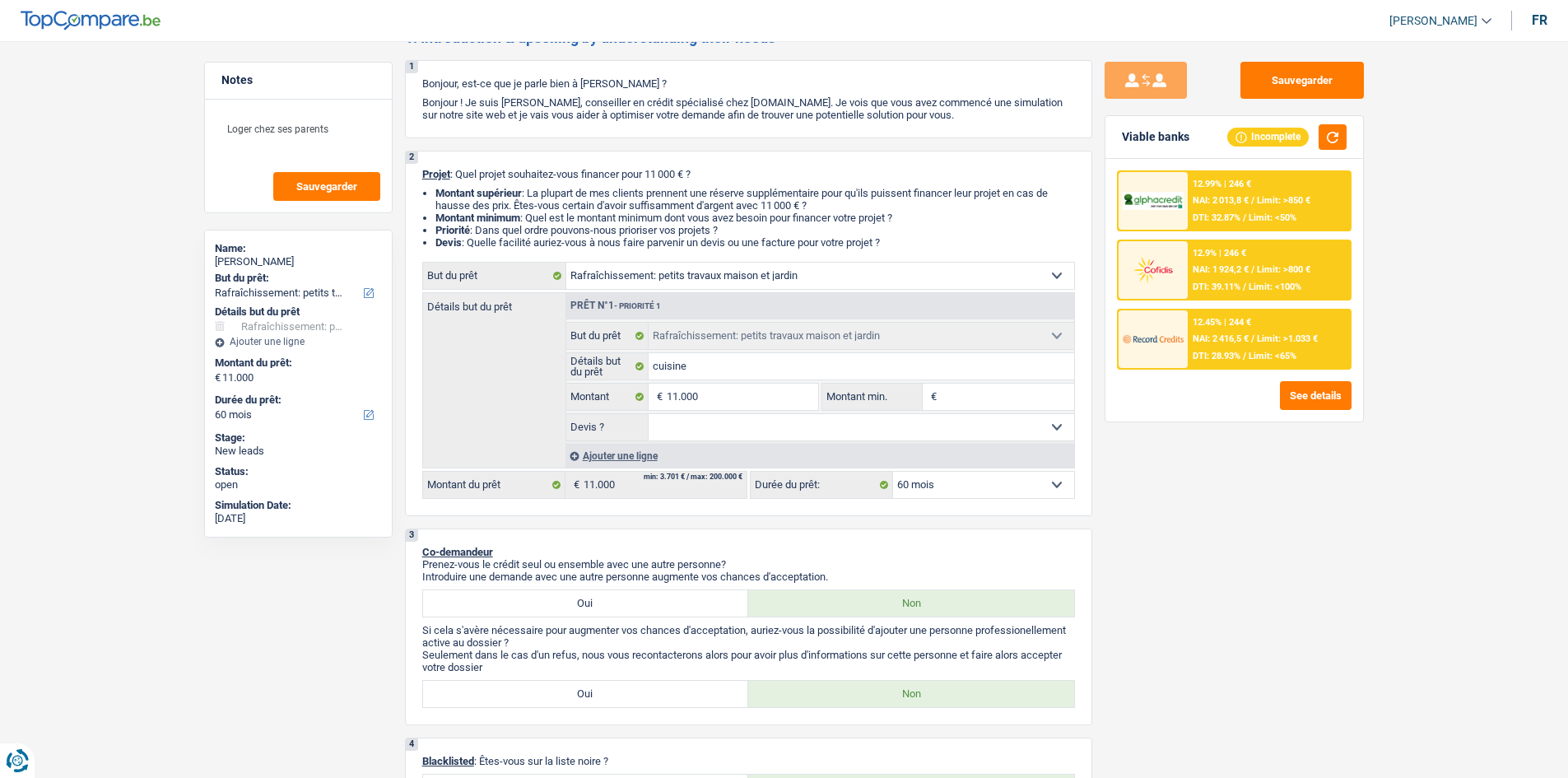 click on "DTI: 28.93%" at bounding box center [1217, 356] 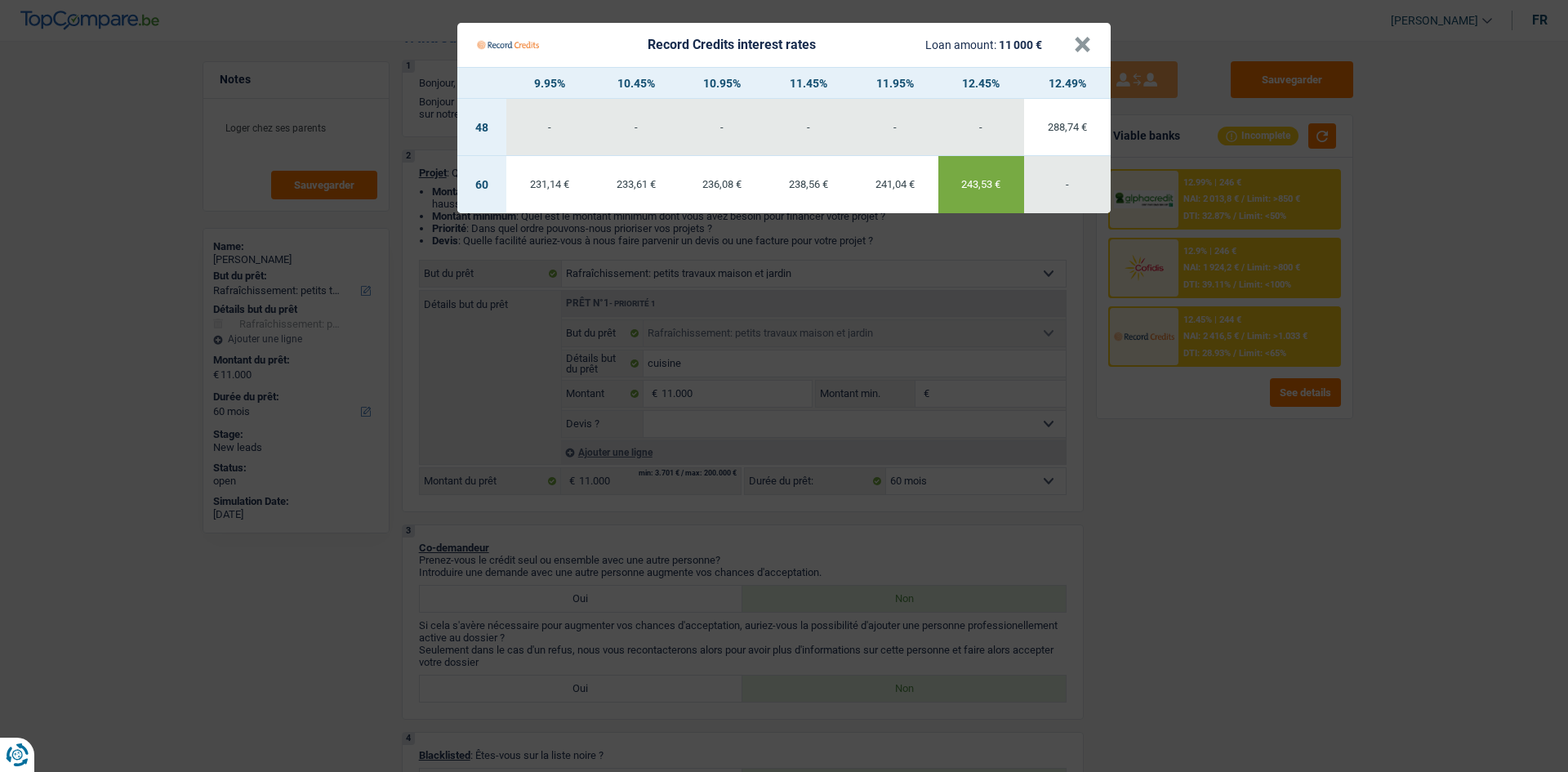 click on "Record Credits interest rates
Loan amount:
11 000 €
×
9.95%
10.45%
10.95%
11.45%
11.95%
12.45%
12.49%
48
-
-
-
-
-
-
288,74 €
60
231,14 €
233,61 €" at bounding box center (784, 386) 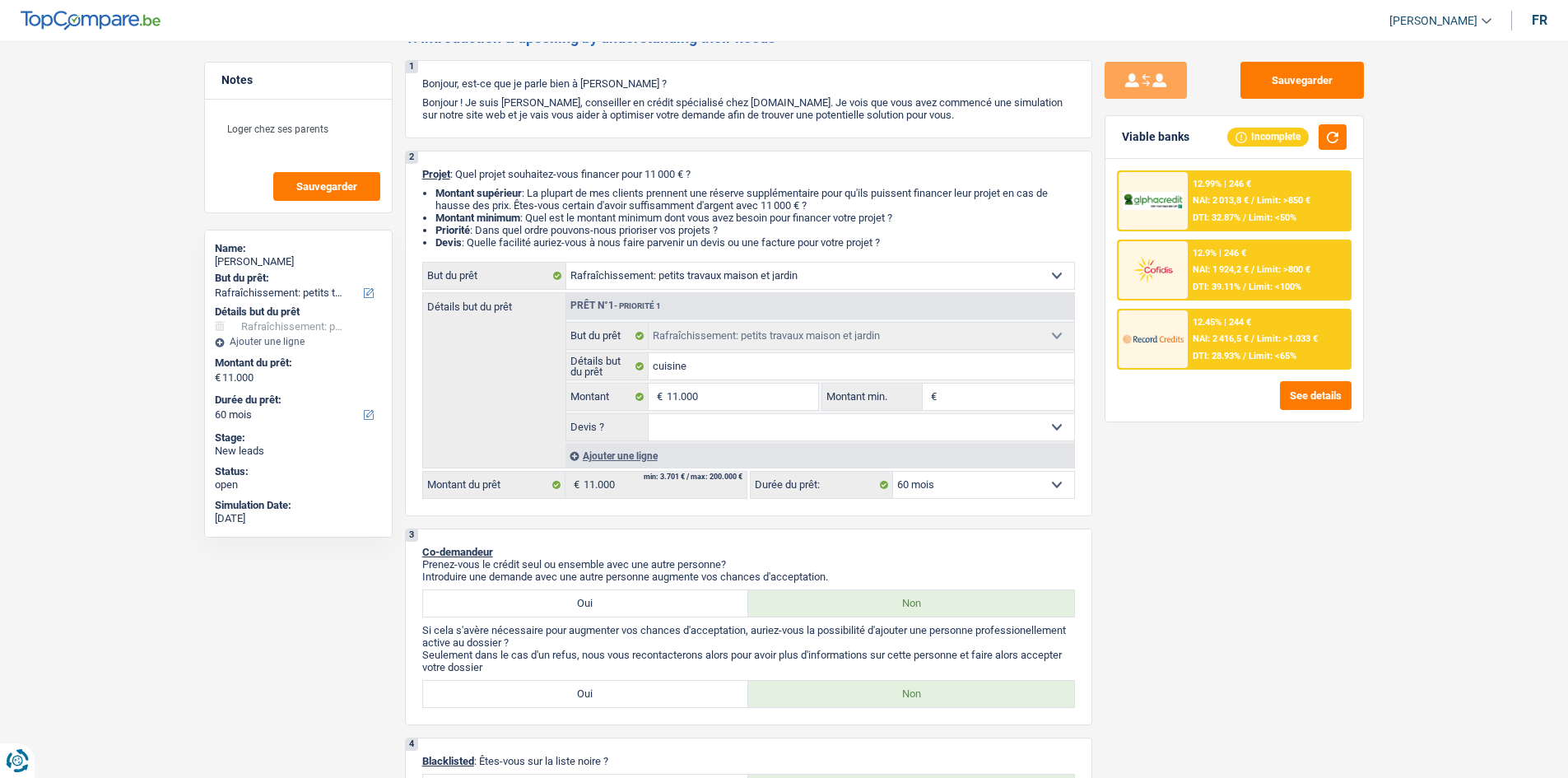 click on "Limit: >850 €" at bounding box center (1283, 200) 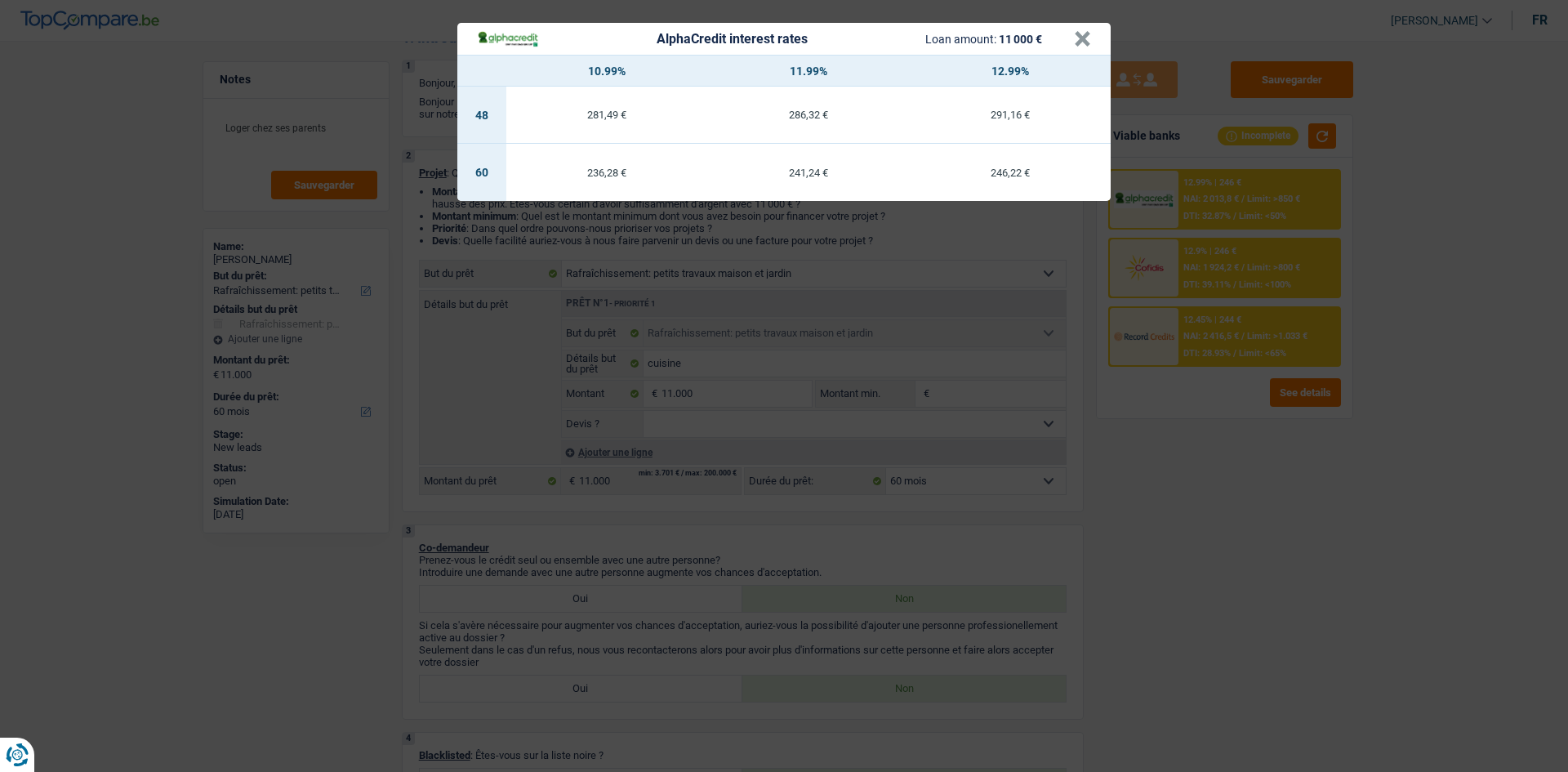 click on "AlphaCredit interest rates
Loan amount:
11 000 €
×
10.99%
11.99%
12.99%
48
281,49 €
286,32 €
291,16 €
60
236,28 €
241,24 €
246,22 €" at bounding box center (784, 386) 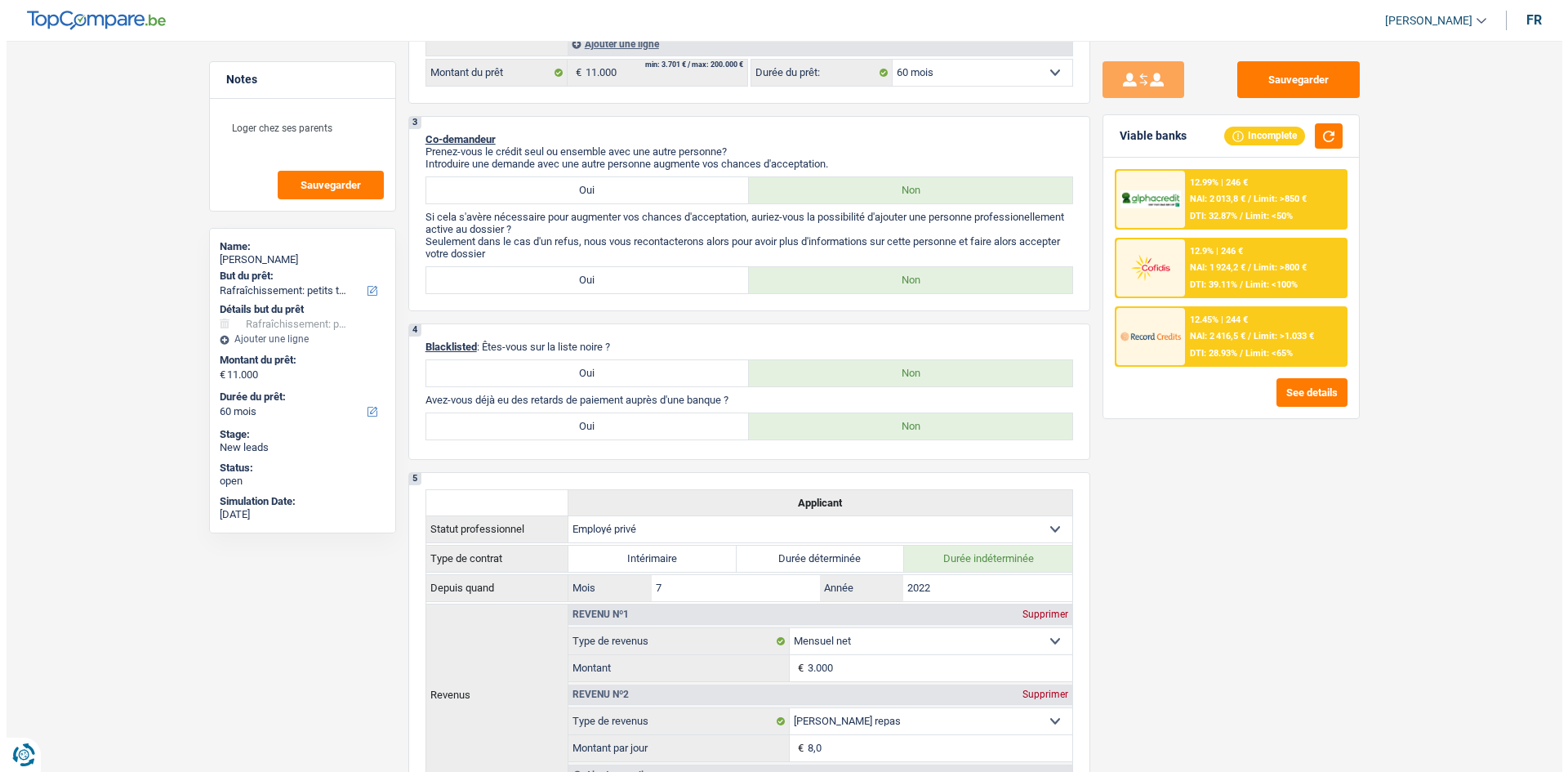 scroll, scrollTop: 0, scrollLeft: 0, axis: both 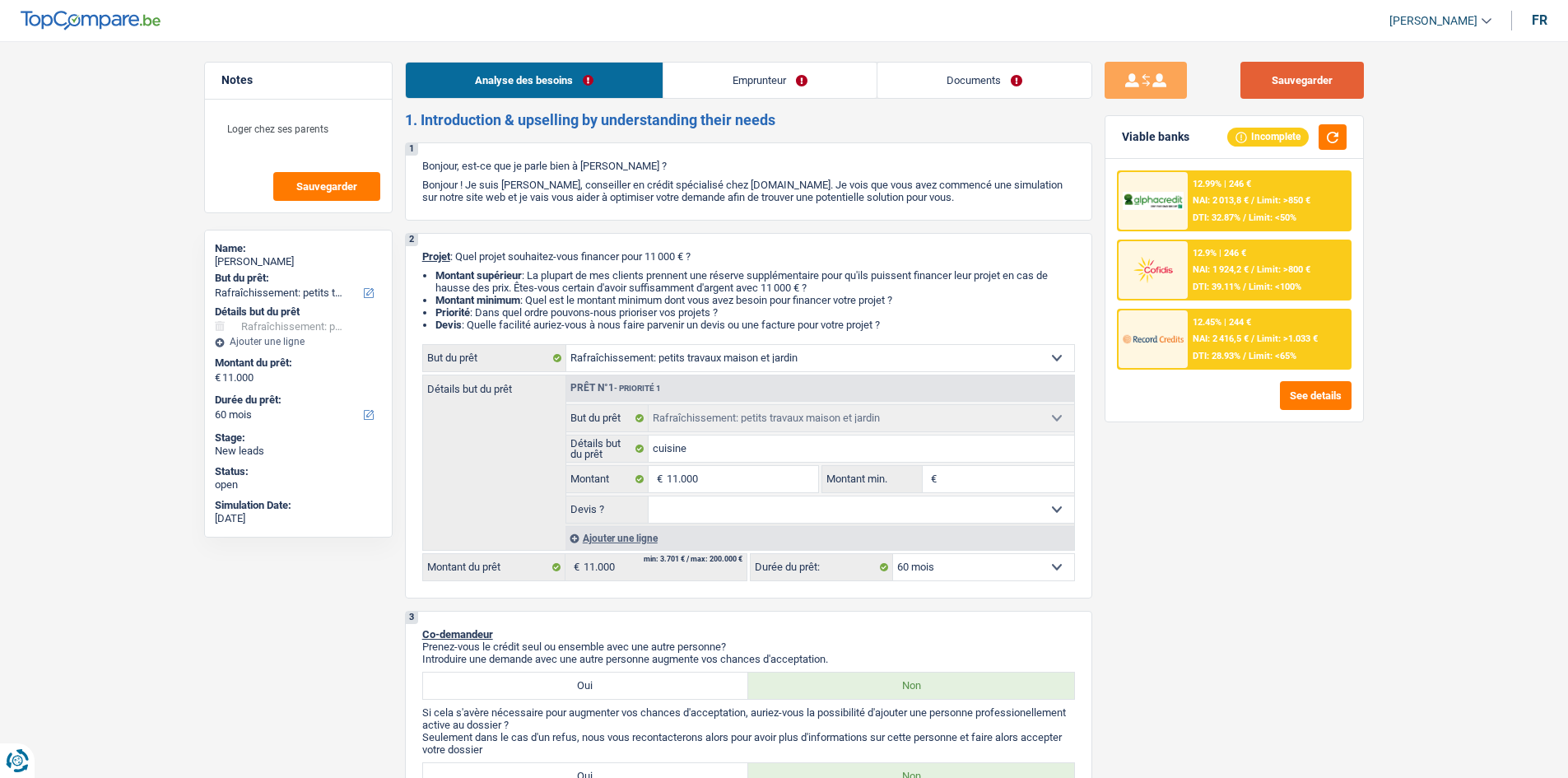 click on "Sauvegarder" at bounding box center (1302, 80) 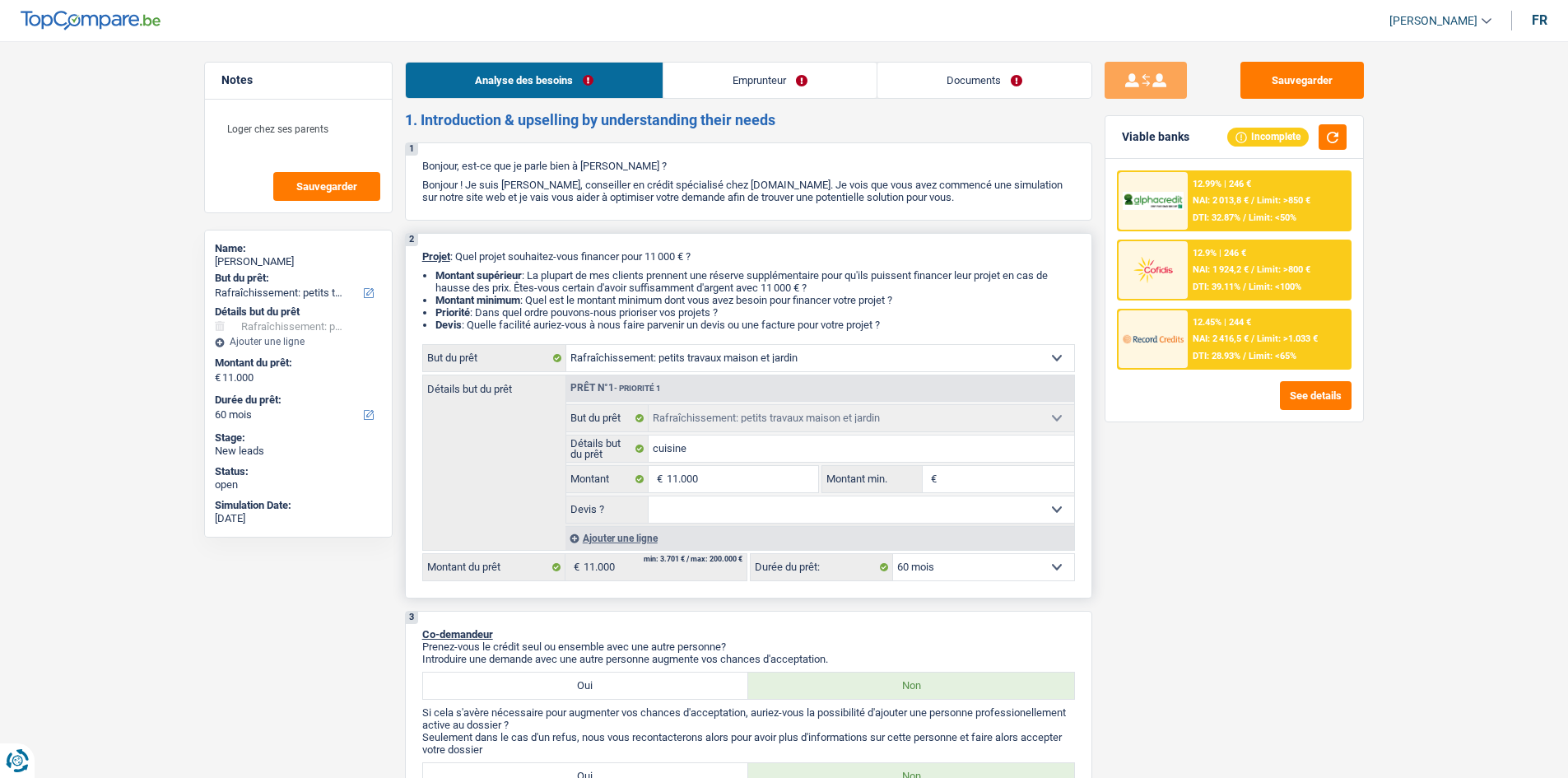 click on "Prêt n°1
- Priorité 1
Confort maison: meubles, textile, peinture, électroménager, outillage non-professionnel Hifi, multimédia, gsm, ordinateur Aménagement: frais d'installation, déménagement Evénement familial: naissance, mariage, divorce, communion, décès Frais médicaux Frais d'études Frais permis de conduire Loisirs: voyage, sport, musique Rafraîchissement: petits travaux maison et jardin Frais judiciaires Réparation voiture Prêt rénovation (non disponible pour les non-propriétaires) Prêt énergie (non disponible pour les non-propriétaires) Prêt voiture Taxes, impôts non professionnels Rénovation bien à l'étranger Dettes familiales Assurance Autre
Sélectionner une option
Tous les champs sont obligatoires. Veuillez fournir une réponse plus longue" at bounding box center [820, 463] 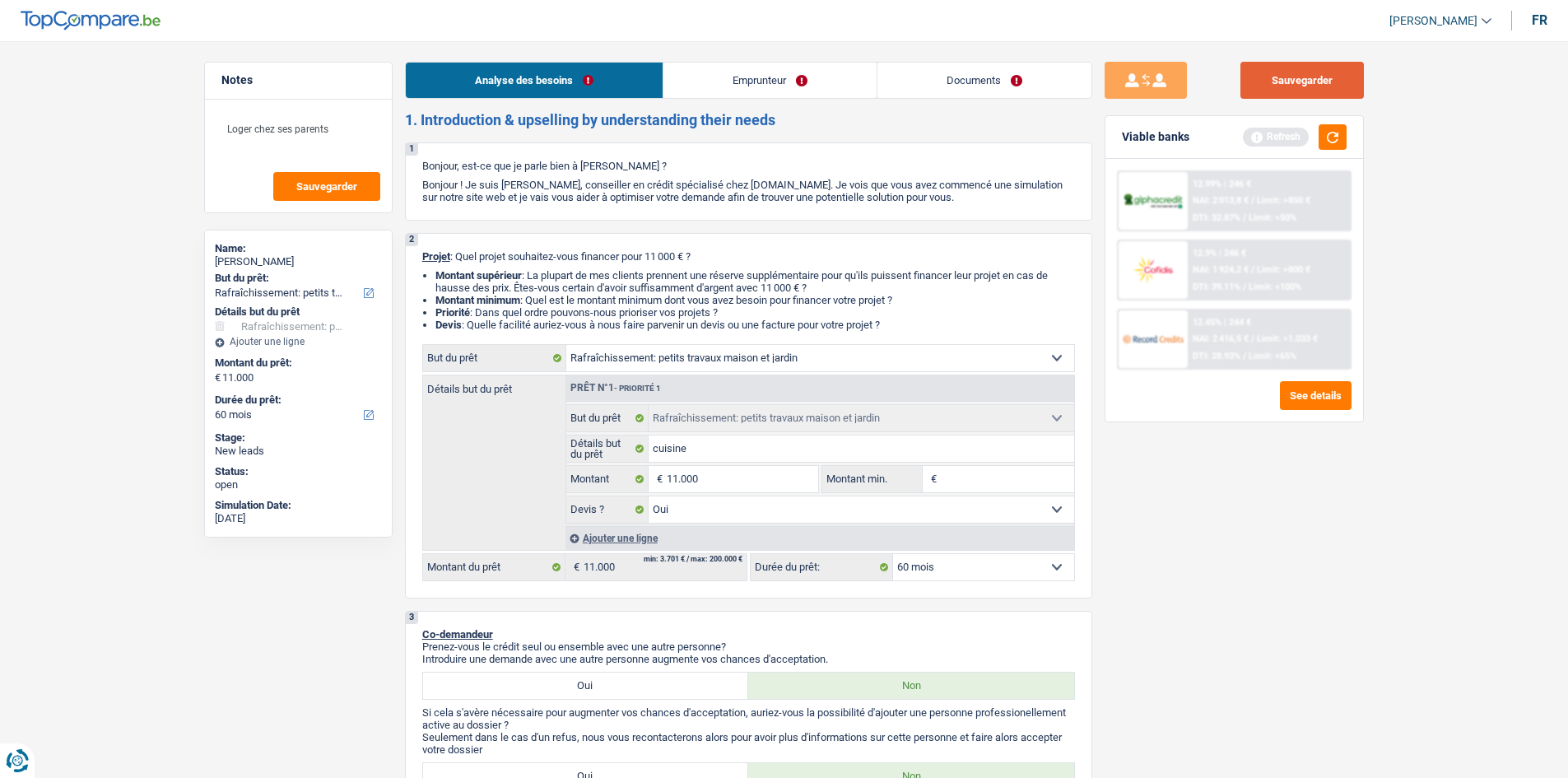 click on "Sauvegarder" at bounding box center [1302, 80] 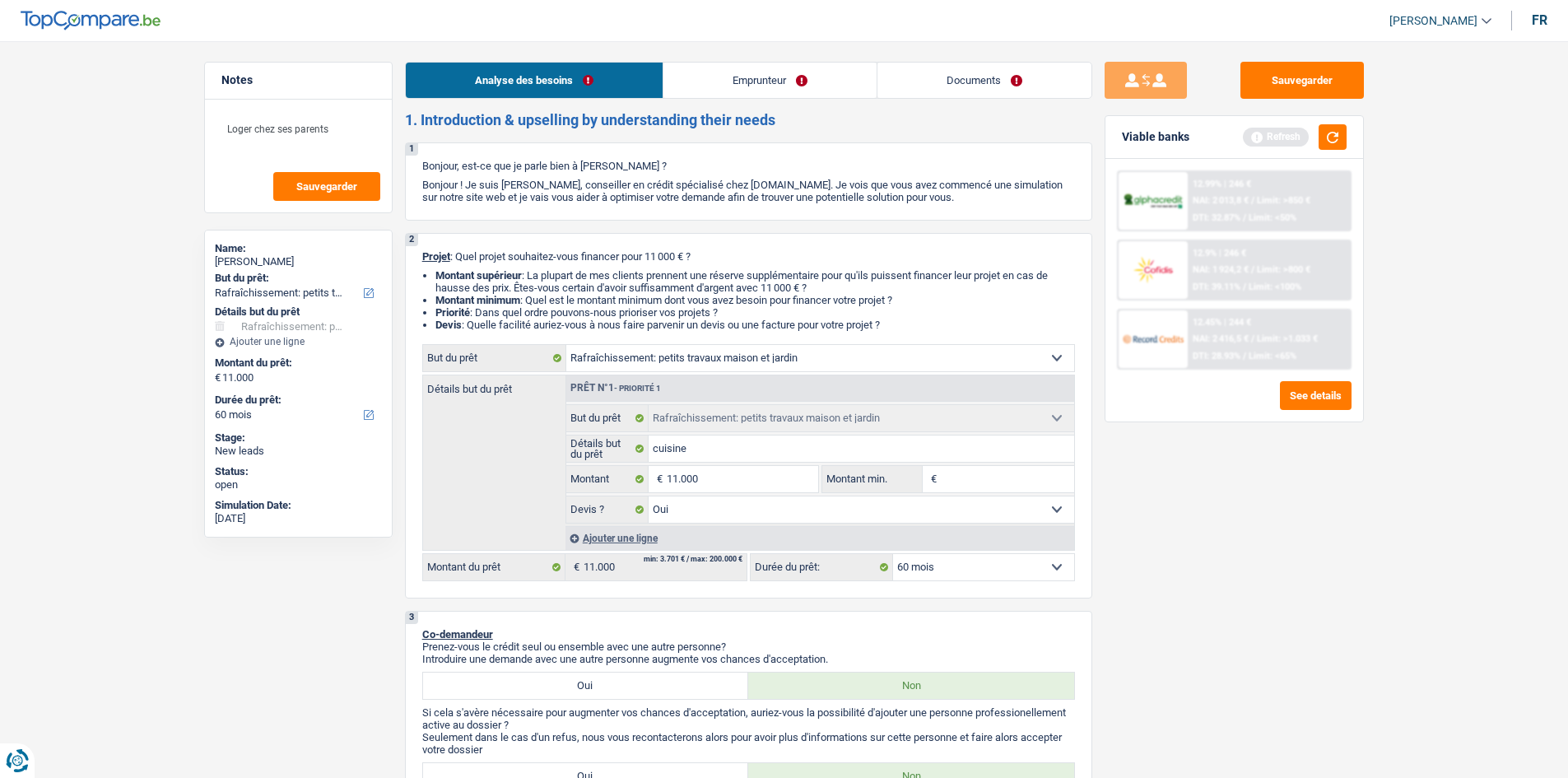 click on "Documents" at bounding box center [984, 80] 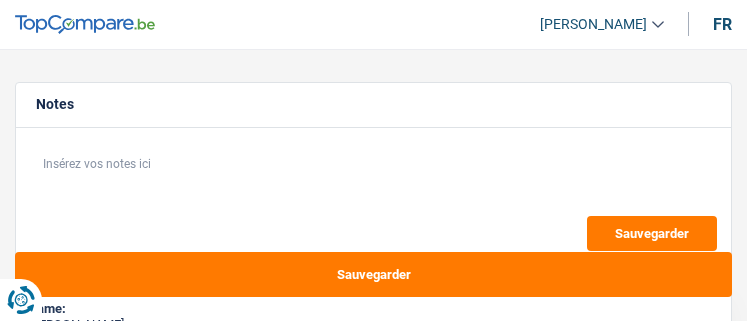 select on "120" 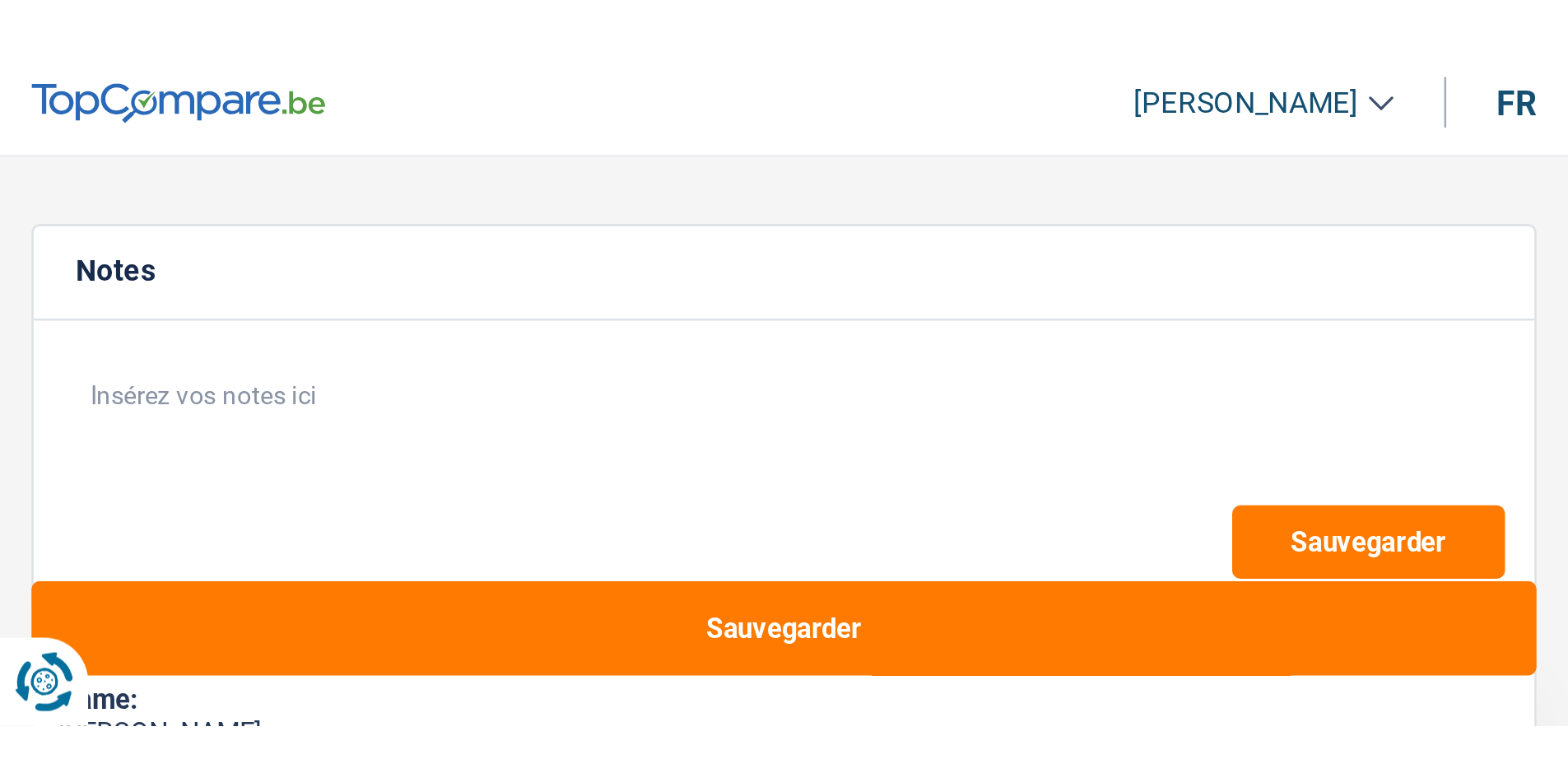 scroll, scrollTop: 0, scrollLeft: 0, axis: both 